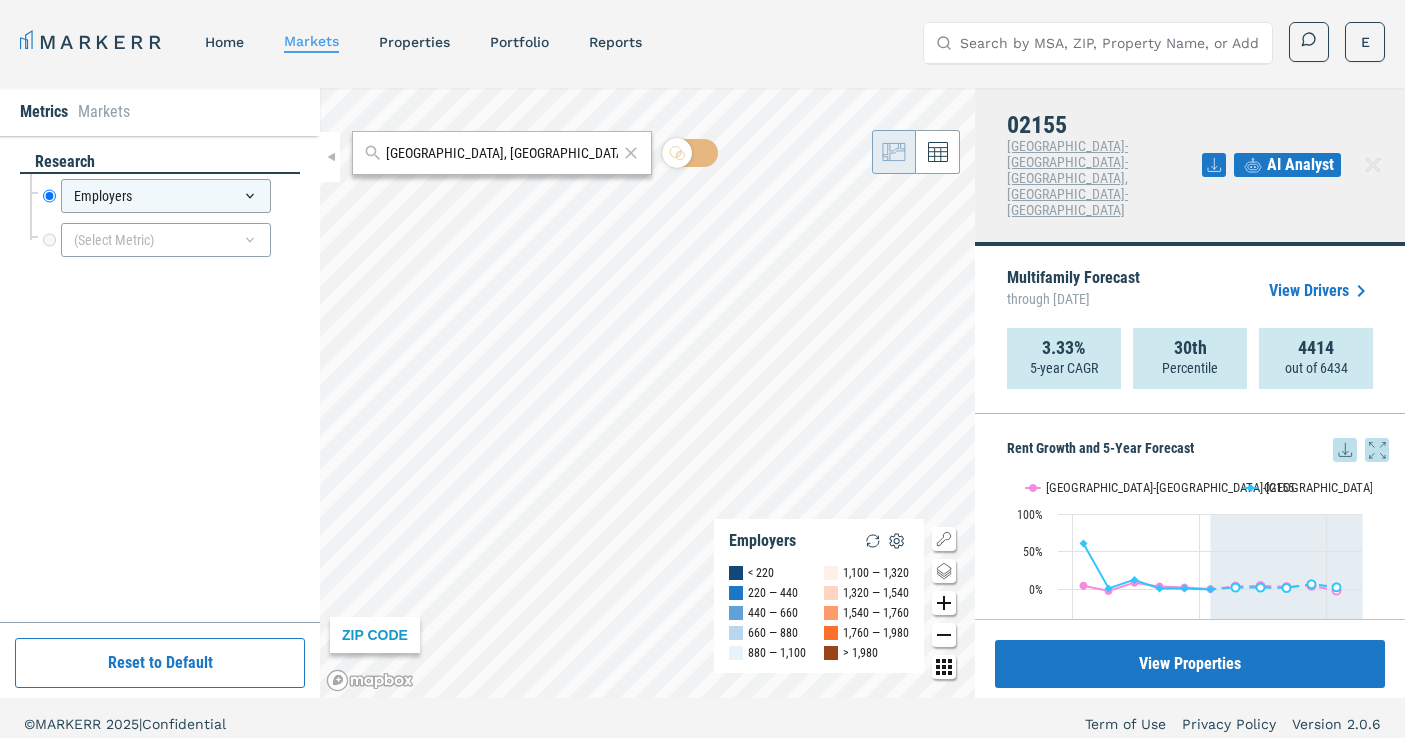 scroll, scrollTop: 0, scrollLeft: 0, axis: both 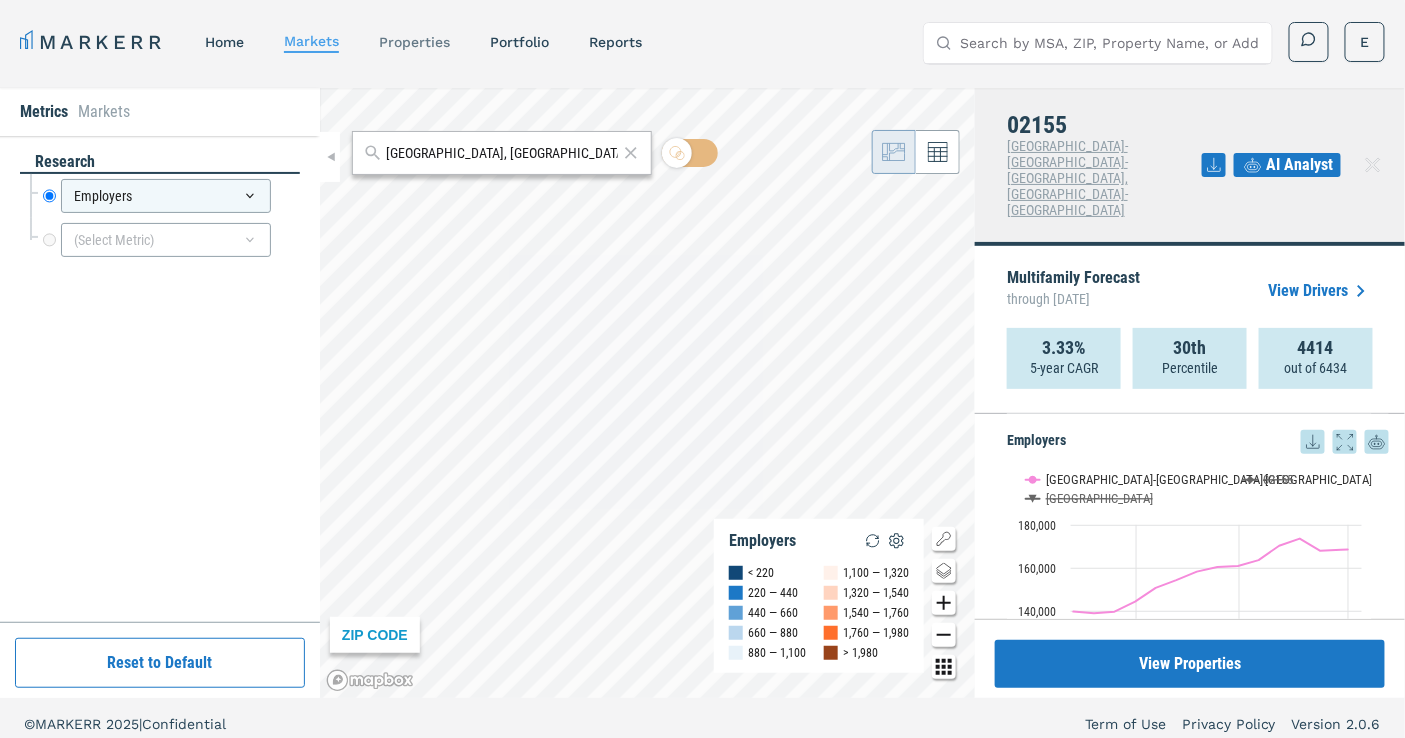 click on "properties" at bounding box center (414, 42) 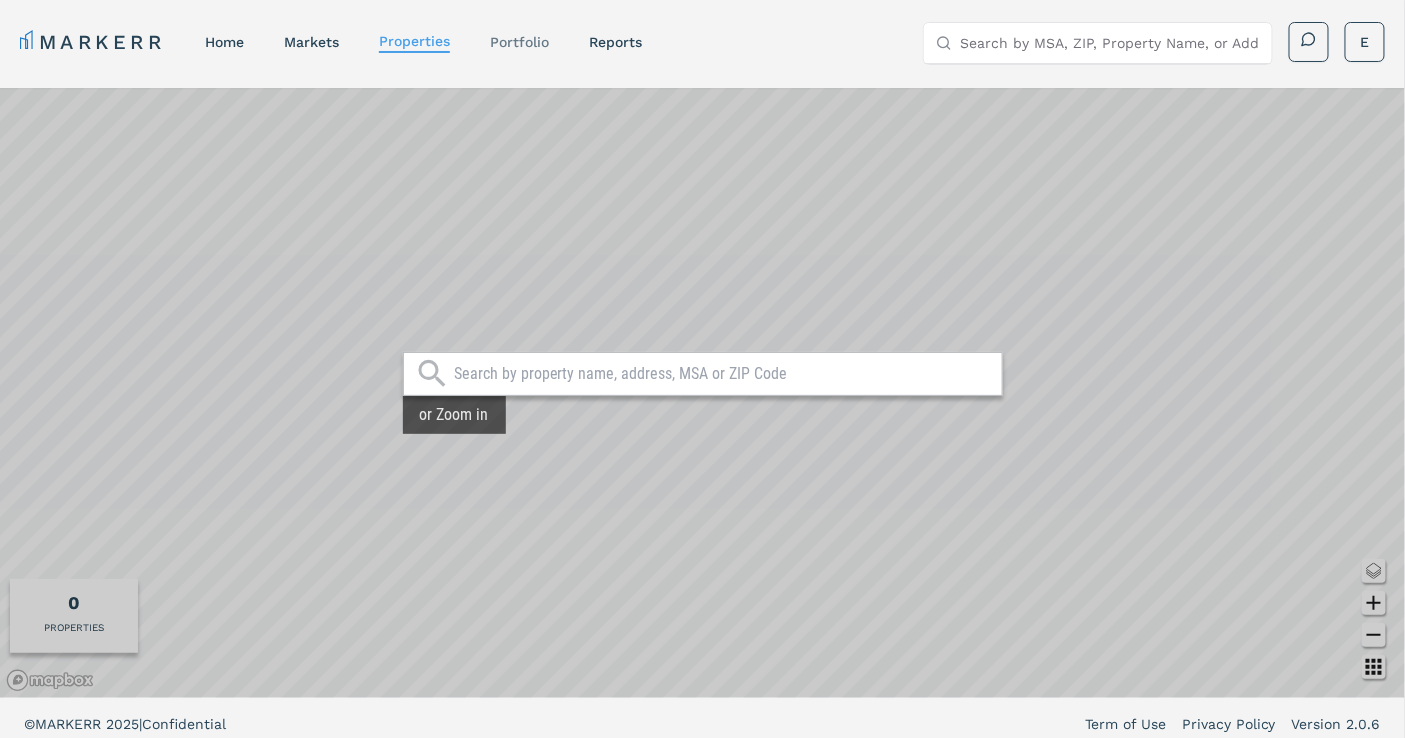 click on "Portfolio" at bounding box center (519, 42) 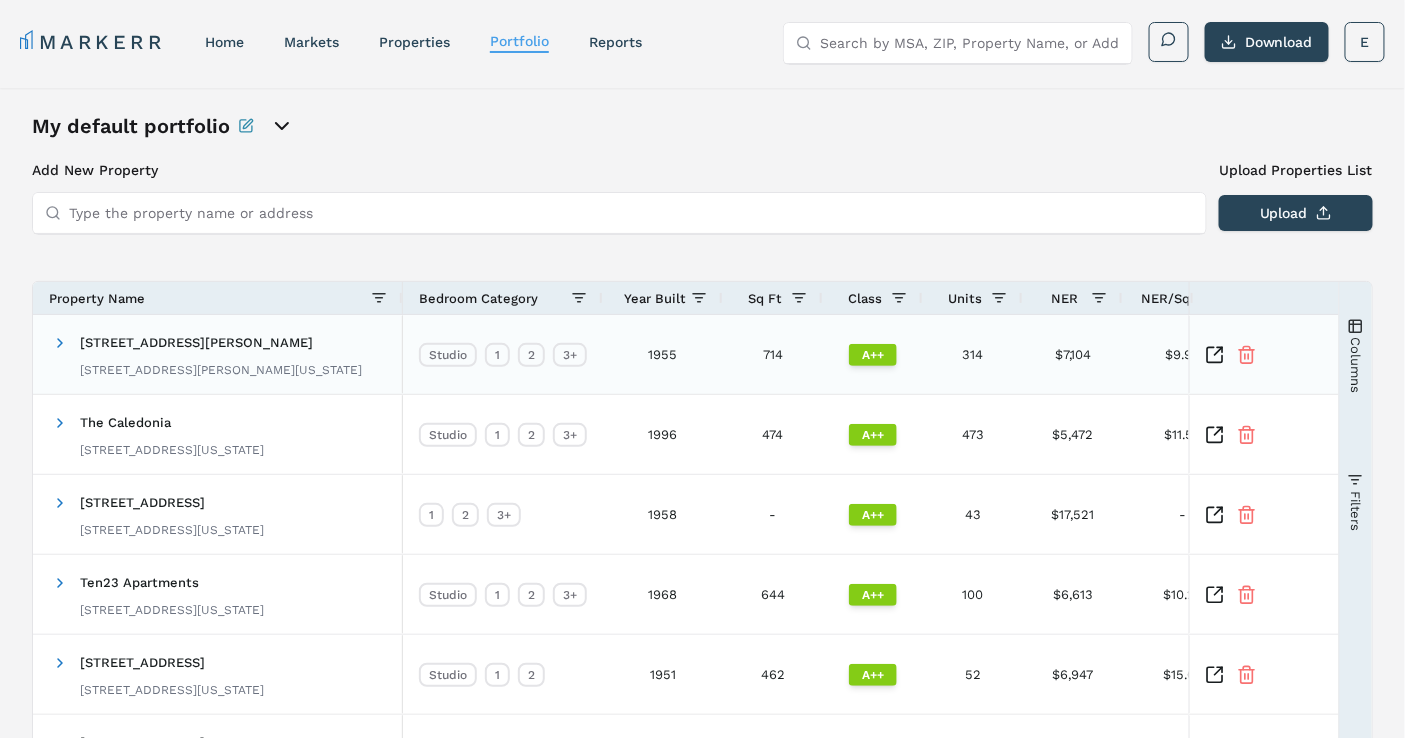 click 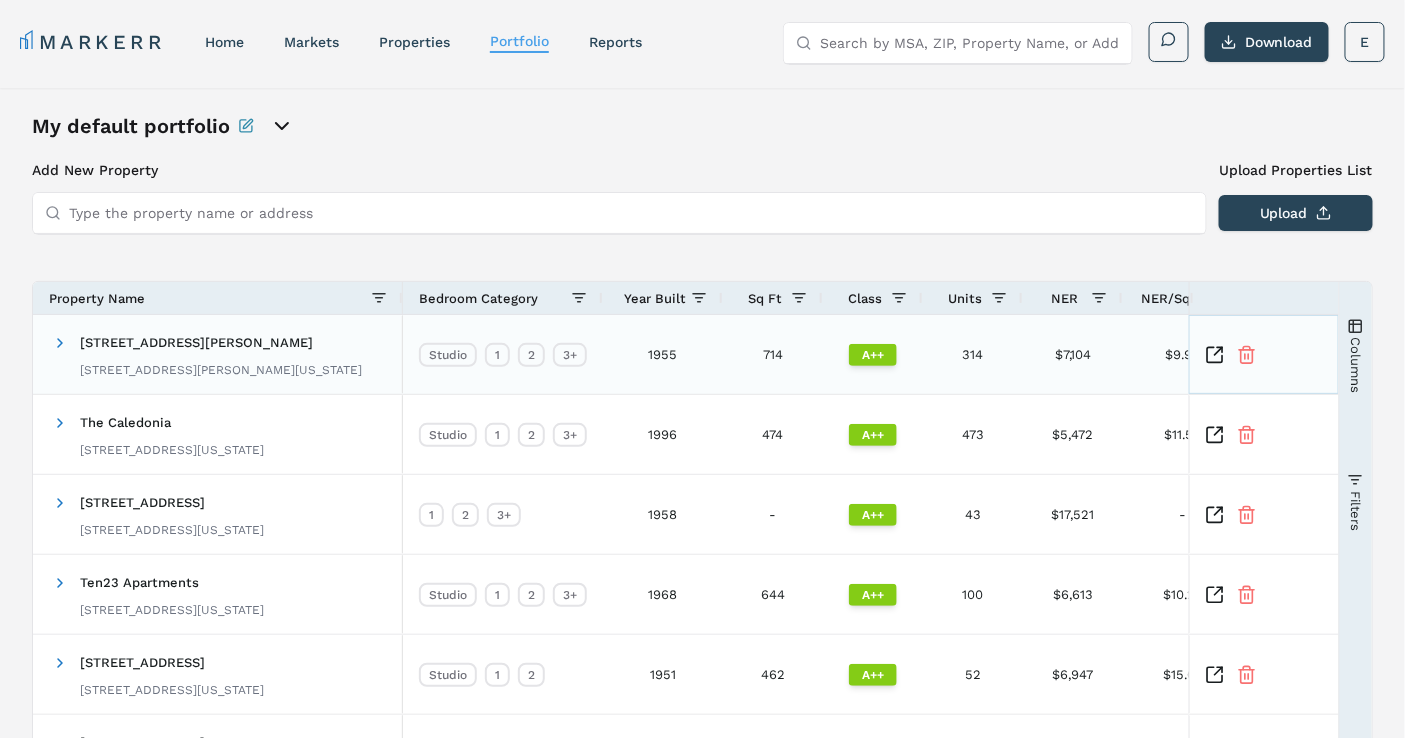 click 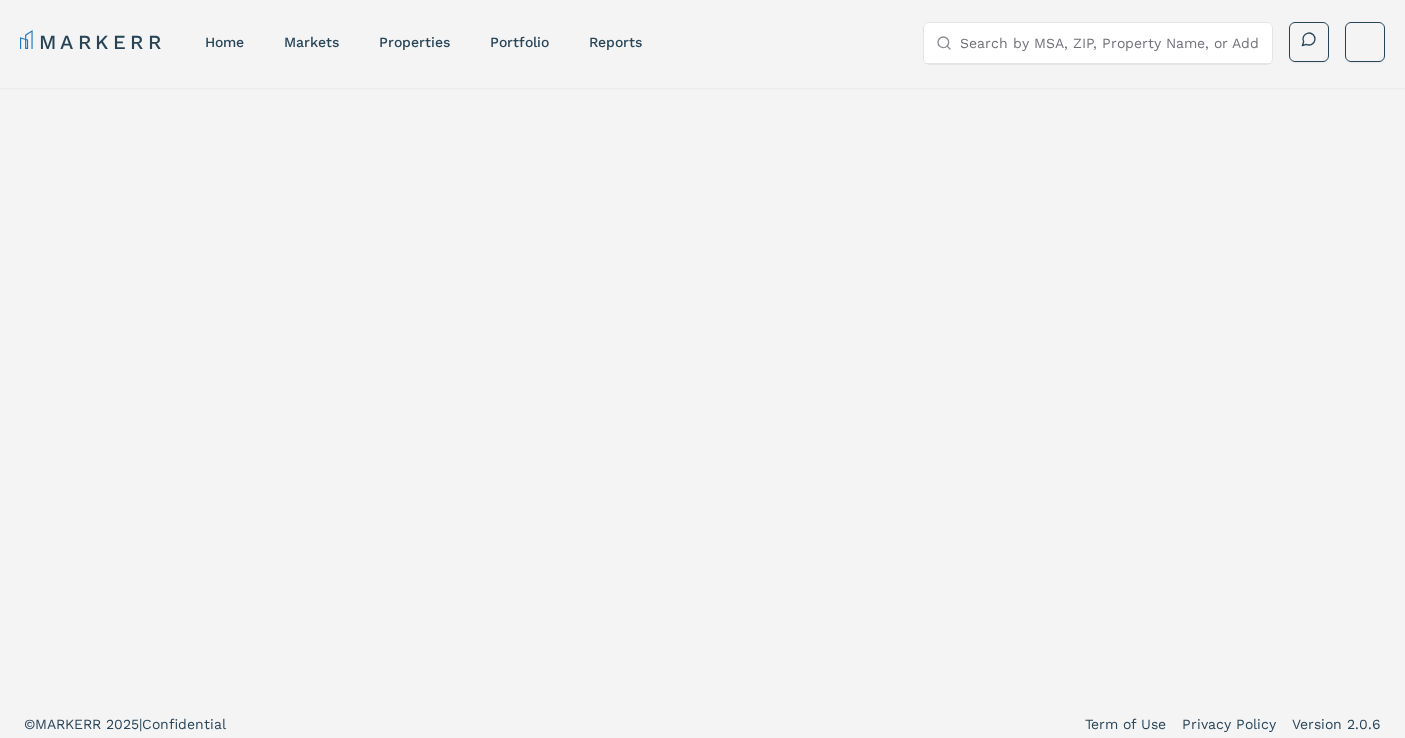 scroll, scrollTop: 0, scrollLeft: 0, axis: both 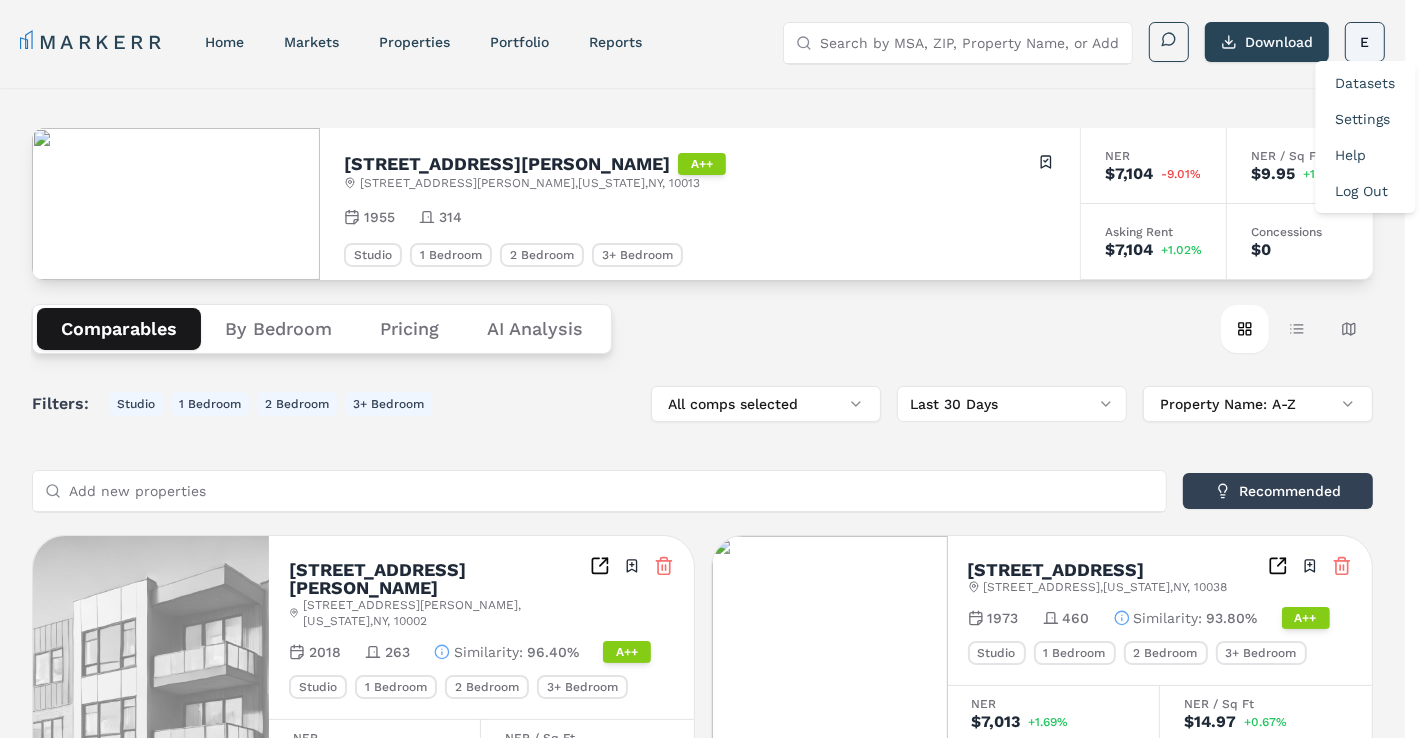 click on "MARKERR home markets properties Portfolio reports Search by MSA, ZIP, Property Name, or Address Download E Datasets Settings Help Log Out MARKERR Toggle menu Search by MSA, ZIP, Property Name, or Address home markets properties Portfolio reports E 88 Leonard Street A++ 88 Leonard St ,  New York ,  NY ,   10013 Toggle portfolio menu 1955 314 Studio 1 Bedroom 2 Bedroom 3+ Bedroom NER $7,104 -9.01% NER / Sq Ft $9.95 +1.02% Asking Rent $7,104 +1.02% Concessions $0 Comparables By Bedroom Pricing AI Analysis Card view Table view Map view Filters: Studio 1 Bedroom 2 Bedroom 3+ Bedroom All comps selected Last 30 Days Property Name: A-Z Add new properties Recommended 180 Broome Street 180 Broome St ,  New York ,  NY ,   10002 Toggle portfolio menu 2018 263 Similarity : 96.40% A++ Studio 1 Bedroom 2 Bedroom 3+ Bedroom NER $5,522 -1.79% NER / Sq Ft $8.70 -0.91% Asking Rent $5,522 -0.91% Concessions $0 19 Dutch Street 19 Dutch St ,  New York ,  NY ,   10038 Toggle portfolio menu 1973 460 Similarity : 93.80% A++" at bounding box center [711, 1087] 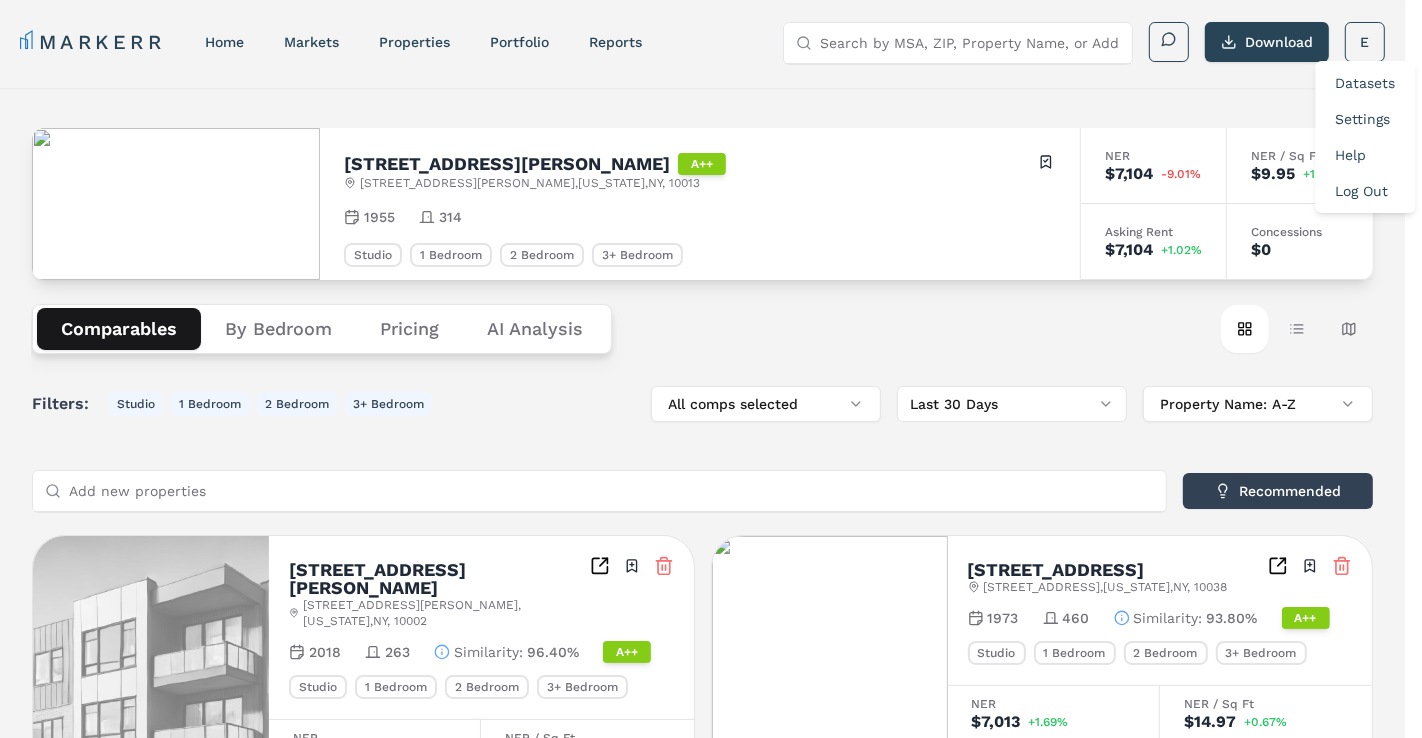 click on "Log Out" at bounding box center (1362, 191) 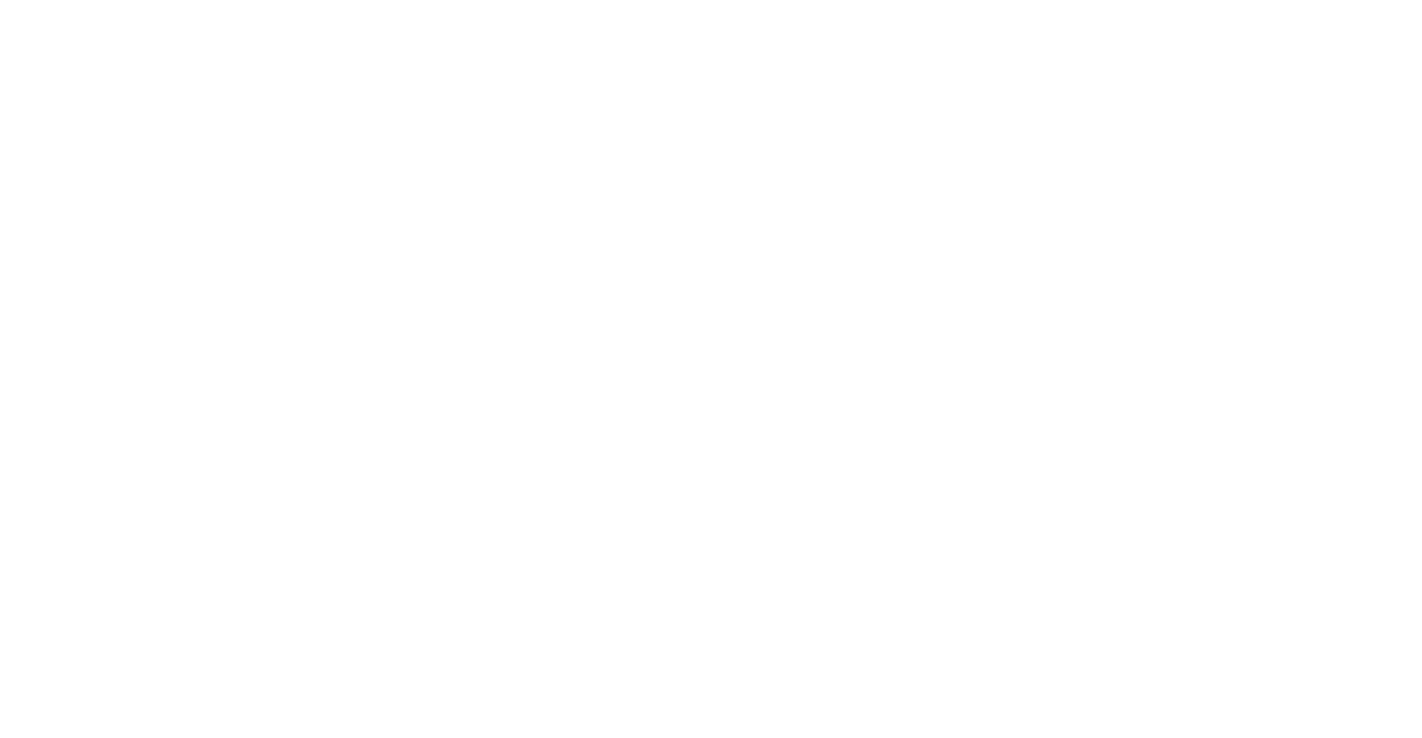 scroll, scrollTop: 0, scrollLeft: 0, axis: both 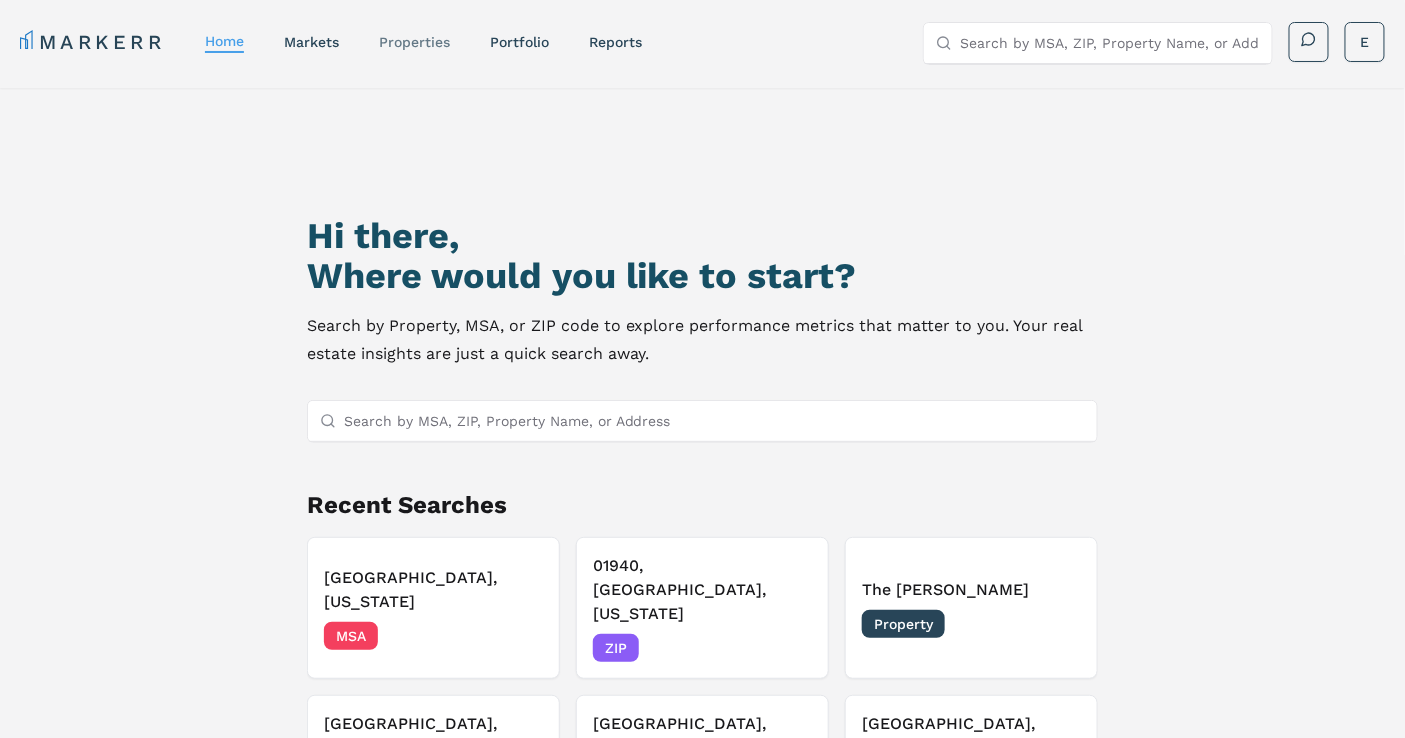 click on "properties" at bounding box center [414, 42] 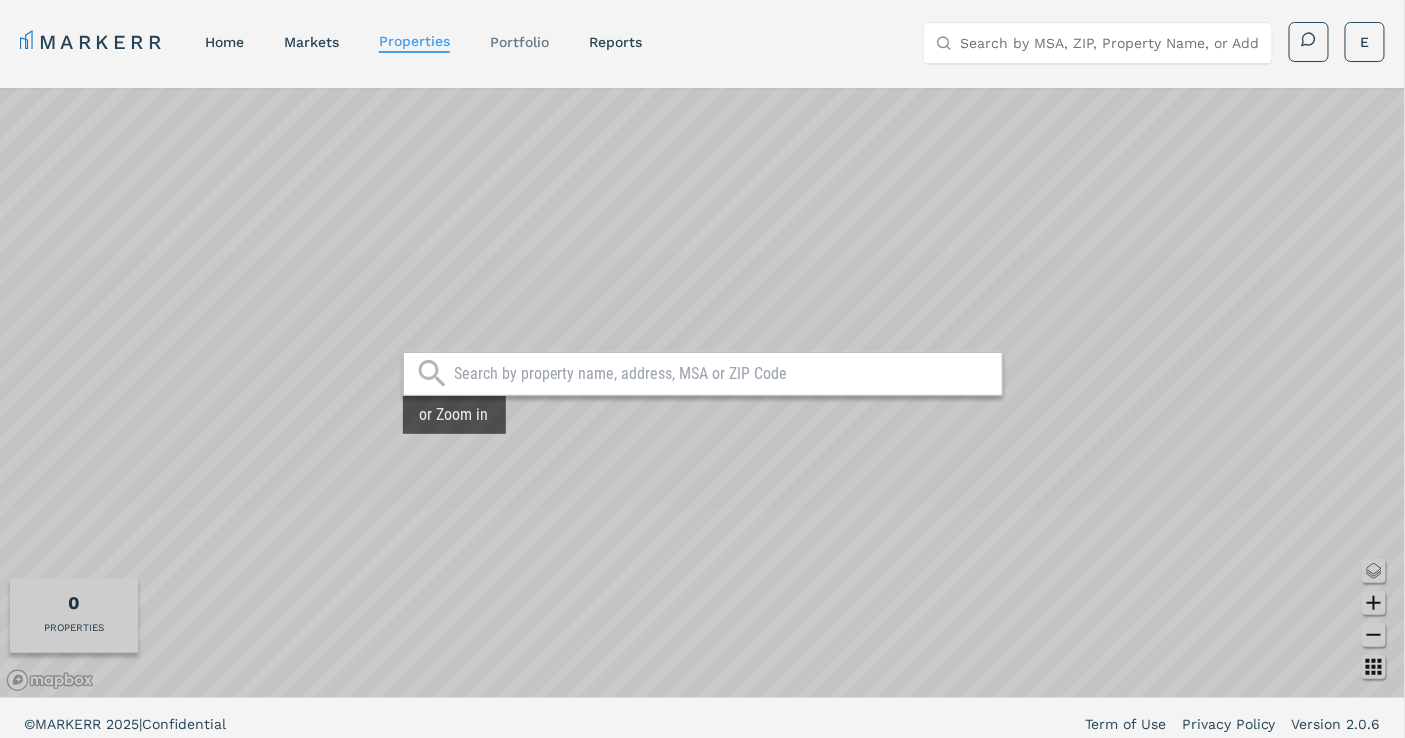 click on "Portfolio" at bounding box center [519, 42] 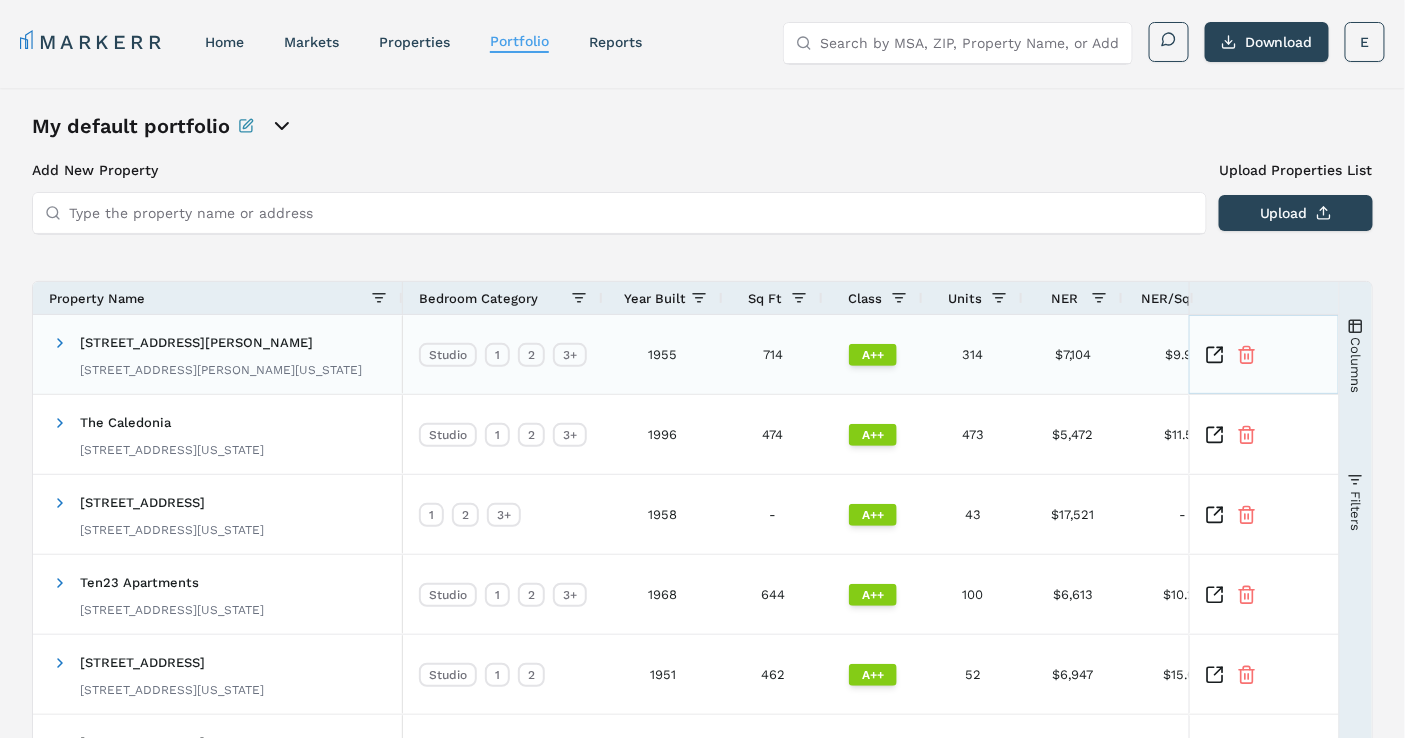 click 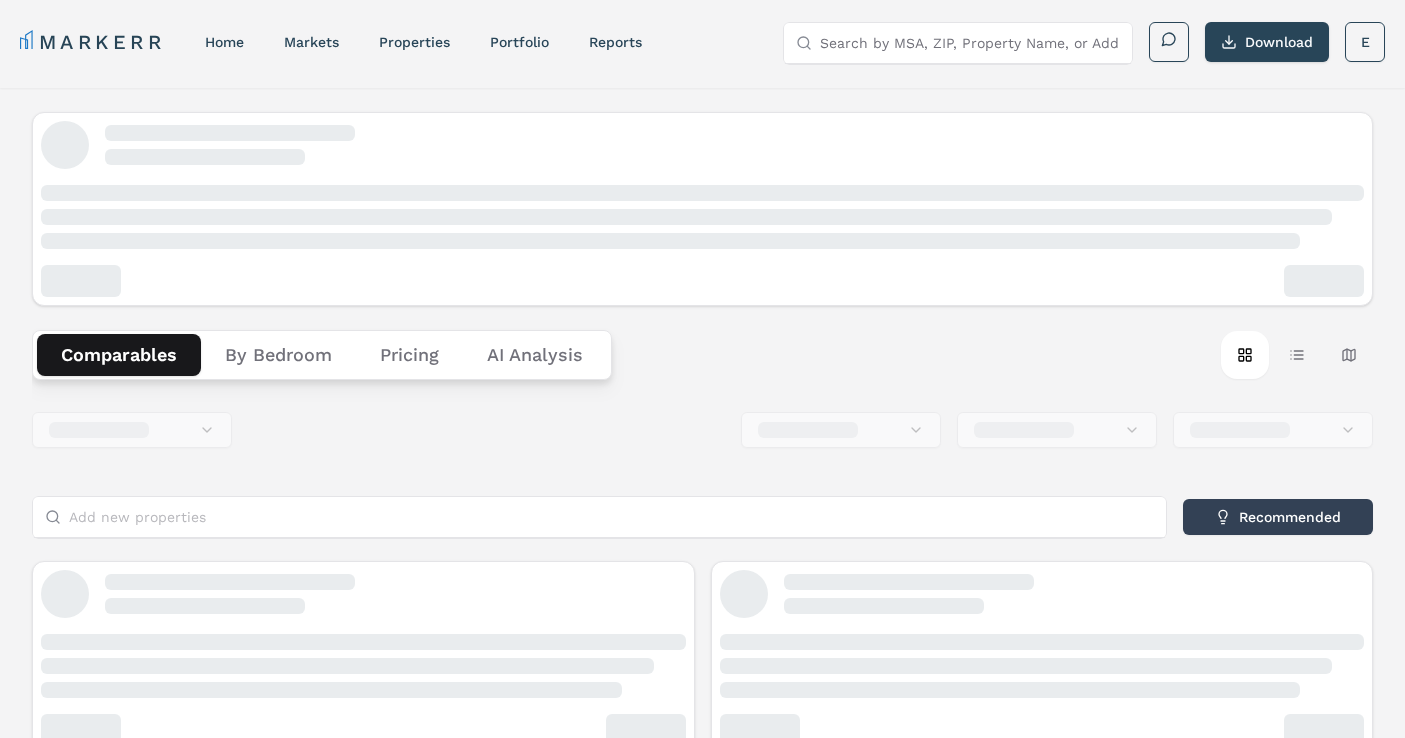scroll, scrollTop: 0, scrollLeft: 0, axis: both 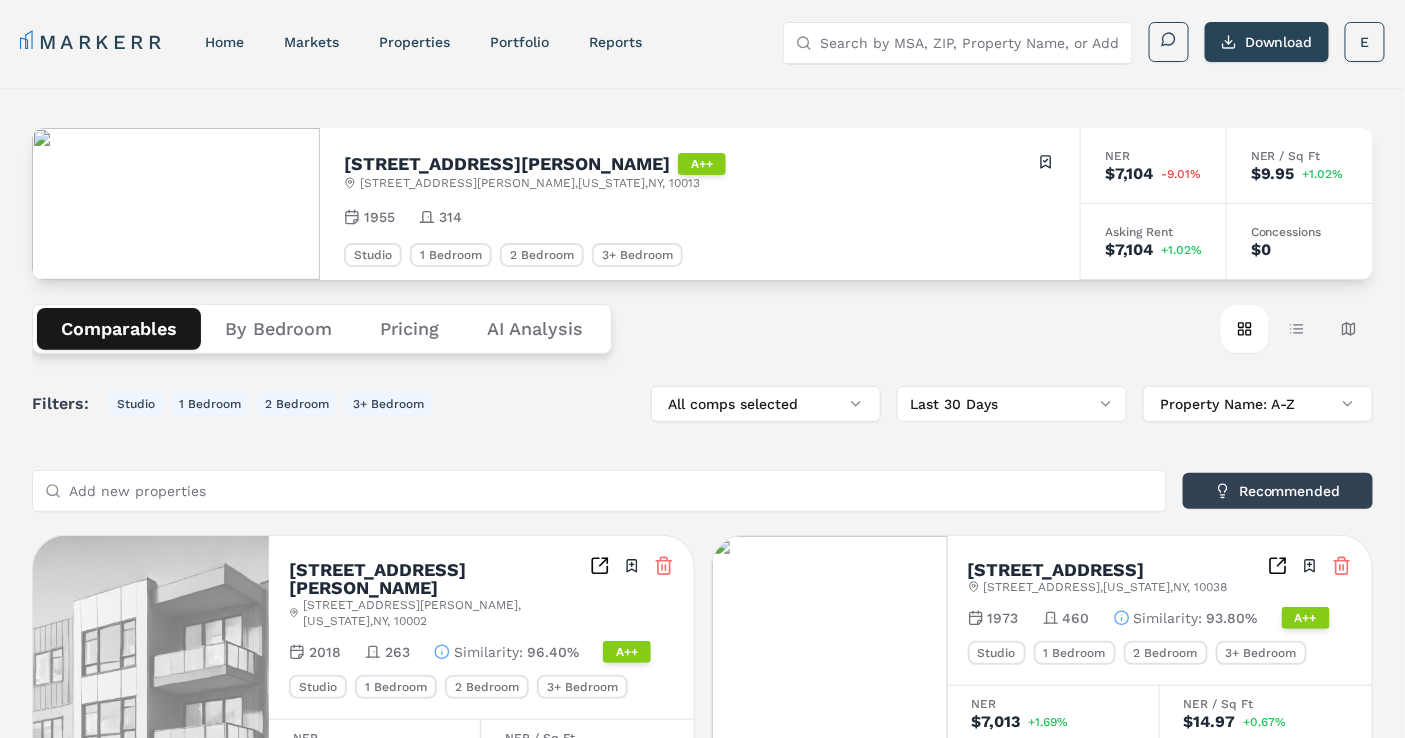 click on "Comparables By Bedroom Pricing AI Analysis Card view Table view Map view" at bounding box center [702, 329] 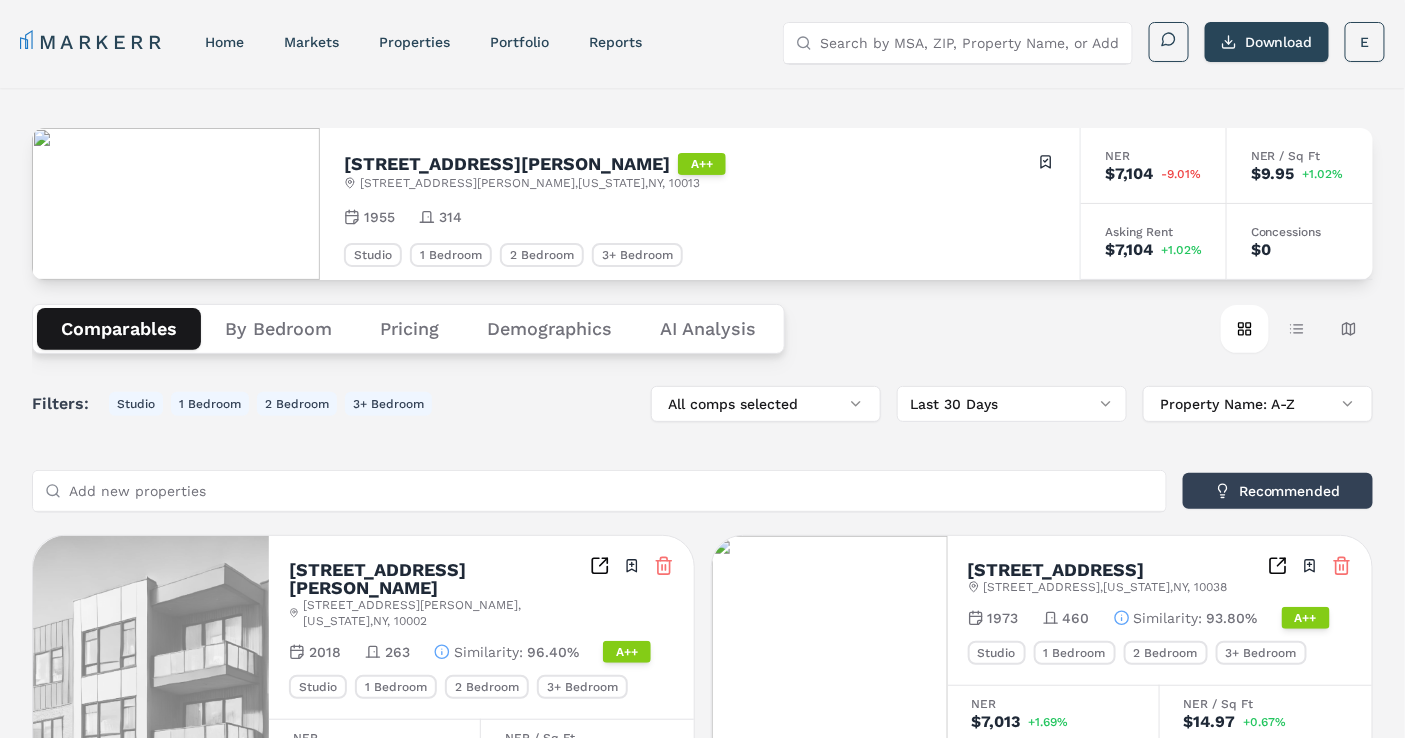 click on "Demographics" at bounding box center [549, 329] 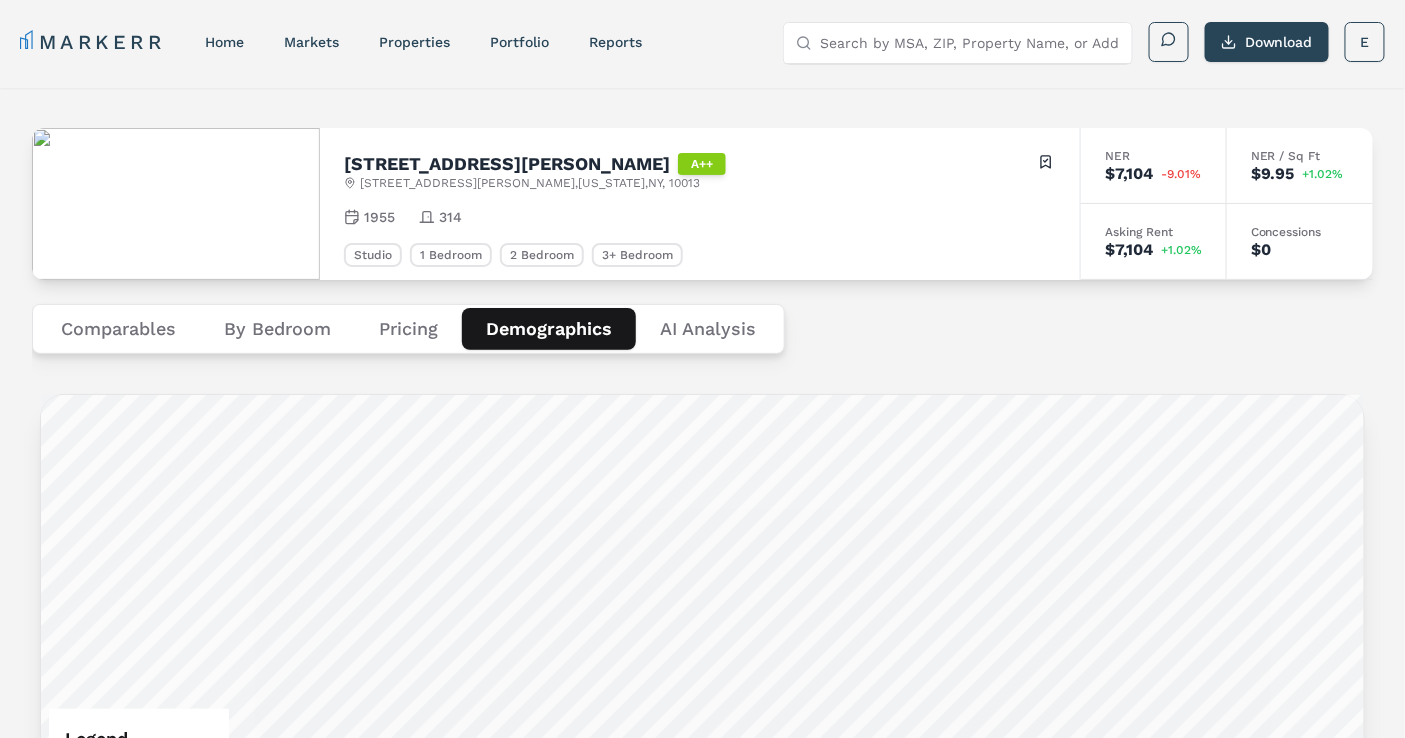 click on "Comparables" at bounding box center (118, 329) 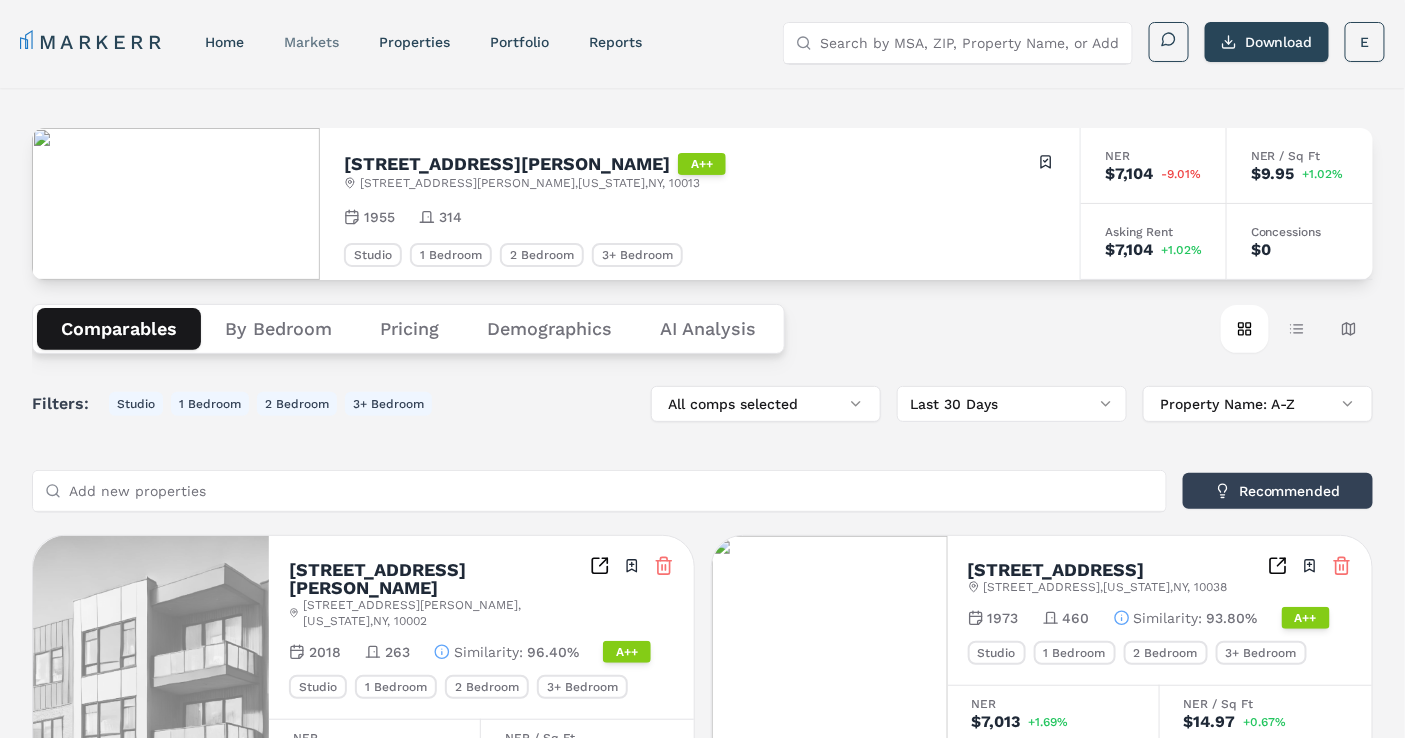 click on "markets" at bounding box center [311, 42] 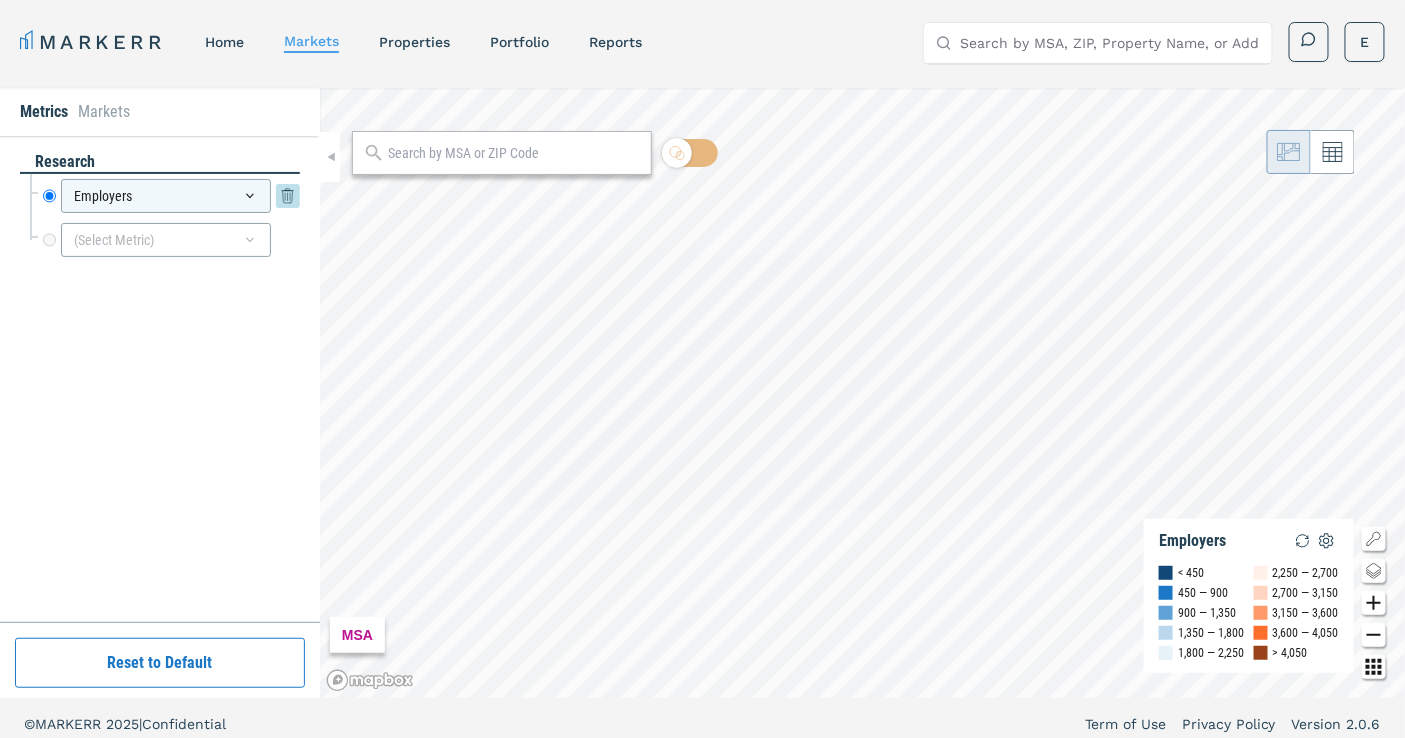click on "Employers" at bounding box center (166, 196) 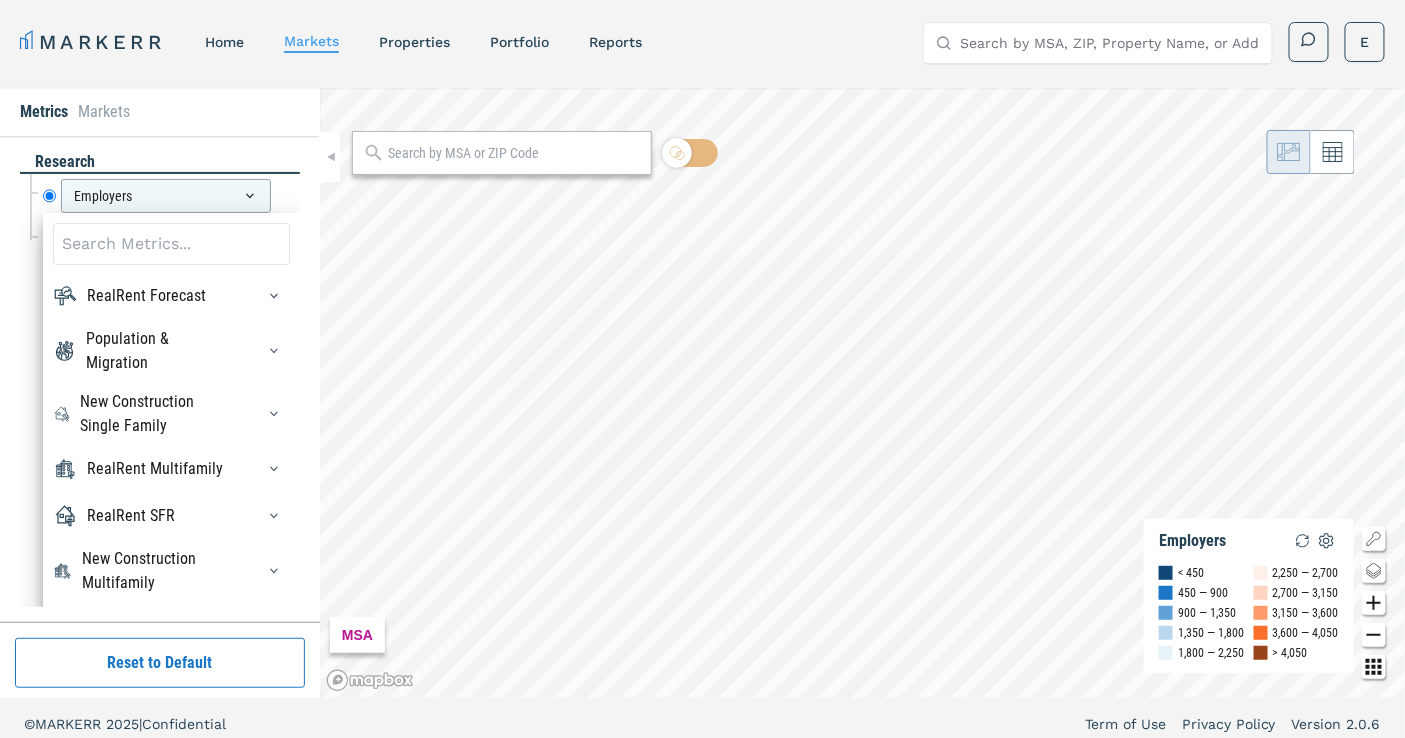 click on "Markets" at bounding box center (104, 112) 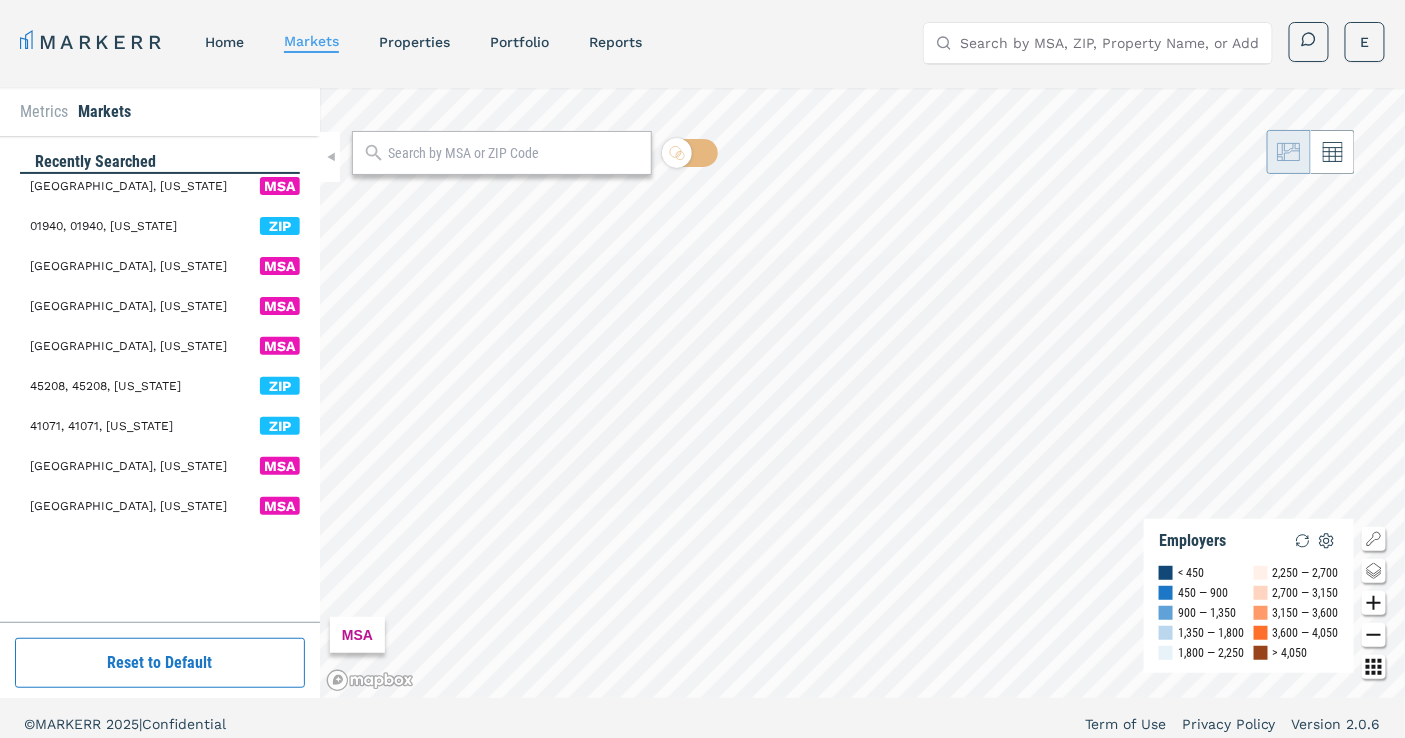 click on "Metrics" at bounding box center [44, 112] 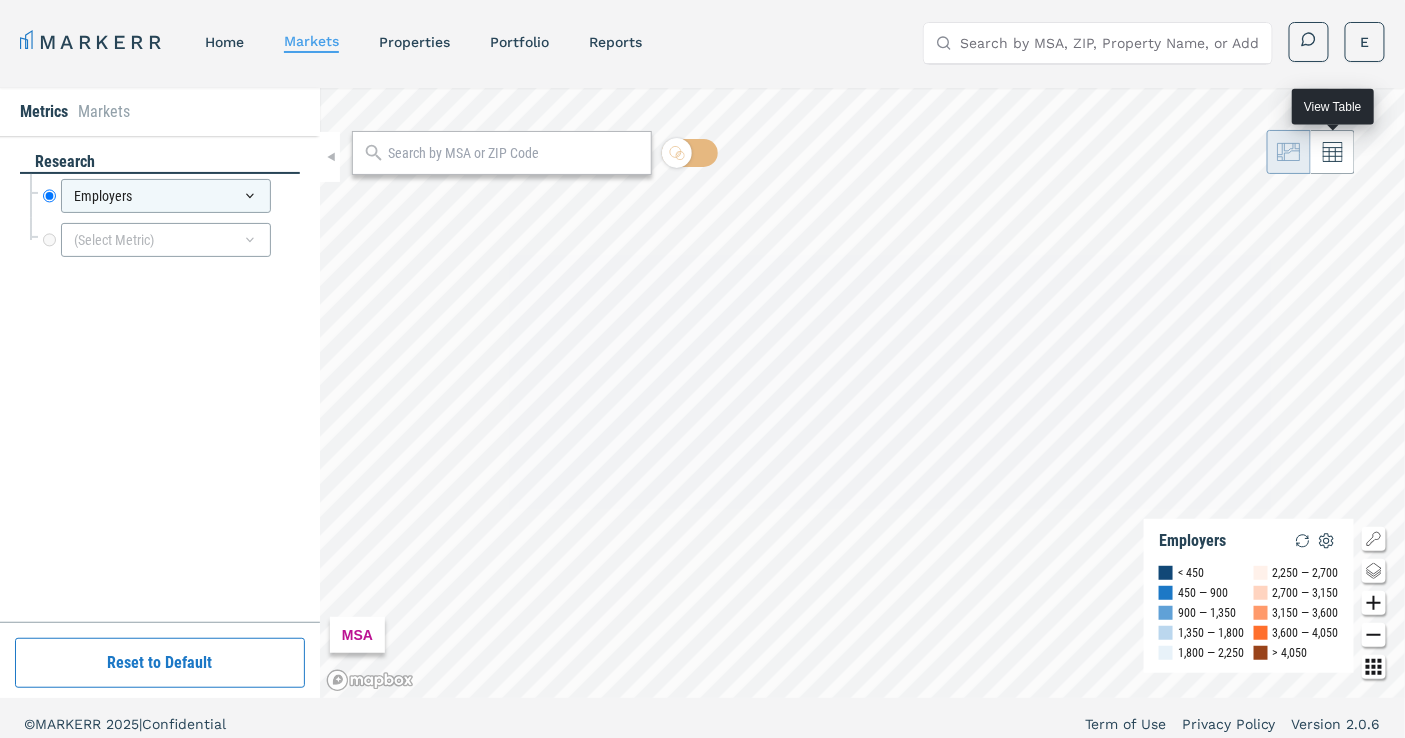 click at bounding box center [1333, 152] 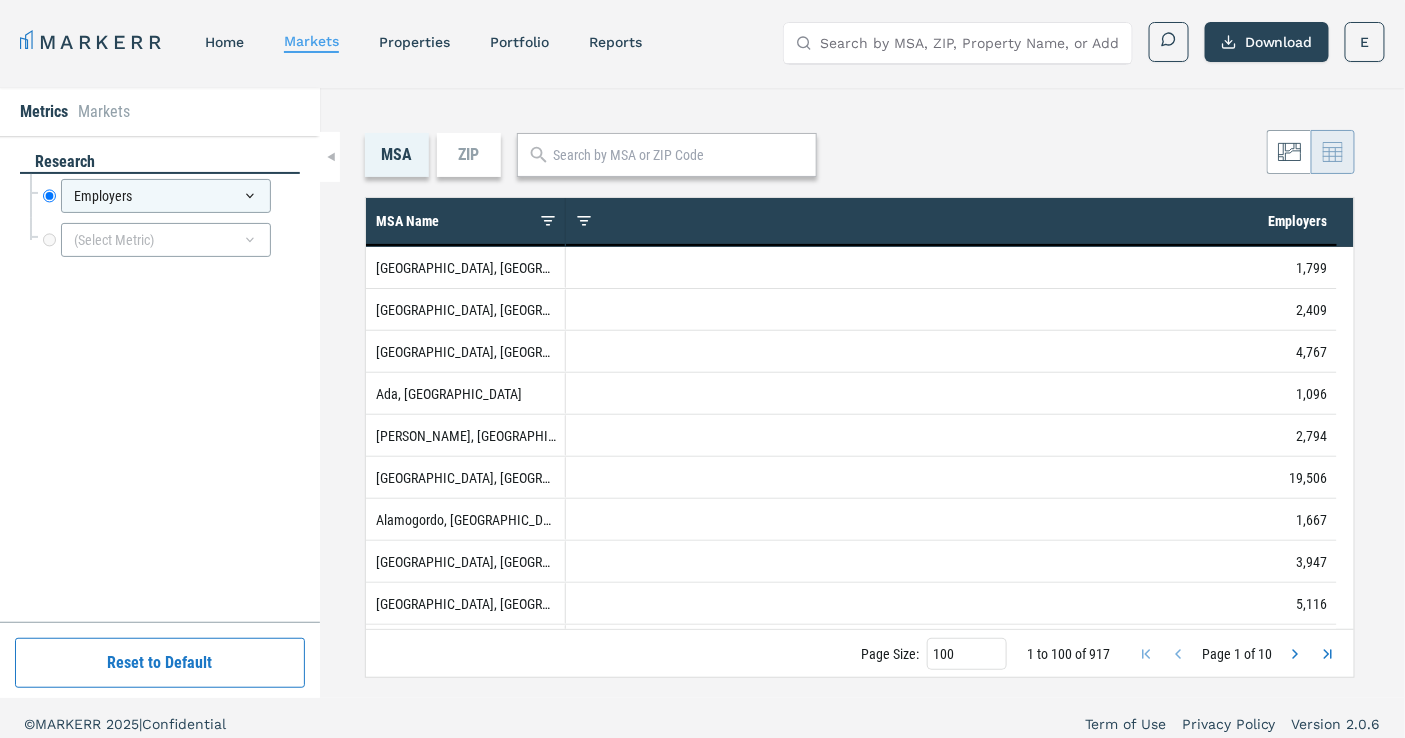 click at bounding box center (679, 155) 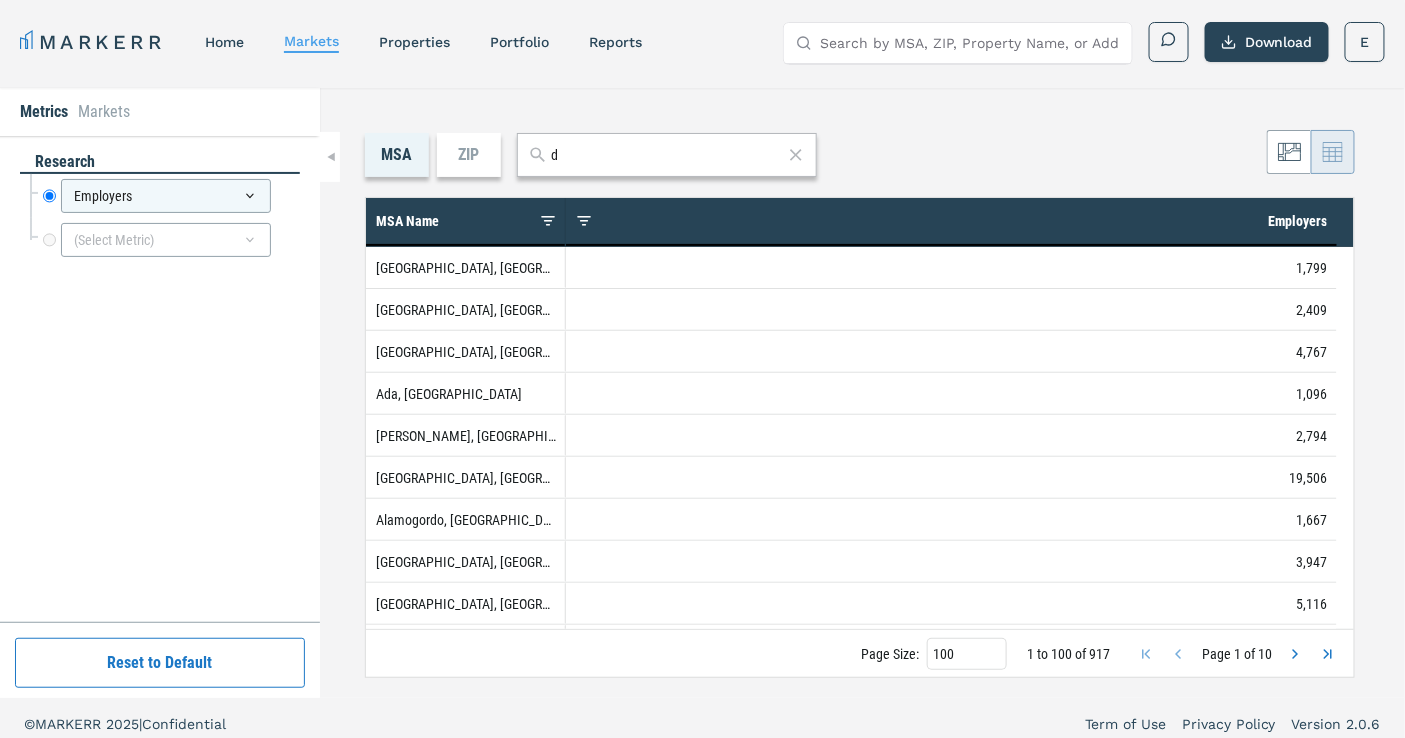 type 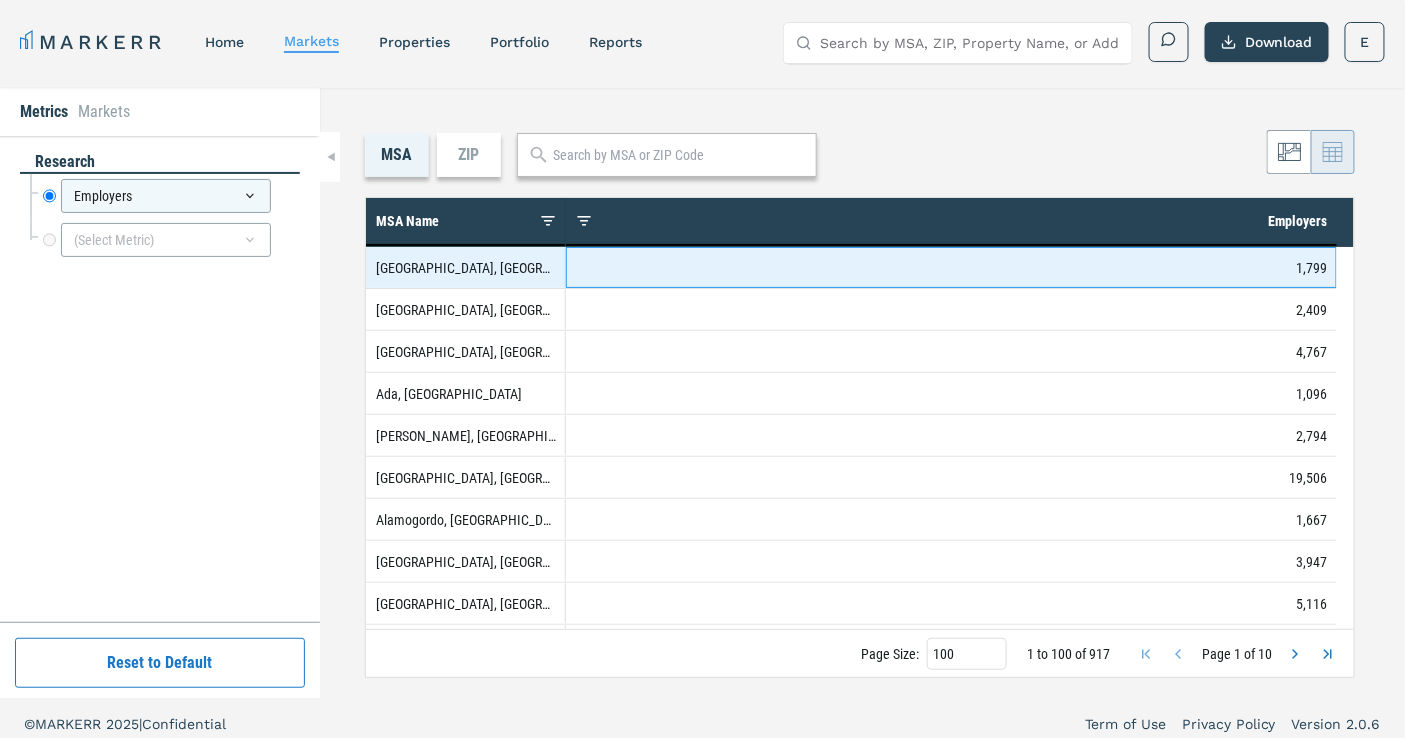 click on "1,799" at bounding box center (951, 267) 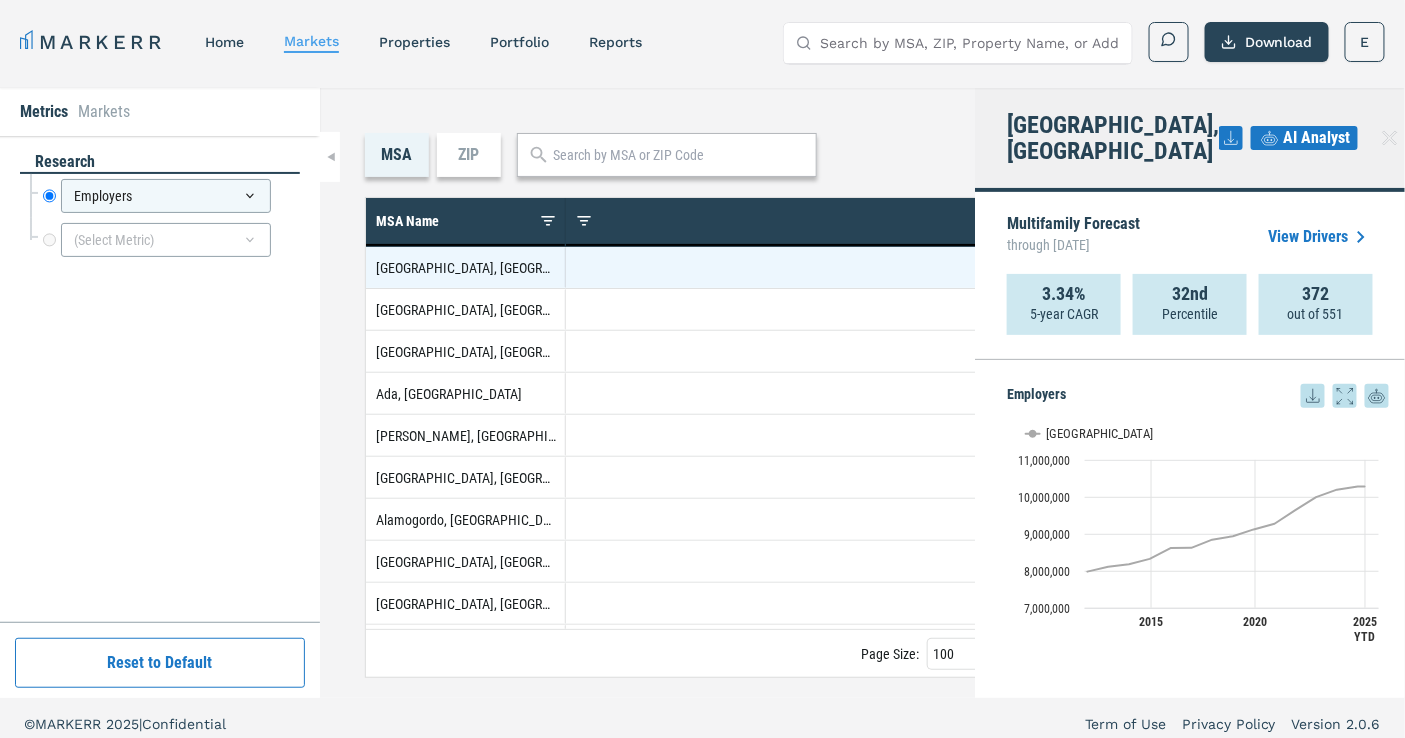 click at bounding box center (679, 155) 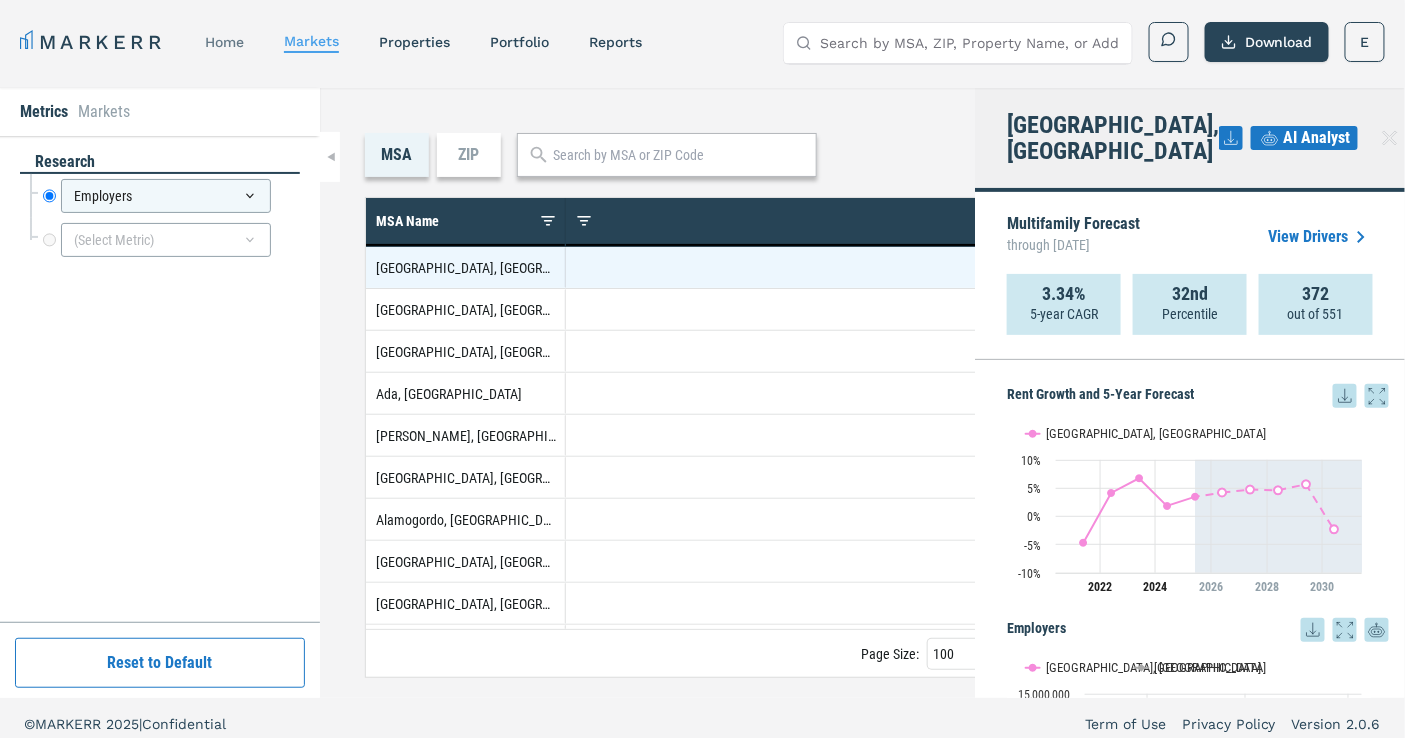 click on "home" at bounding box center [224, 42] 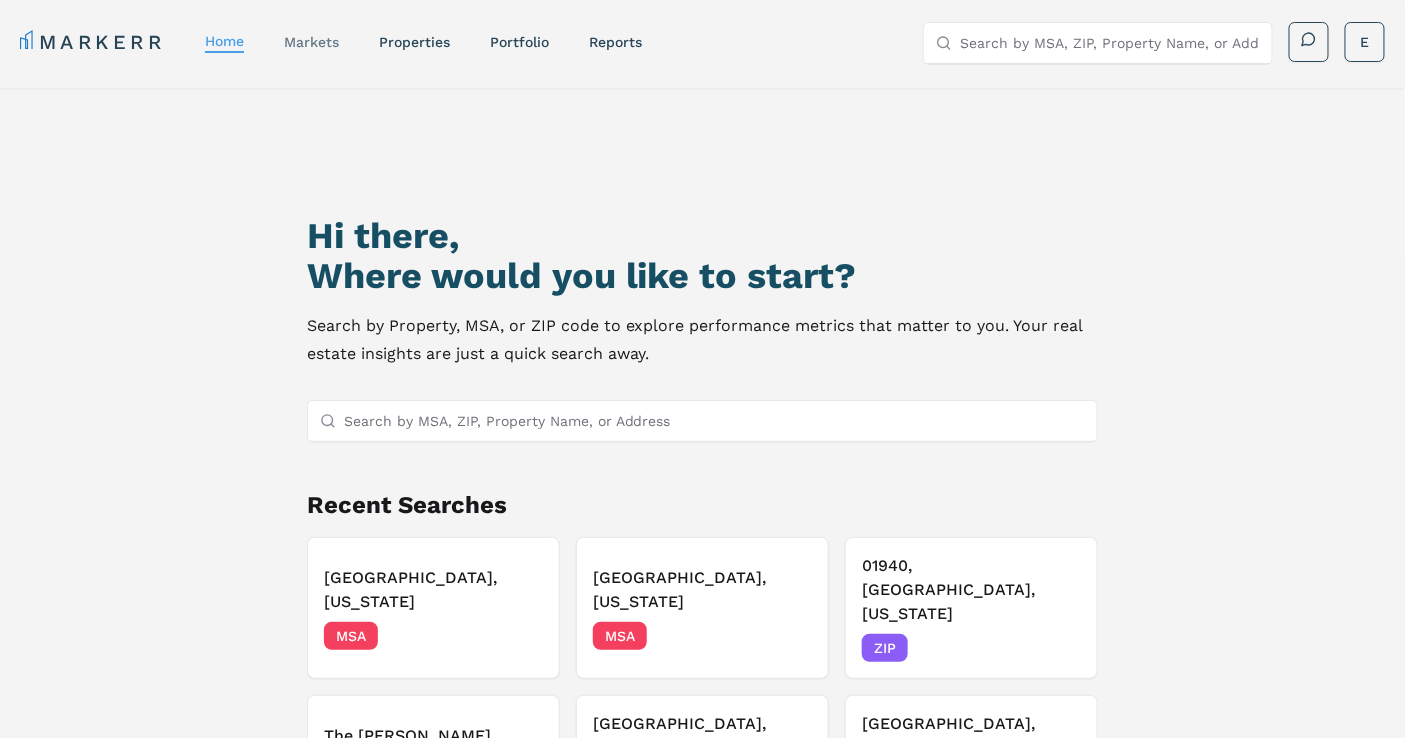 click on "markets" at bounding box center [311, 42] 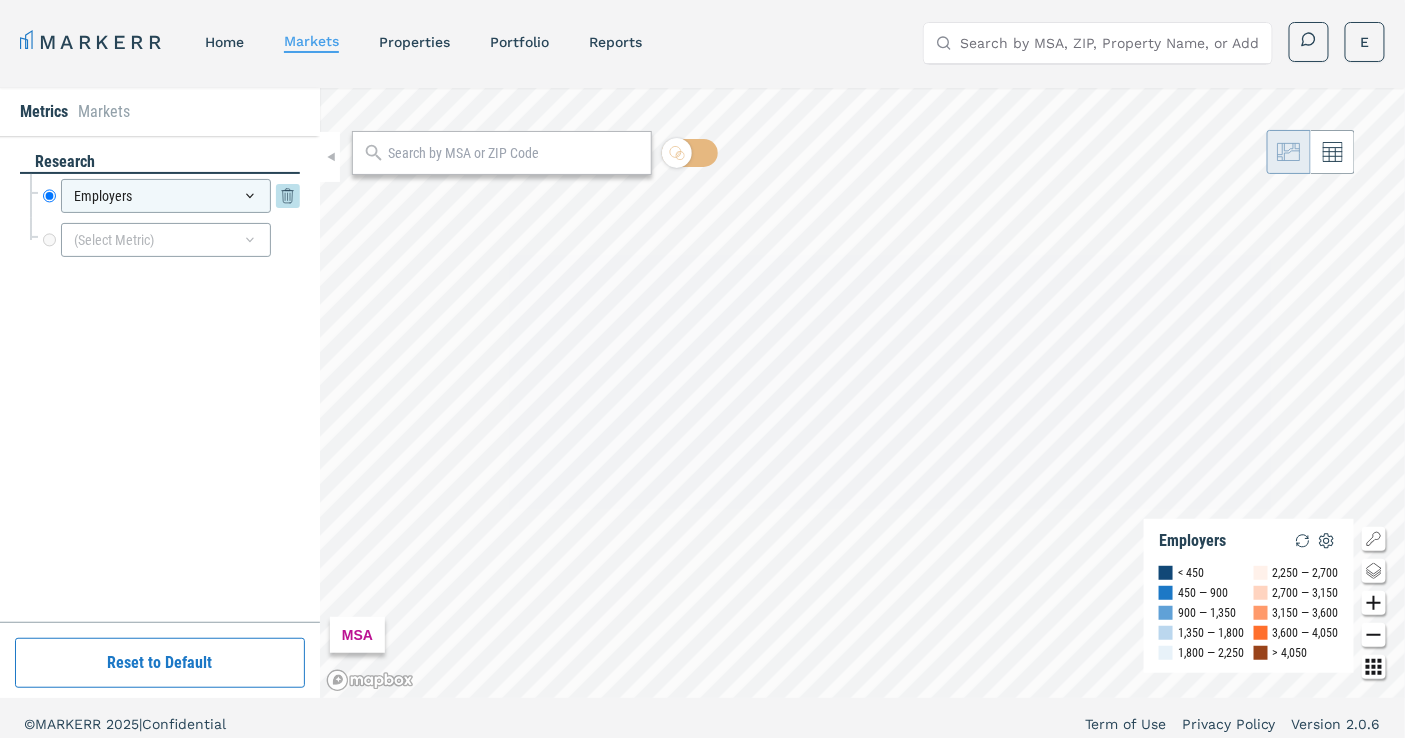 click 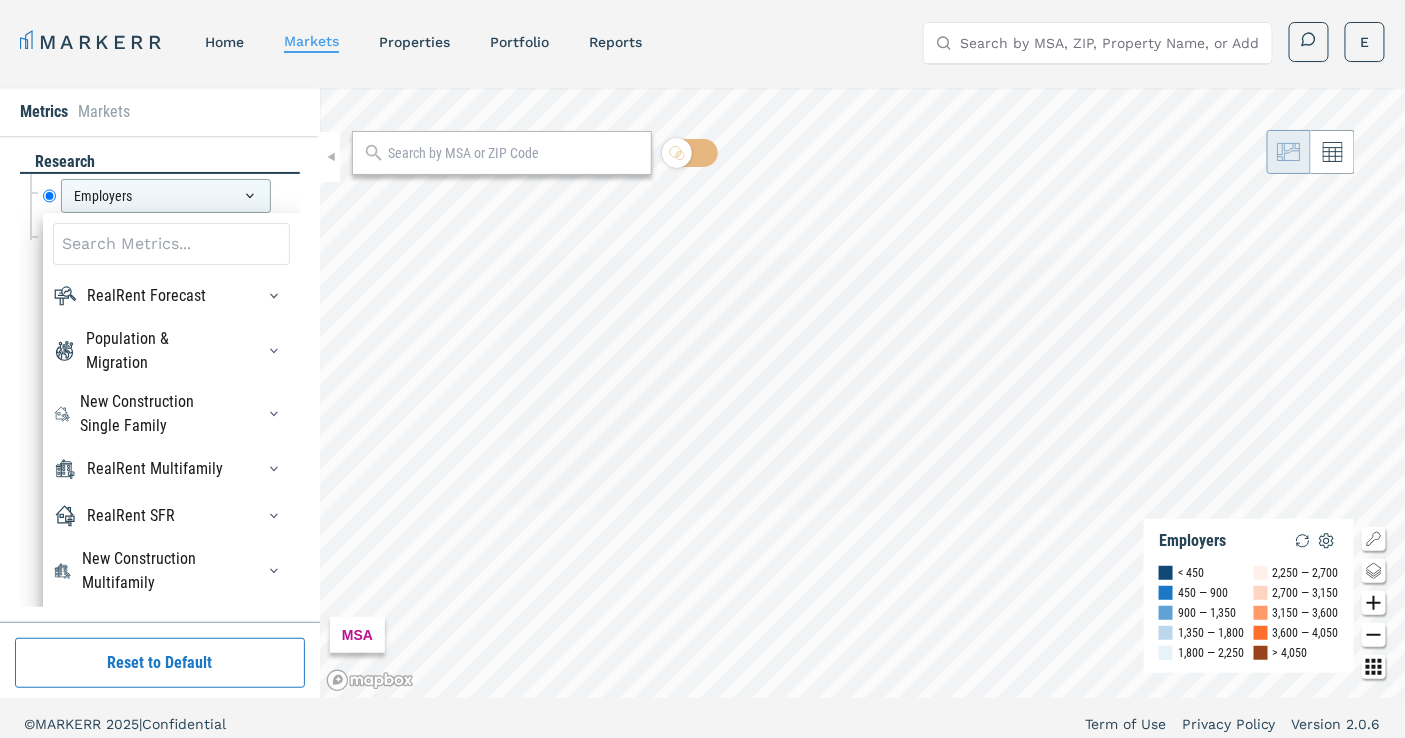 click at bounding box center (171, 244) 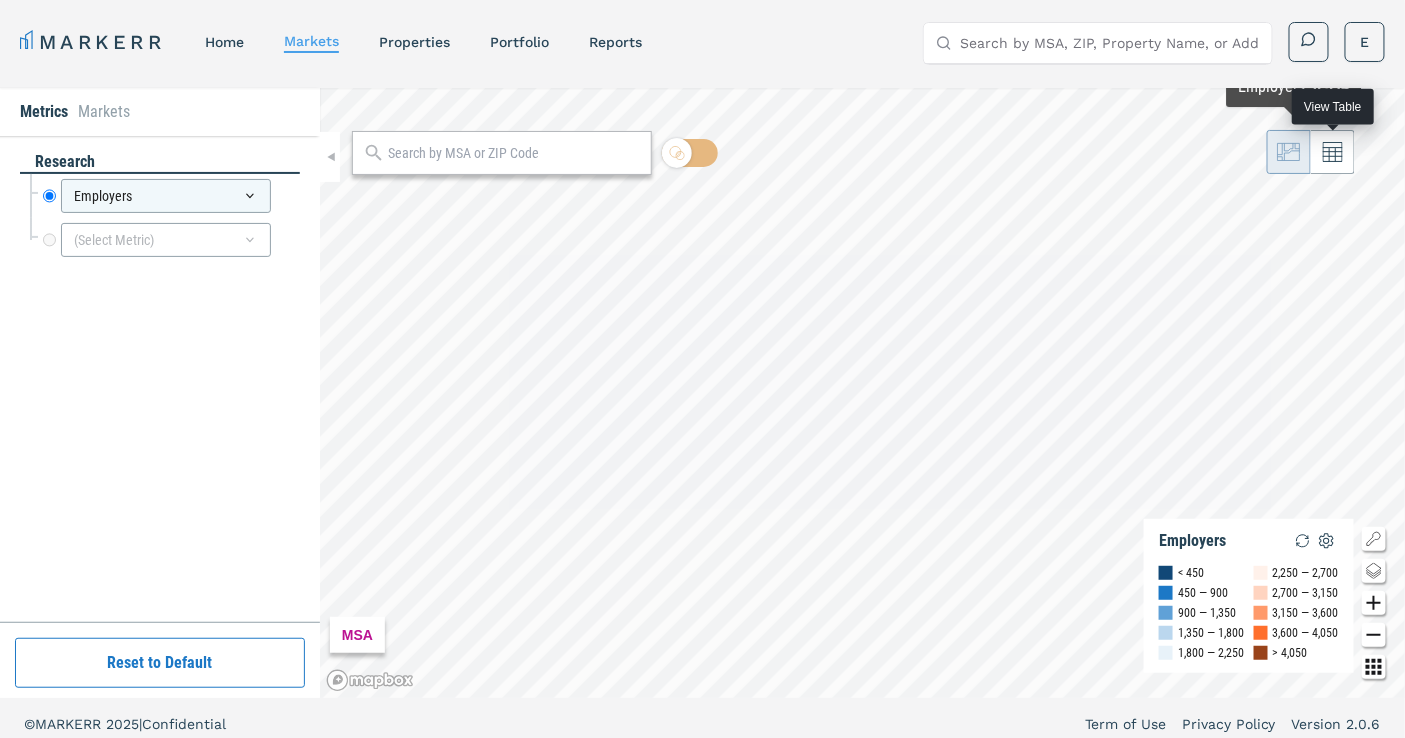 click at bounding box center (1333, 152) 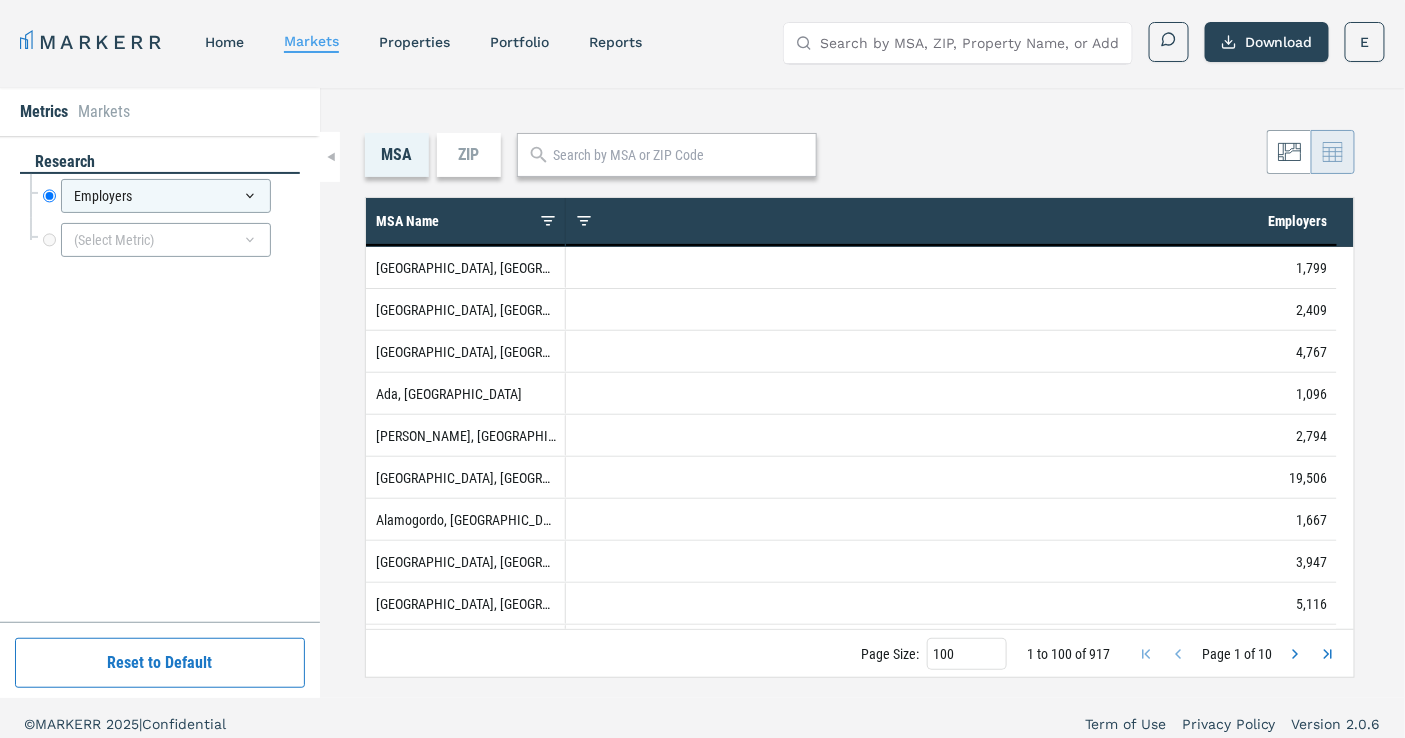 click at bounding box center [679, 155] 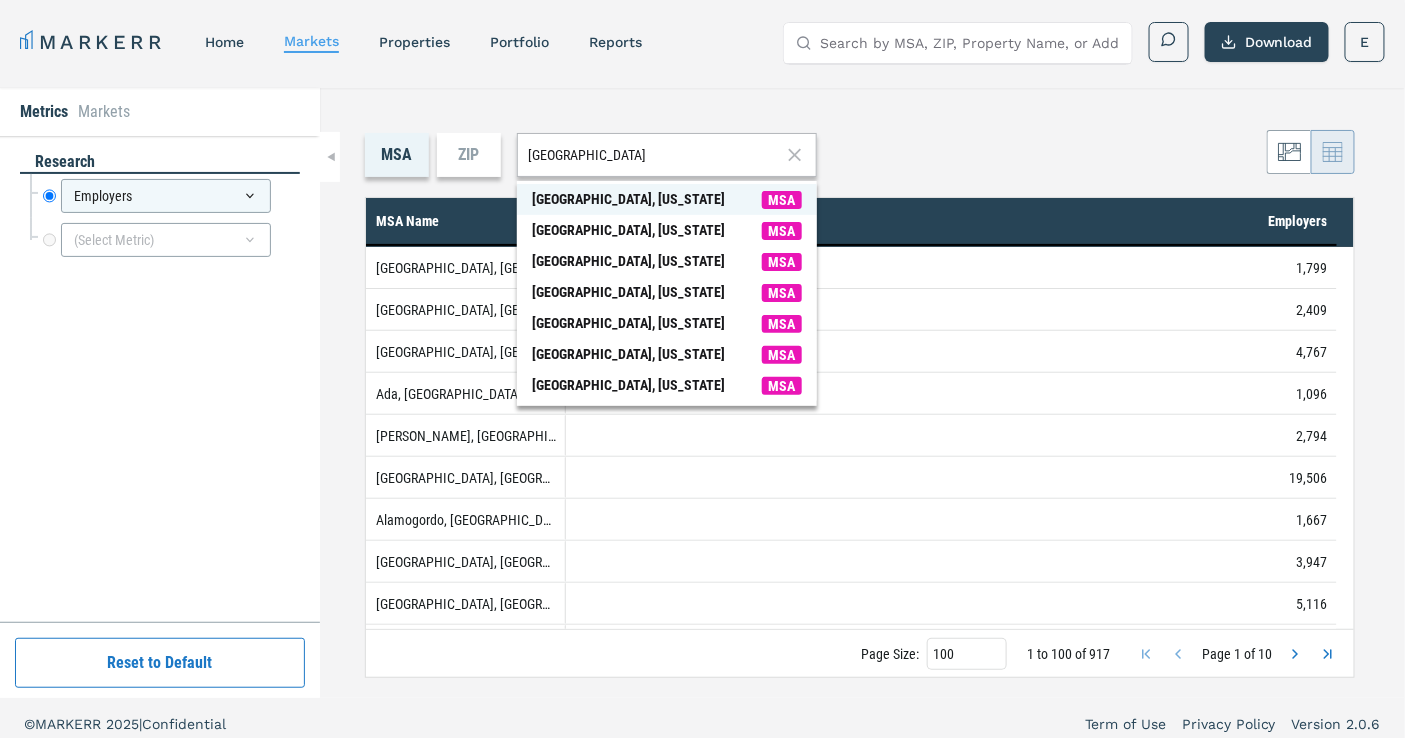 click on "MSA" at bounding box center (782, 200) 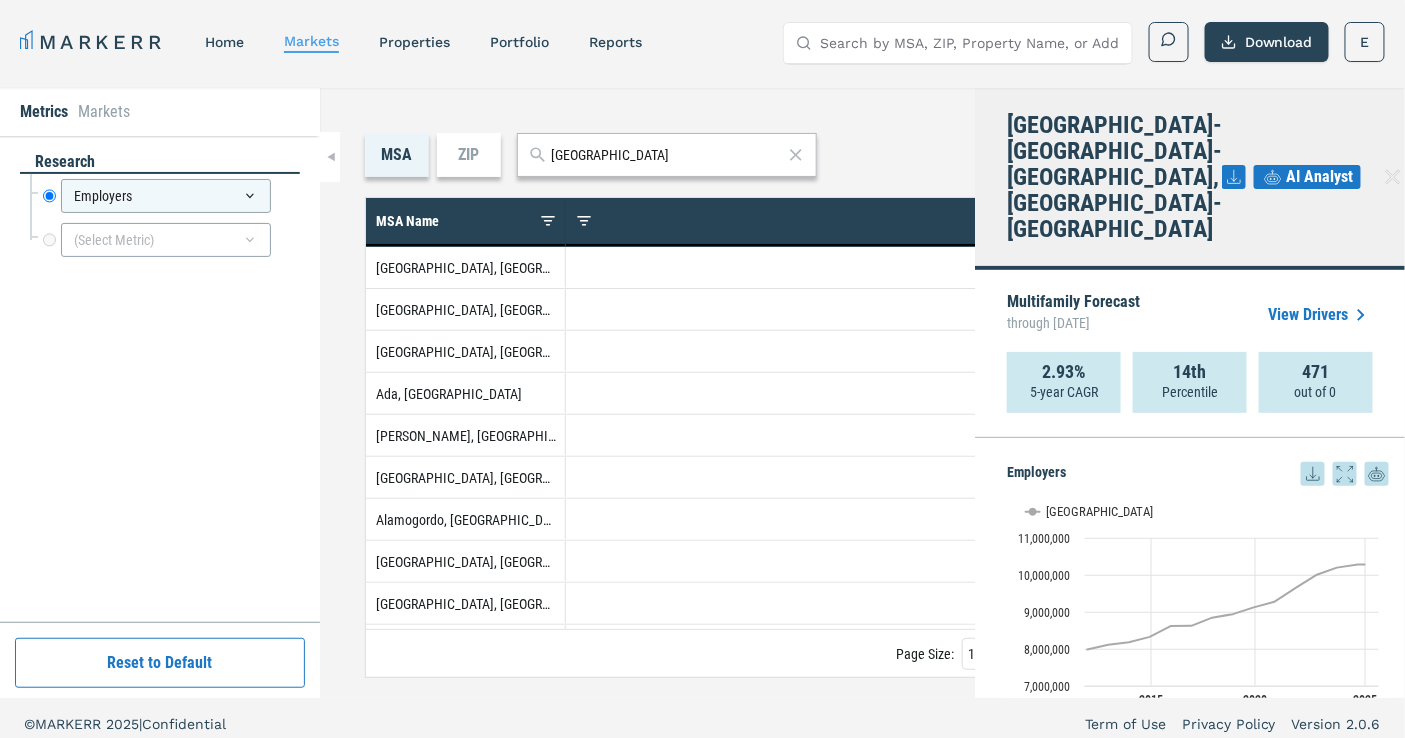 drag, startPoint x: 688, startPoint y: 163, endPoint x: 495, endPoint y: 112, distance: 199.62465 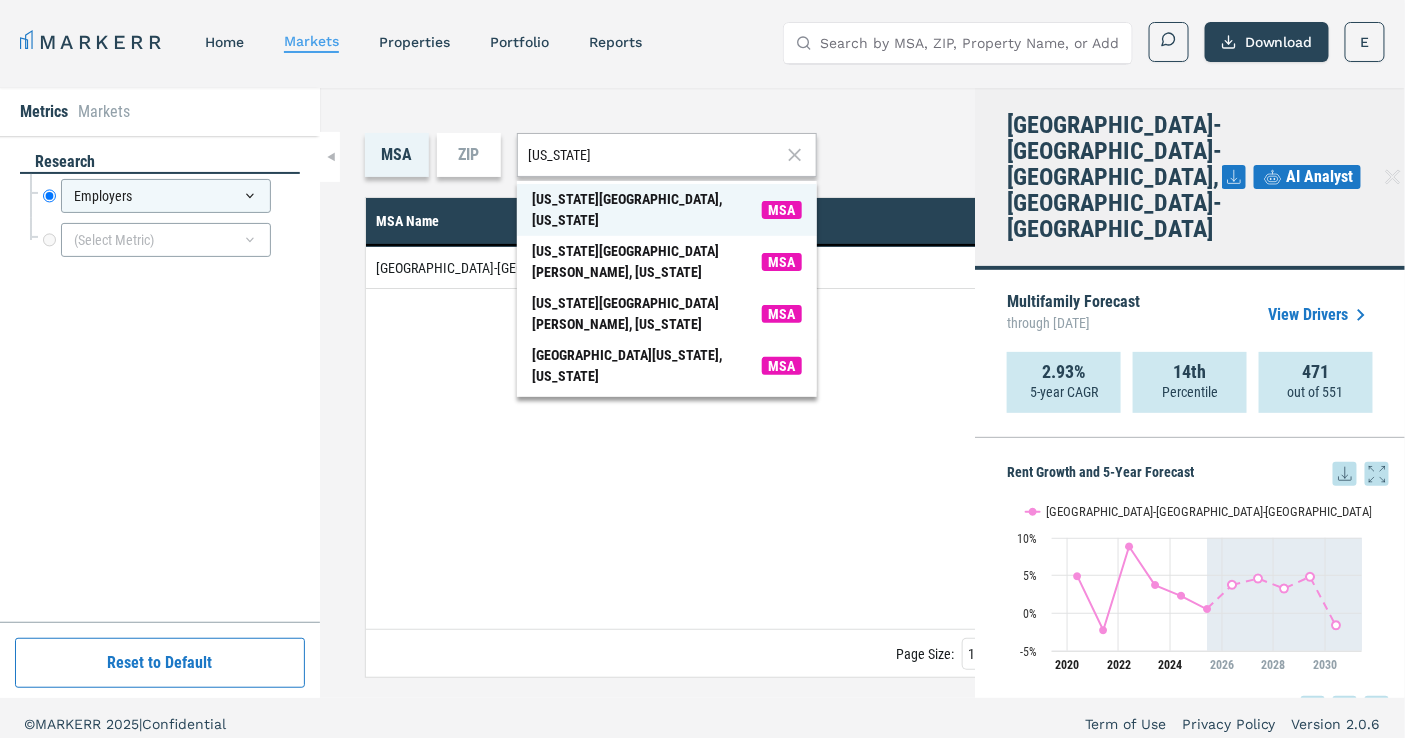 type on "new york" 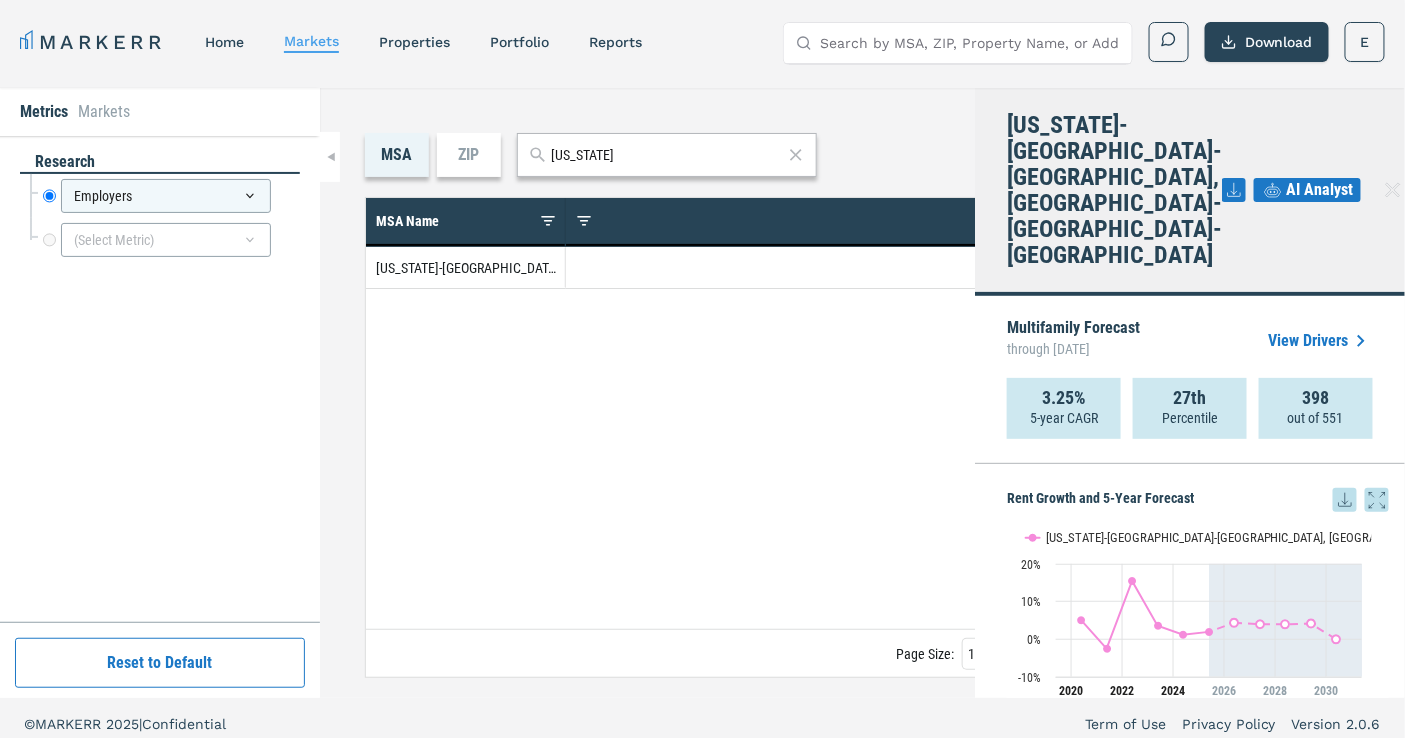 click on "Metrics" at bounding box center (44, 112) 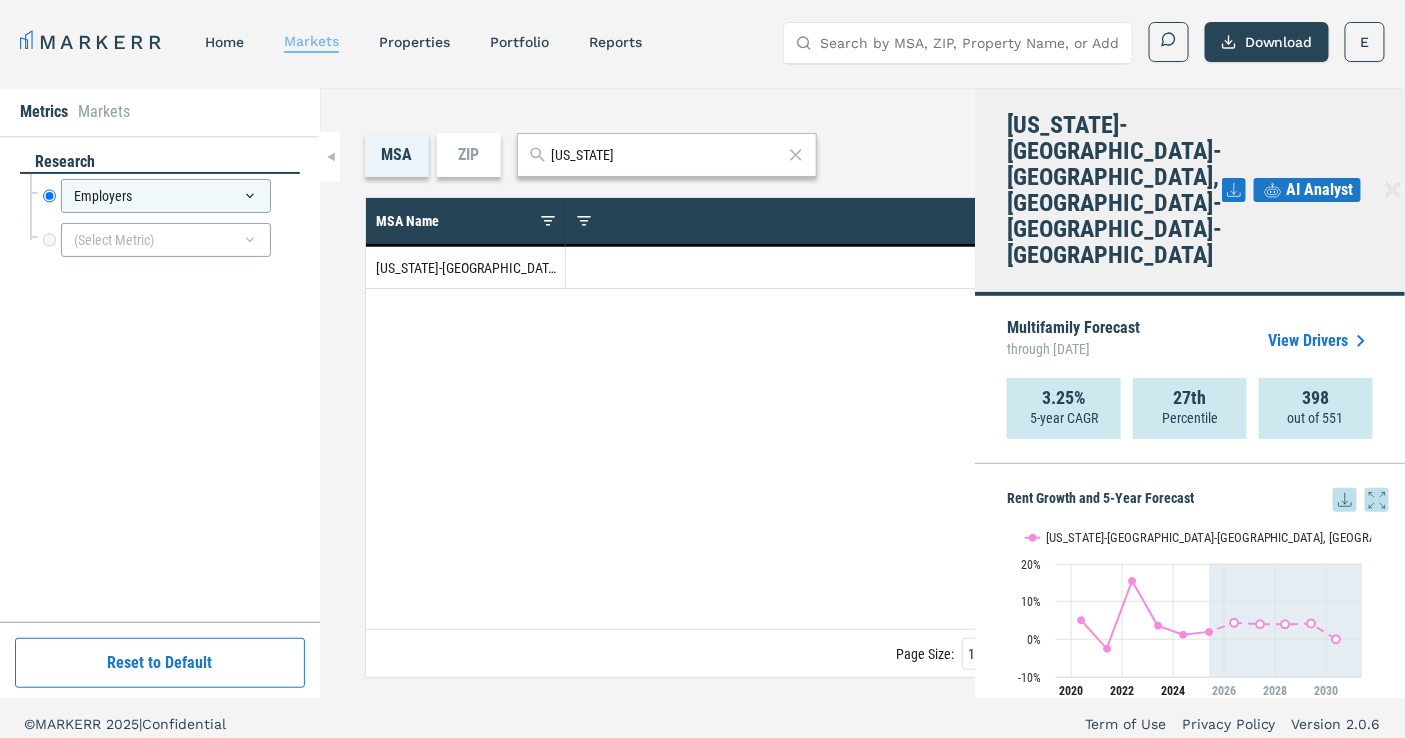 click on "markets" at bounding box center [311, 41] 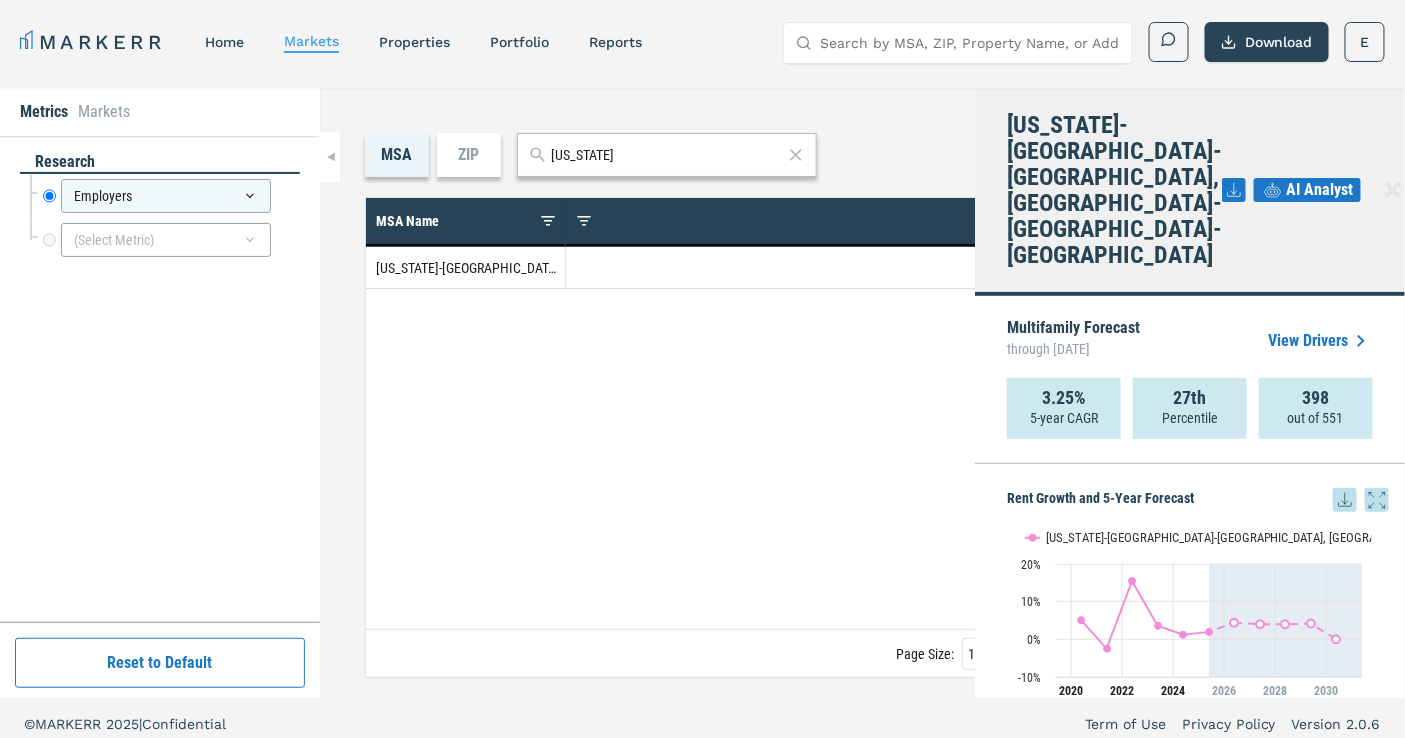 click on "MSA ZIP new york 1 to 1 of 1. Page 1 of 1 Drag here to set row groups Drag here to set column labels
MSA Name
Employers
New York-Newark-Jersey City, NY-NJ-PA 683,723
Page Size:
100
1 to 1 of" at bounding box center [862, 393] 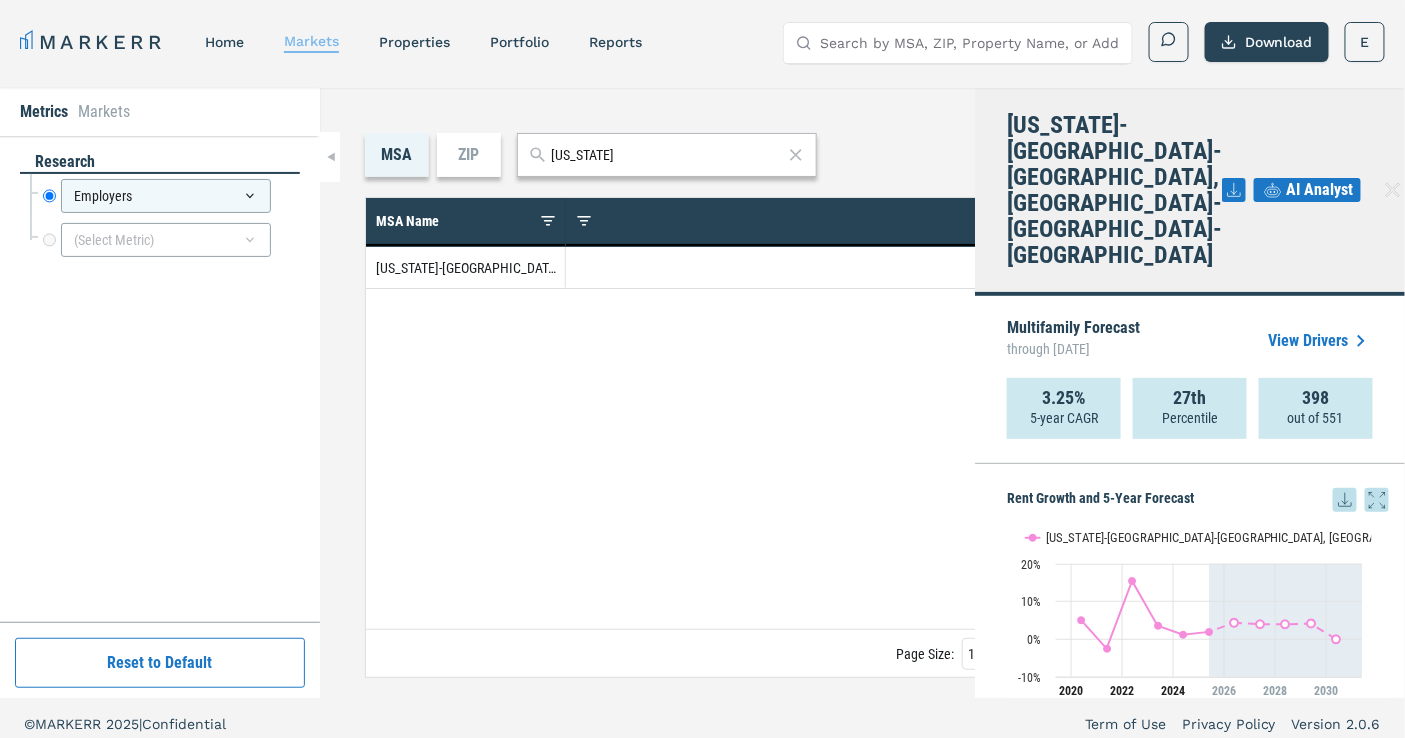 click on "markets" at bounding box center (311, 41) 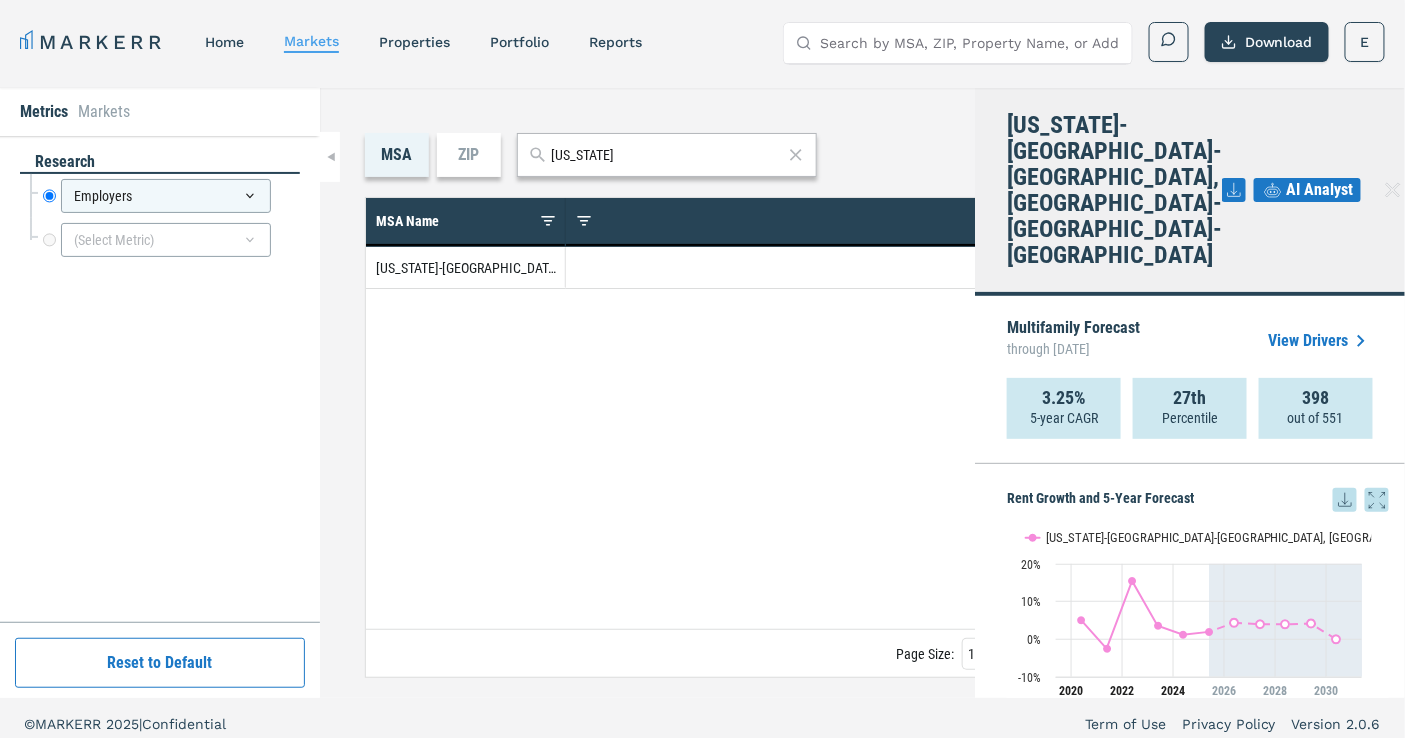 click on "MSA" at bounding box center (397, 155) 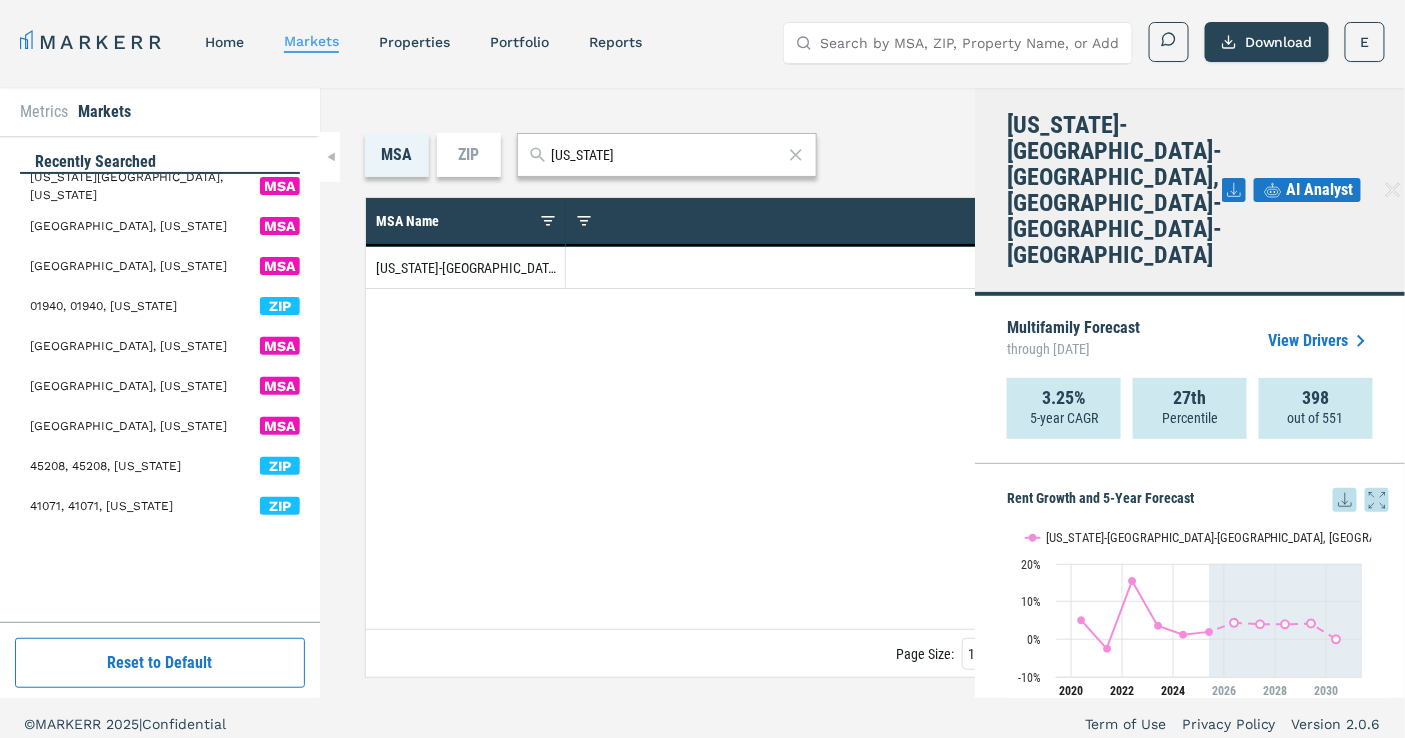 click on "Metrics" at bounding box center (44, 112) 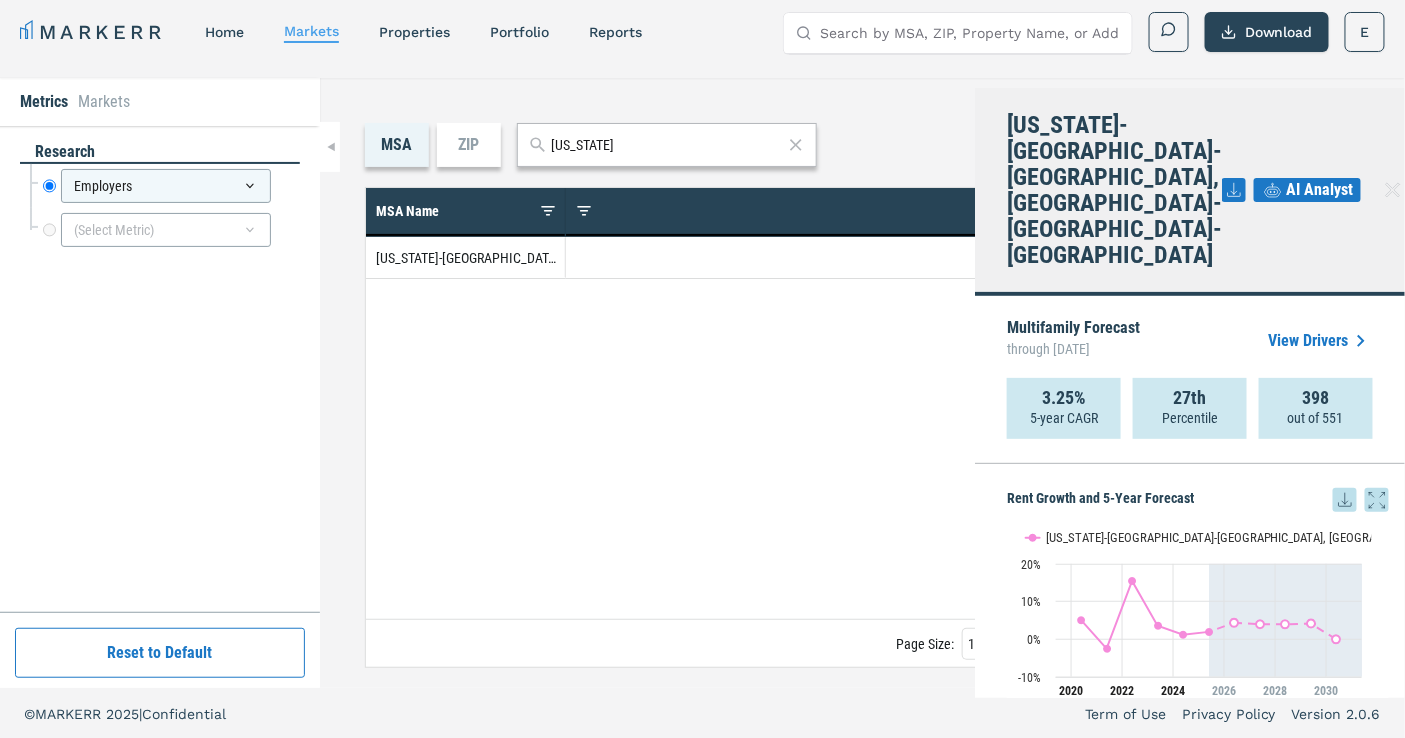 scroll, scrollTop: 12, scrollLeft: 0, axis: vertical 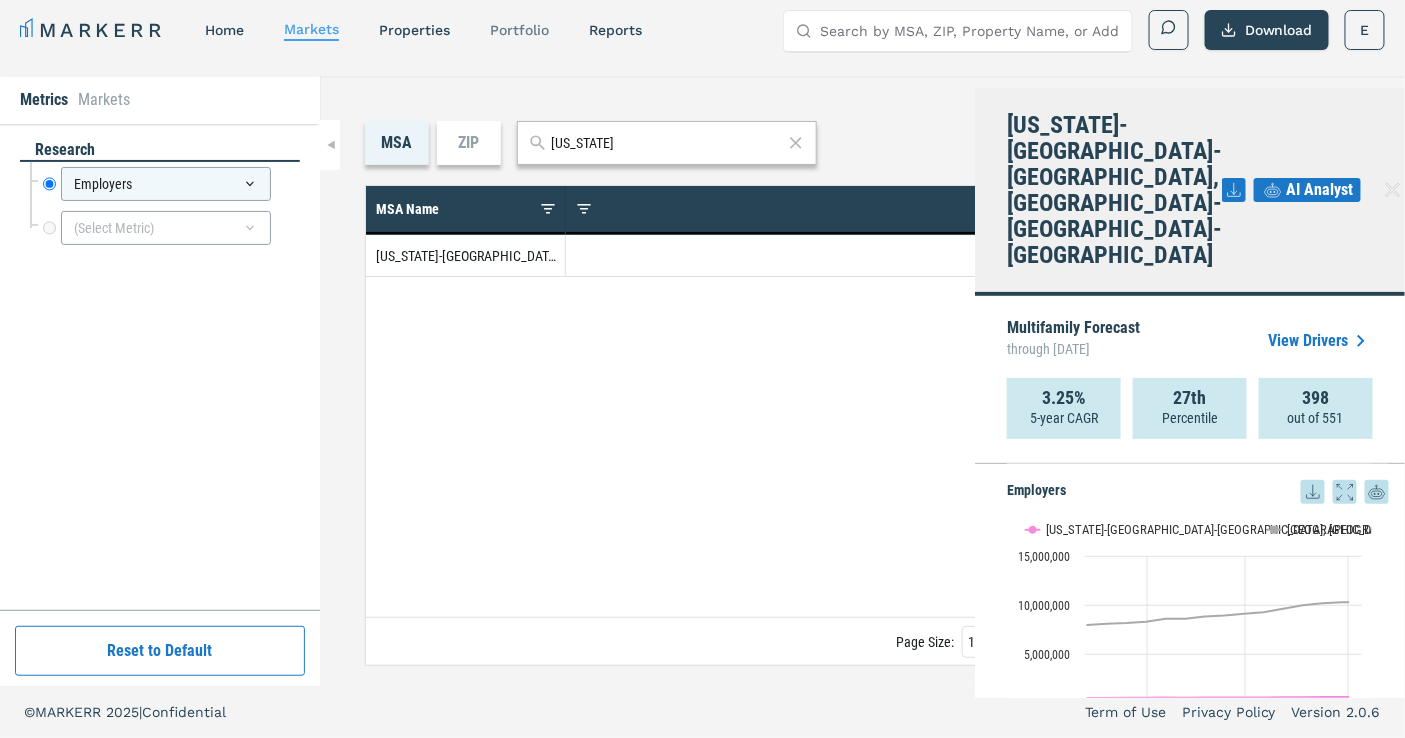 click on "Portfolio" at bounding box center [519, 30] 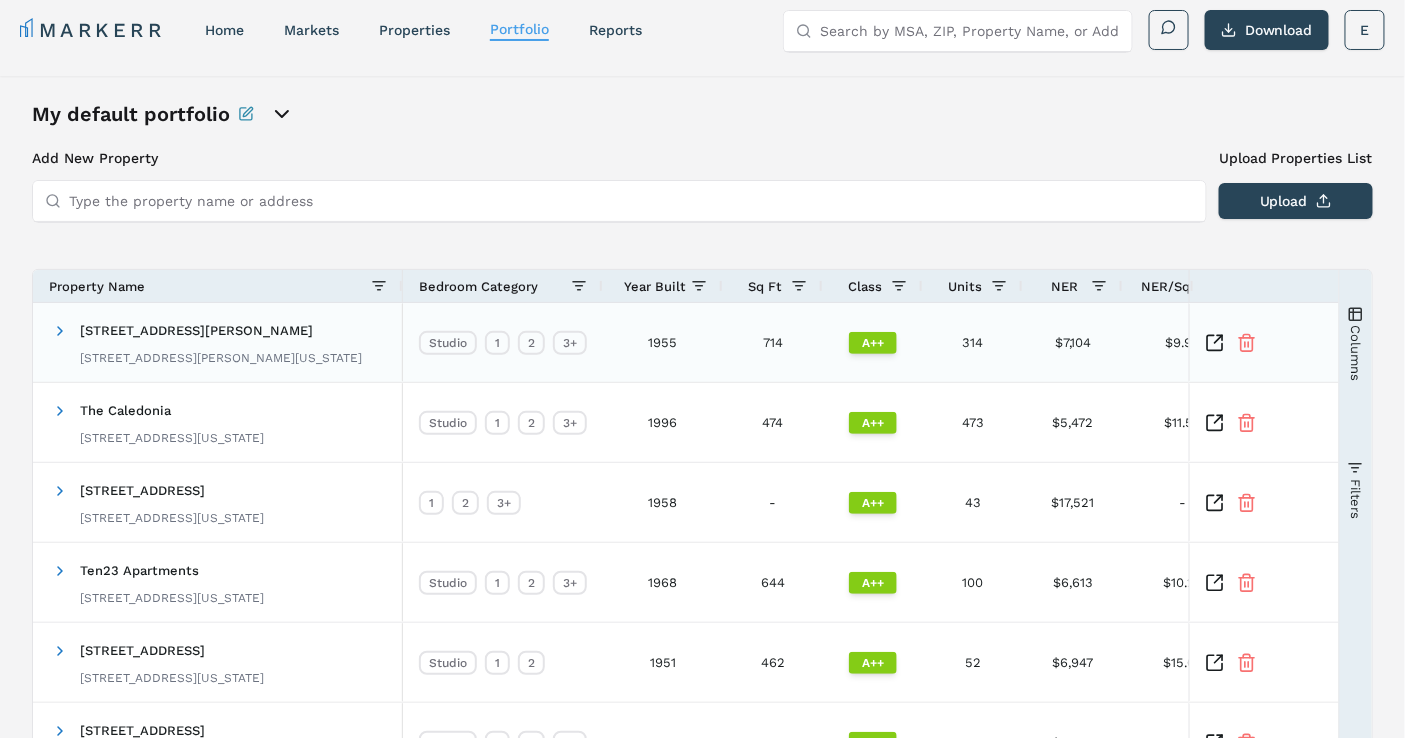 click 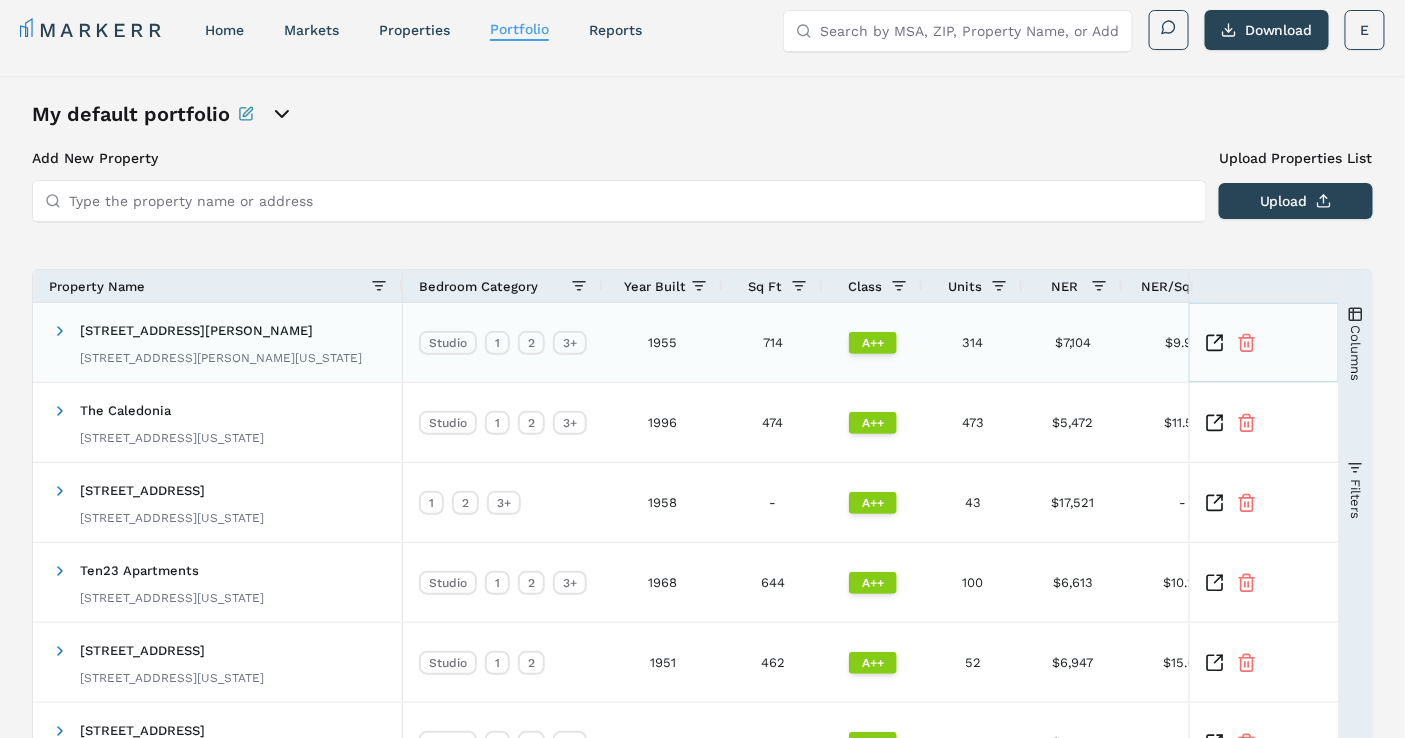 click 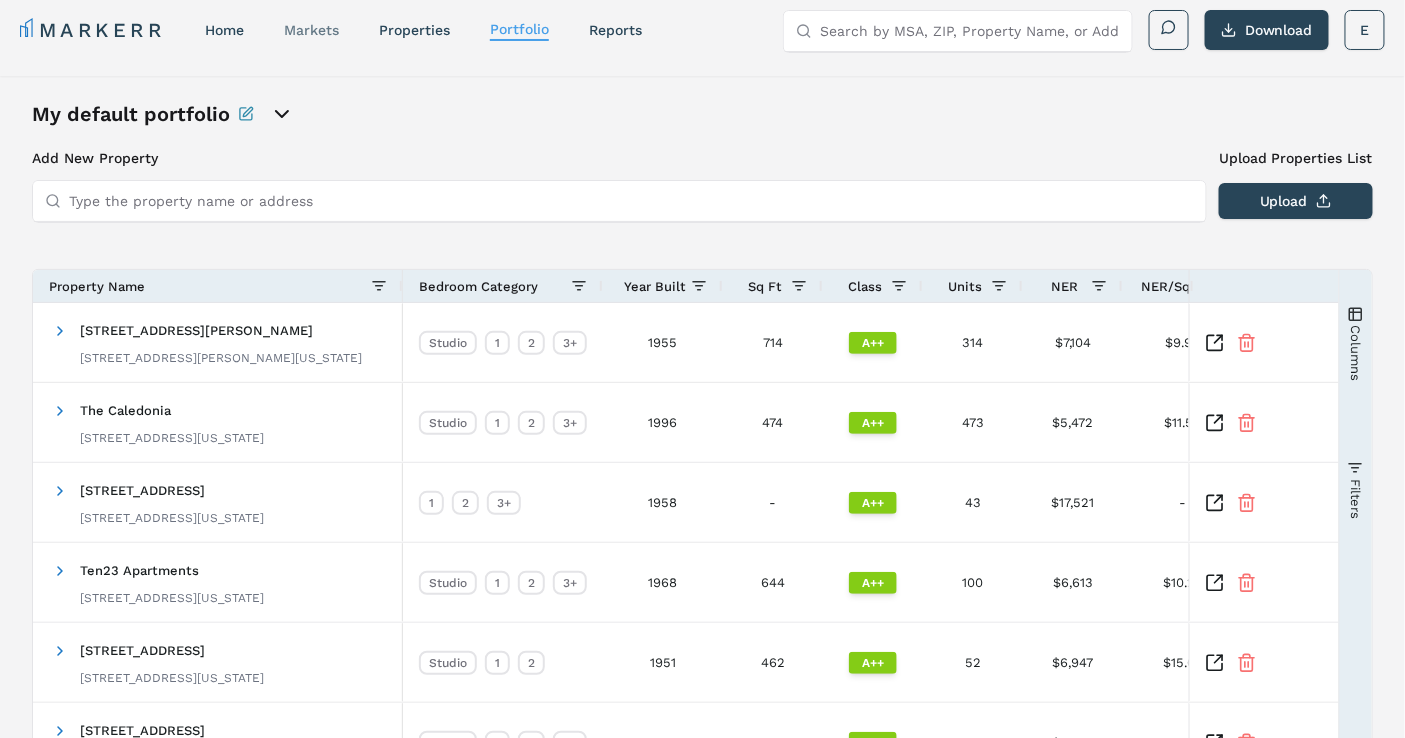 click on "markets" at bounding box center [311, 30] 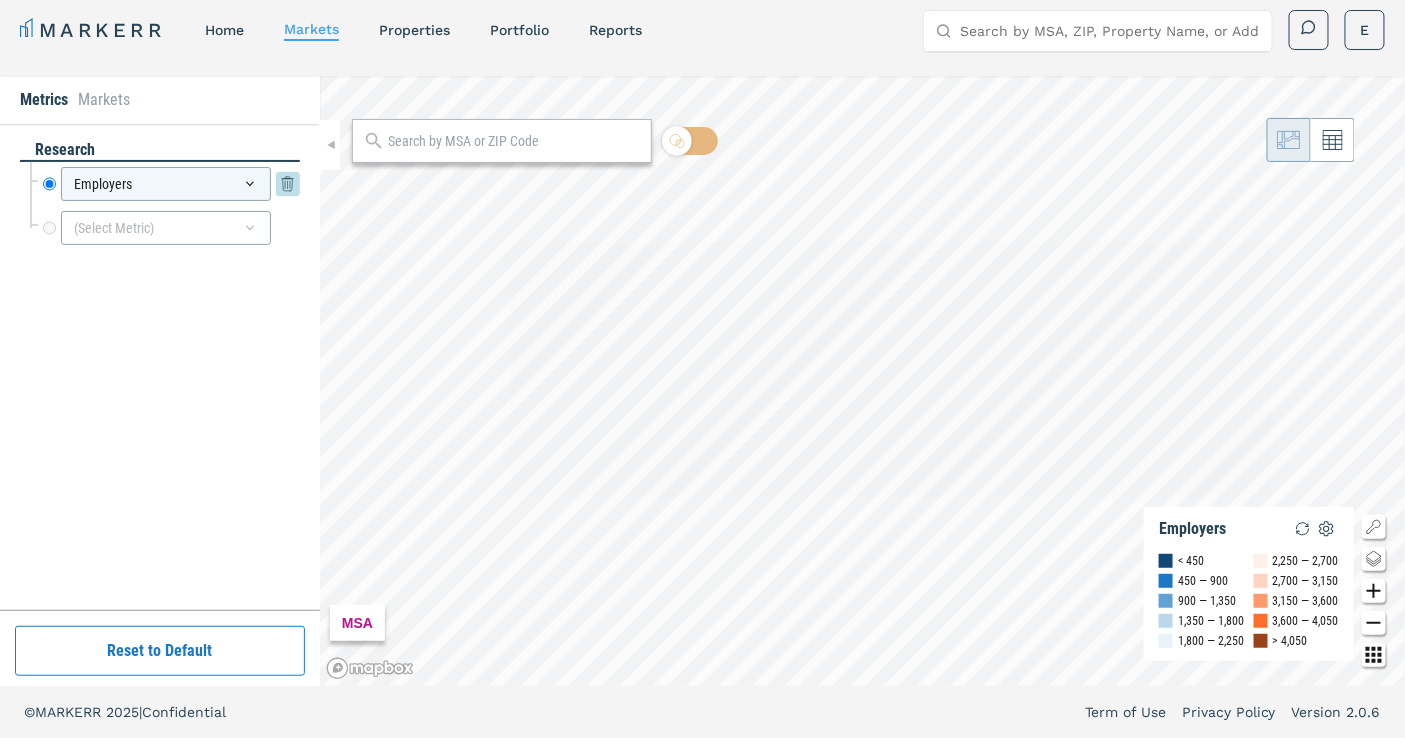 drag, startPoint x: 258, startPoint y: 174, endPoint x: 253, endPoint y: 183, distance: 10.29563 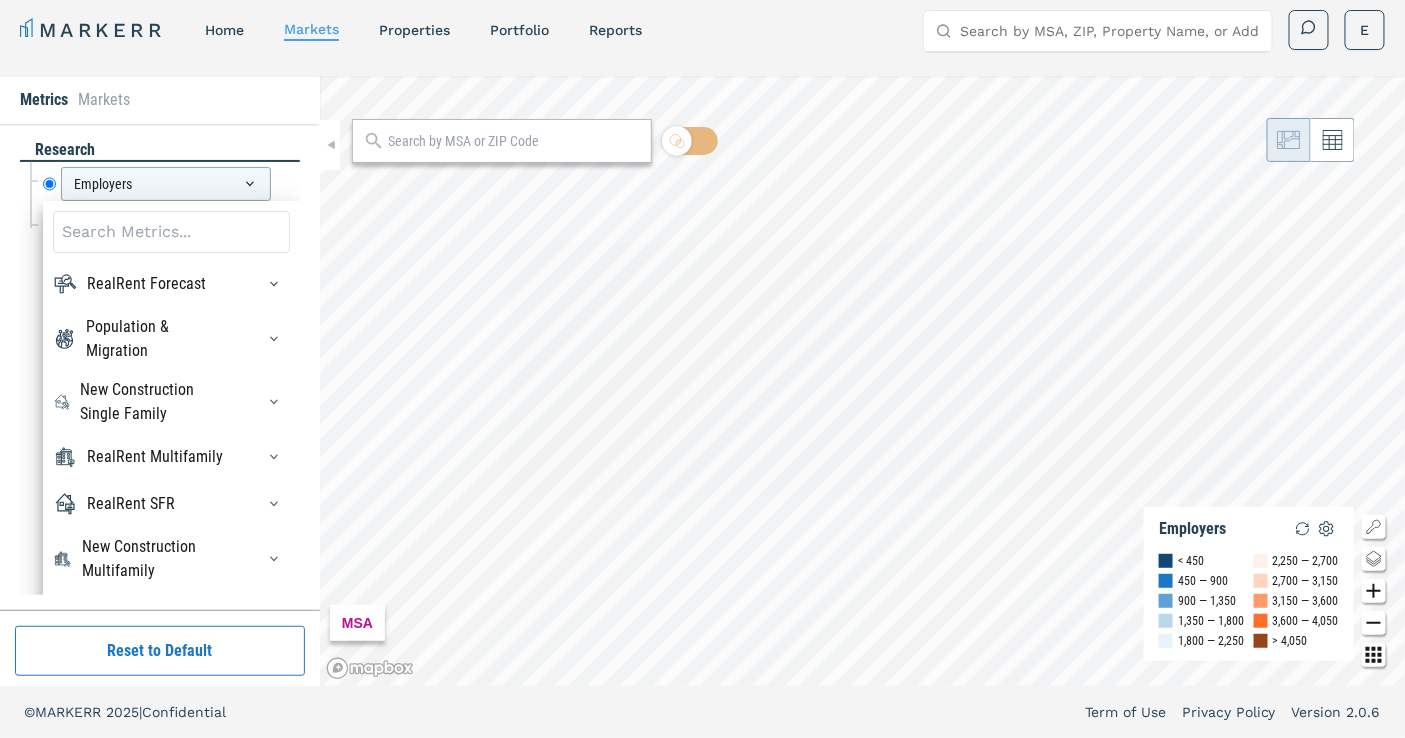 click at bounding box center (171, 232) 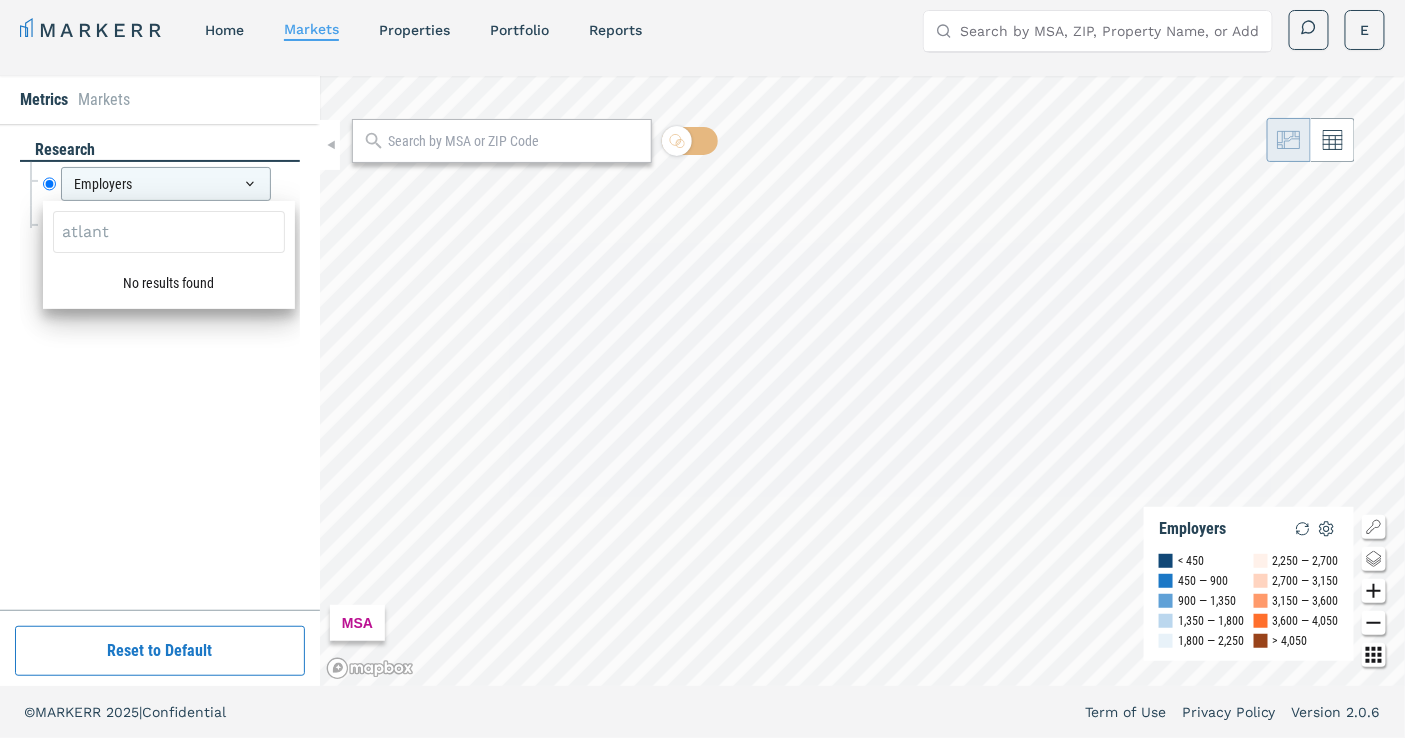 type on "atlanta" 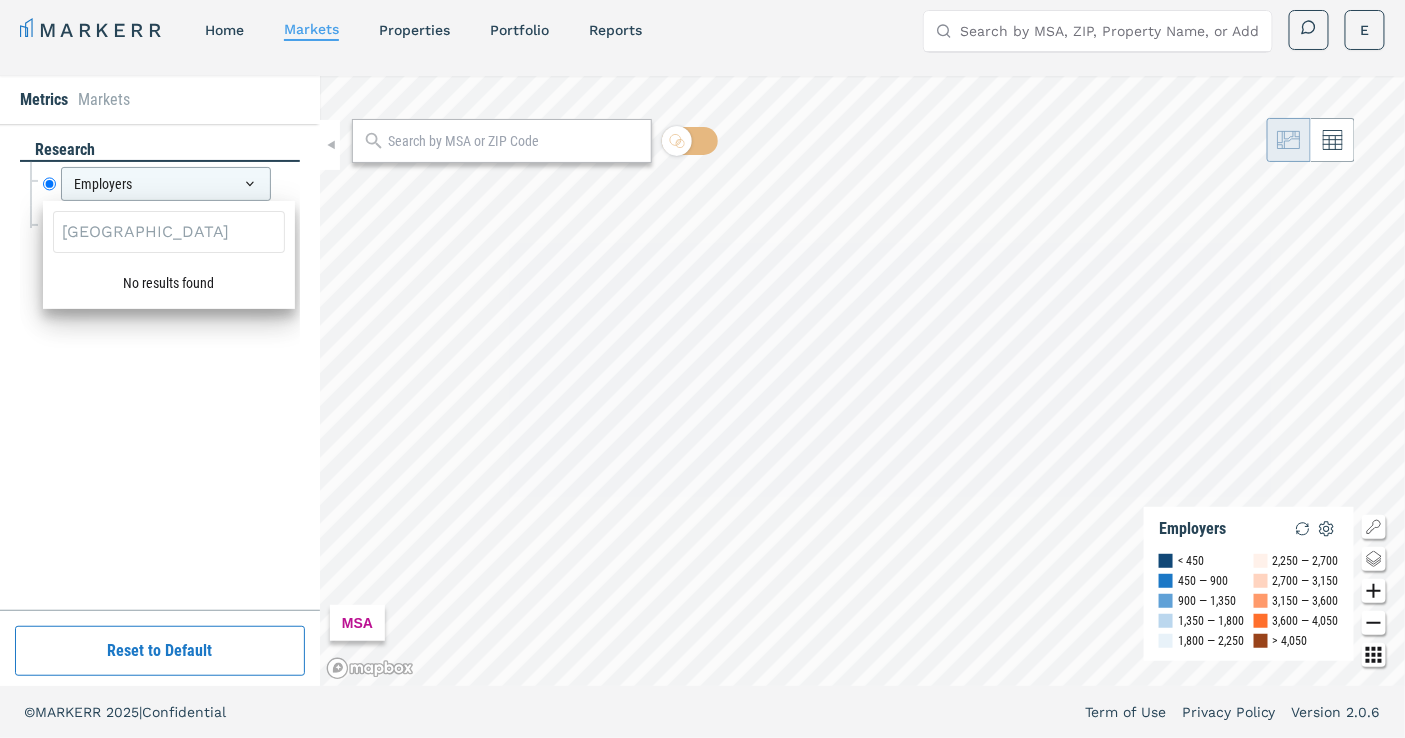 click on "atlanta" at bounding box center (169, 232) 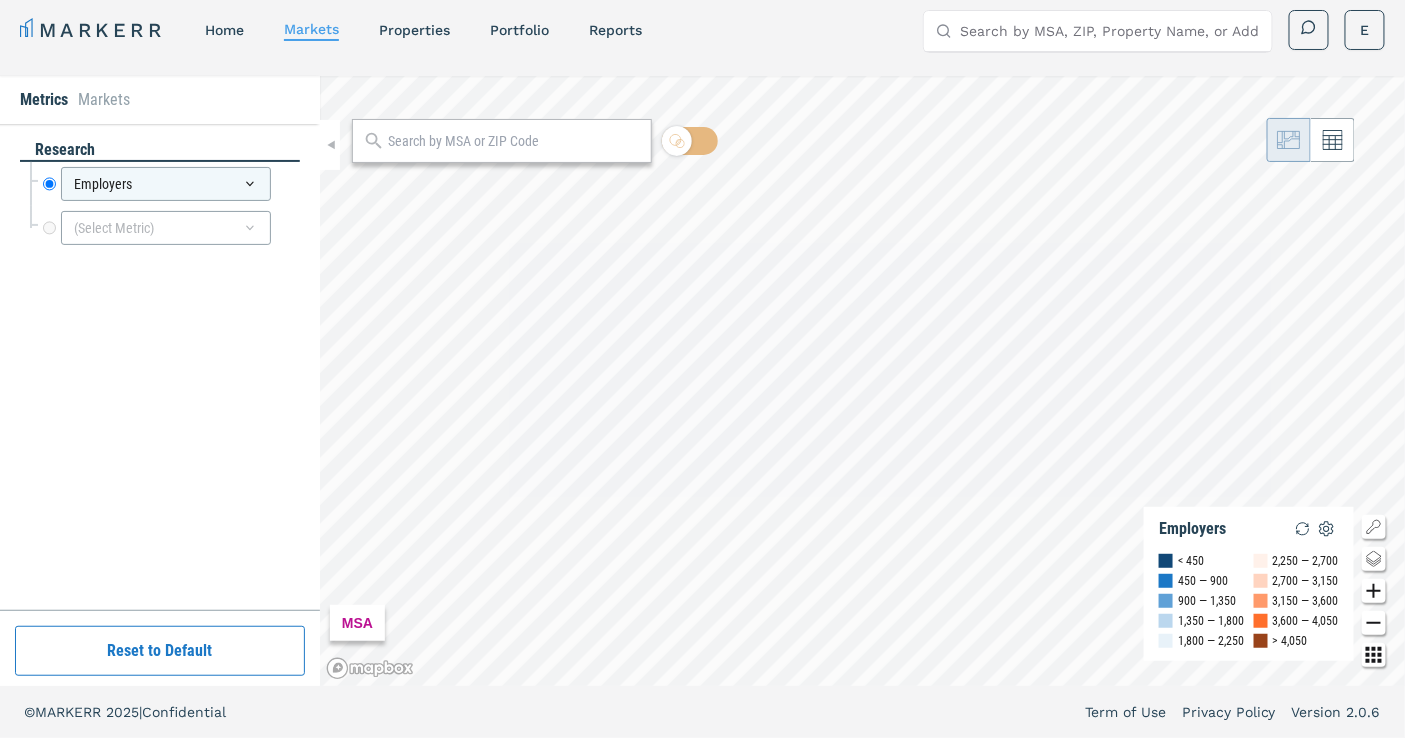 click at bounding box center [514, 141] 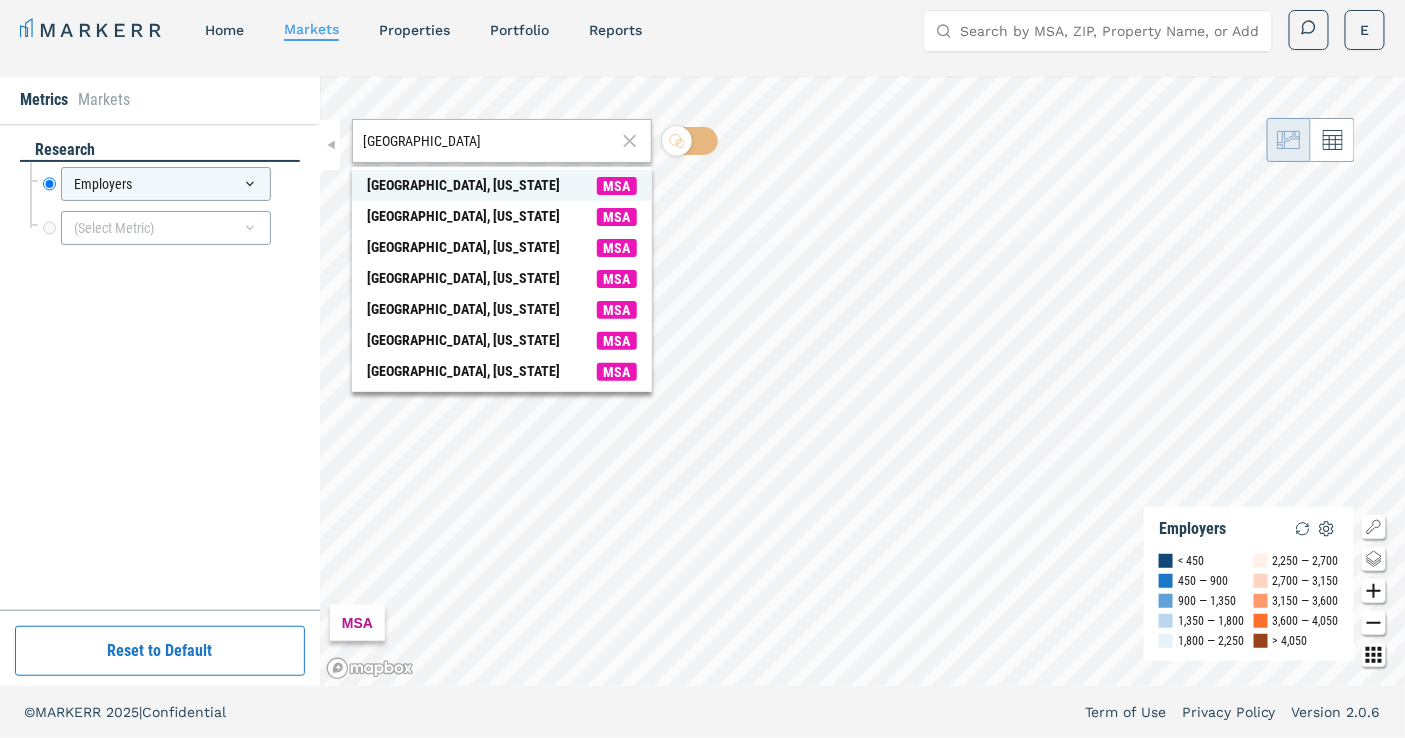 type on "atlanta" 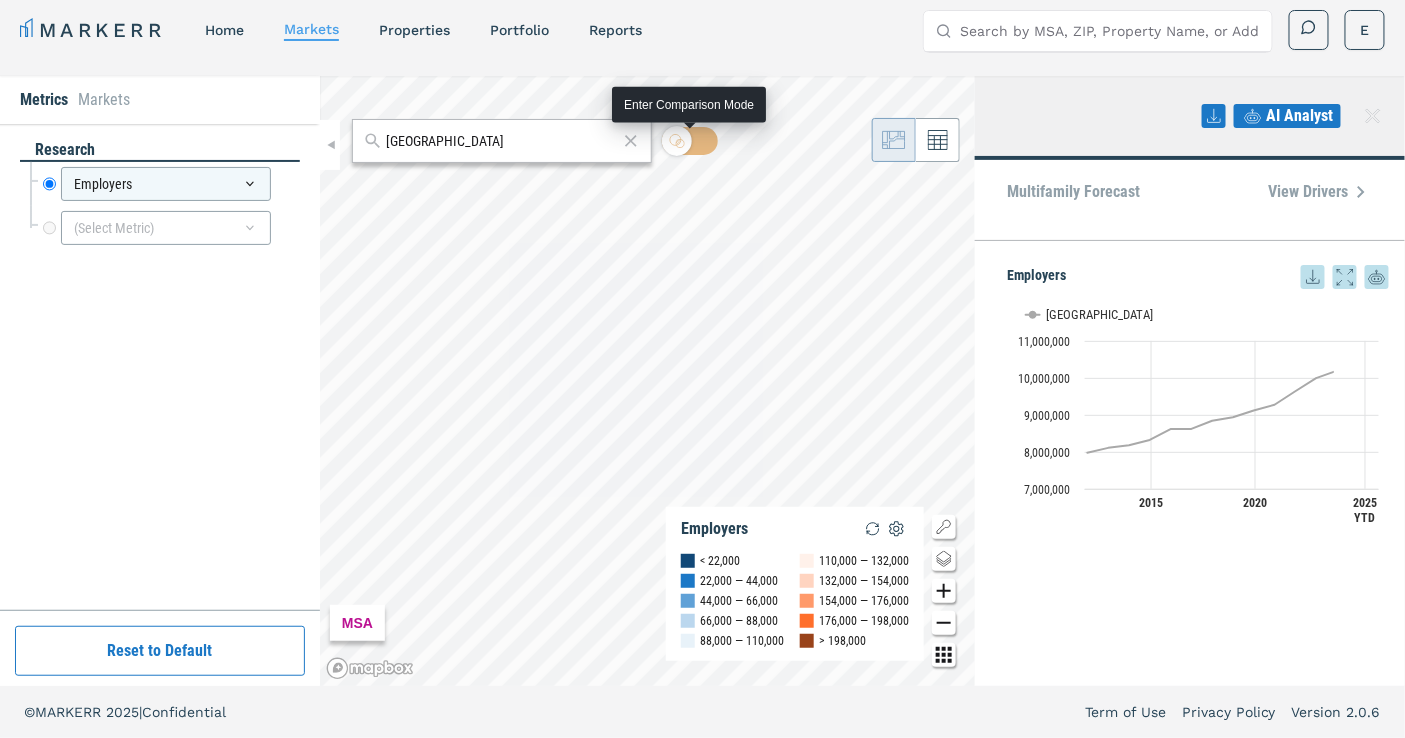 click at bounding box center (677, 141) 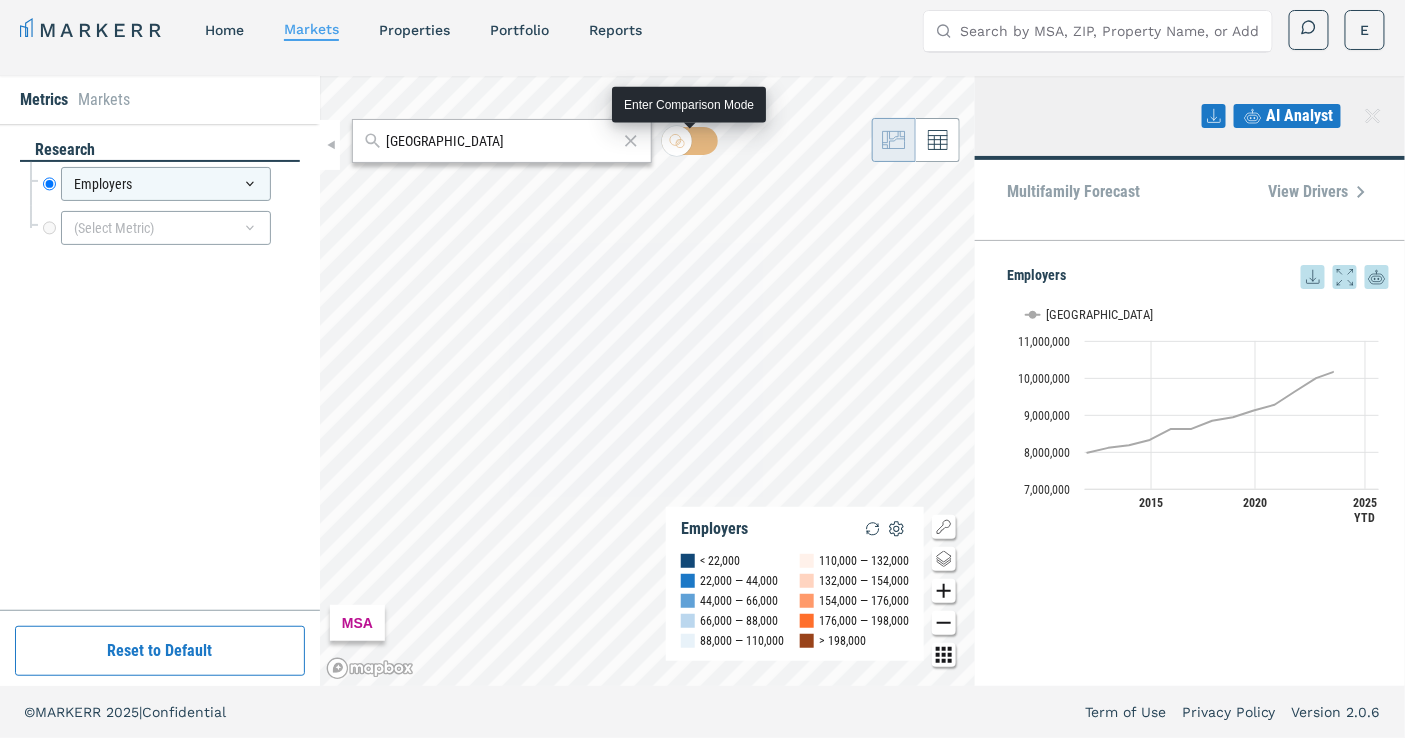 click at bounding box center [690, 141] 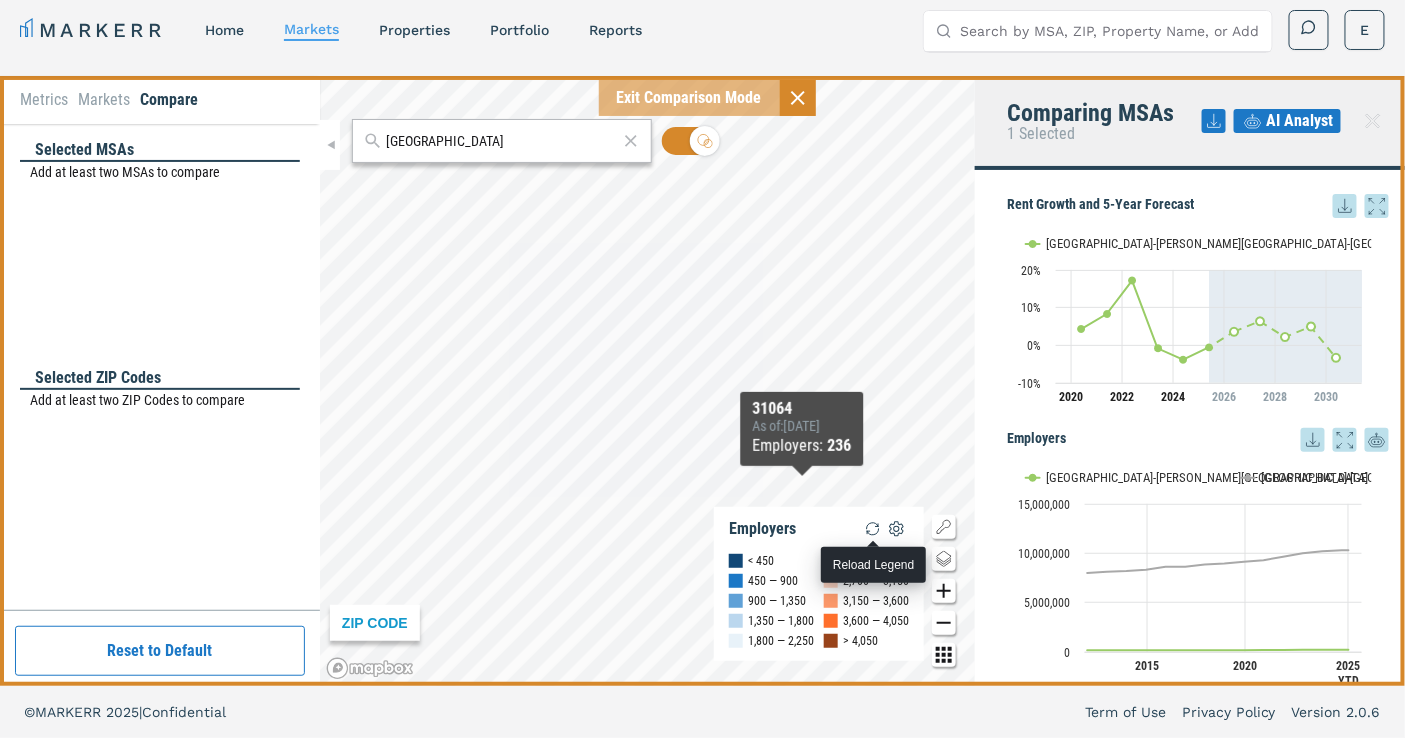click at bounding box center [873, 529] 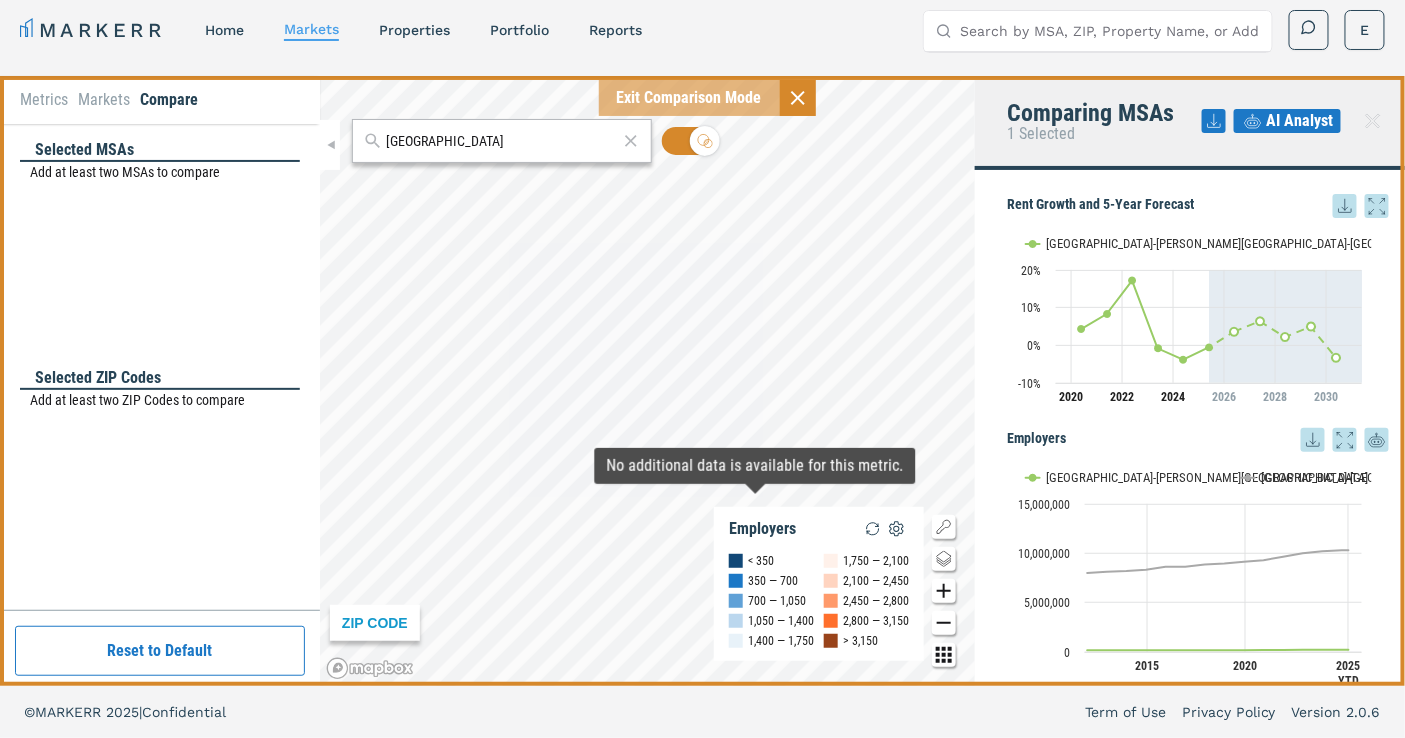 click on "Metrics" at bounding box center (44, 100) 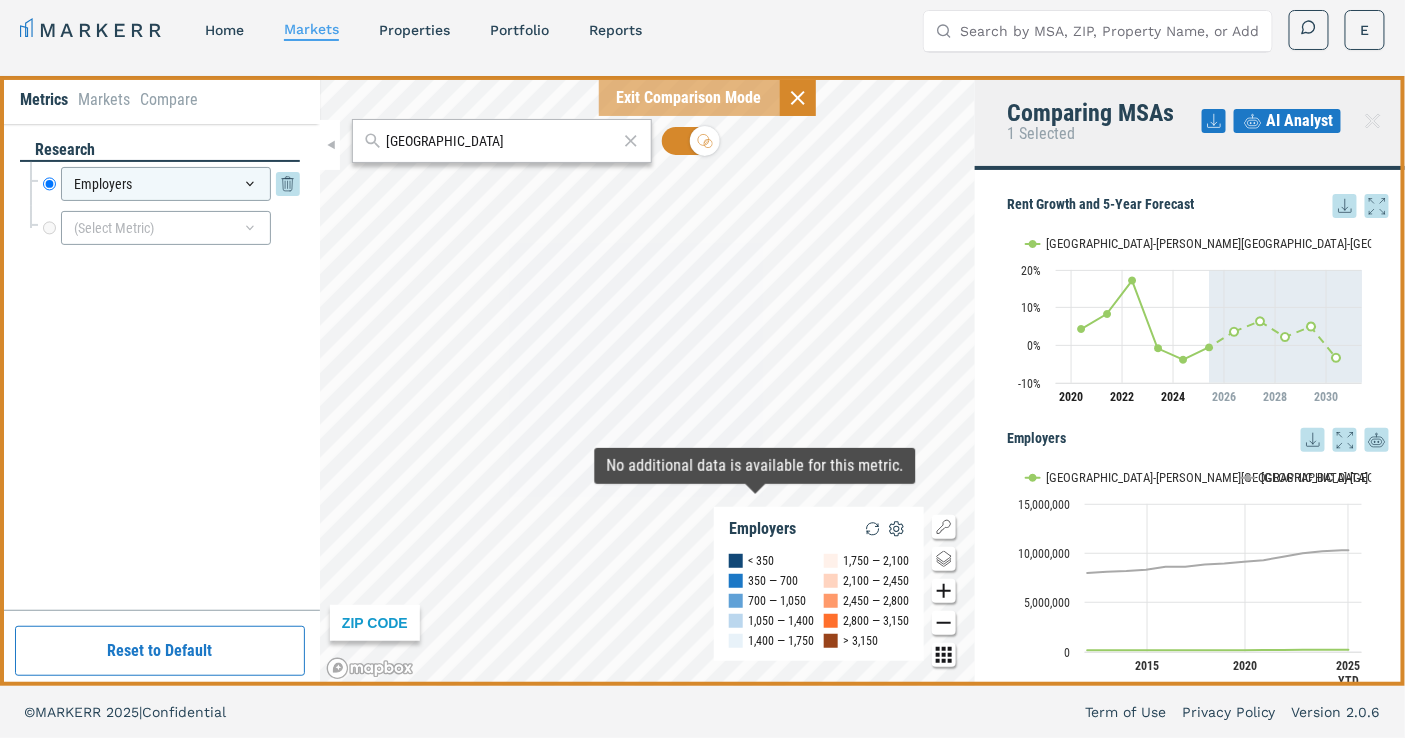 click on "Employers" at bounding box center (166, 184) 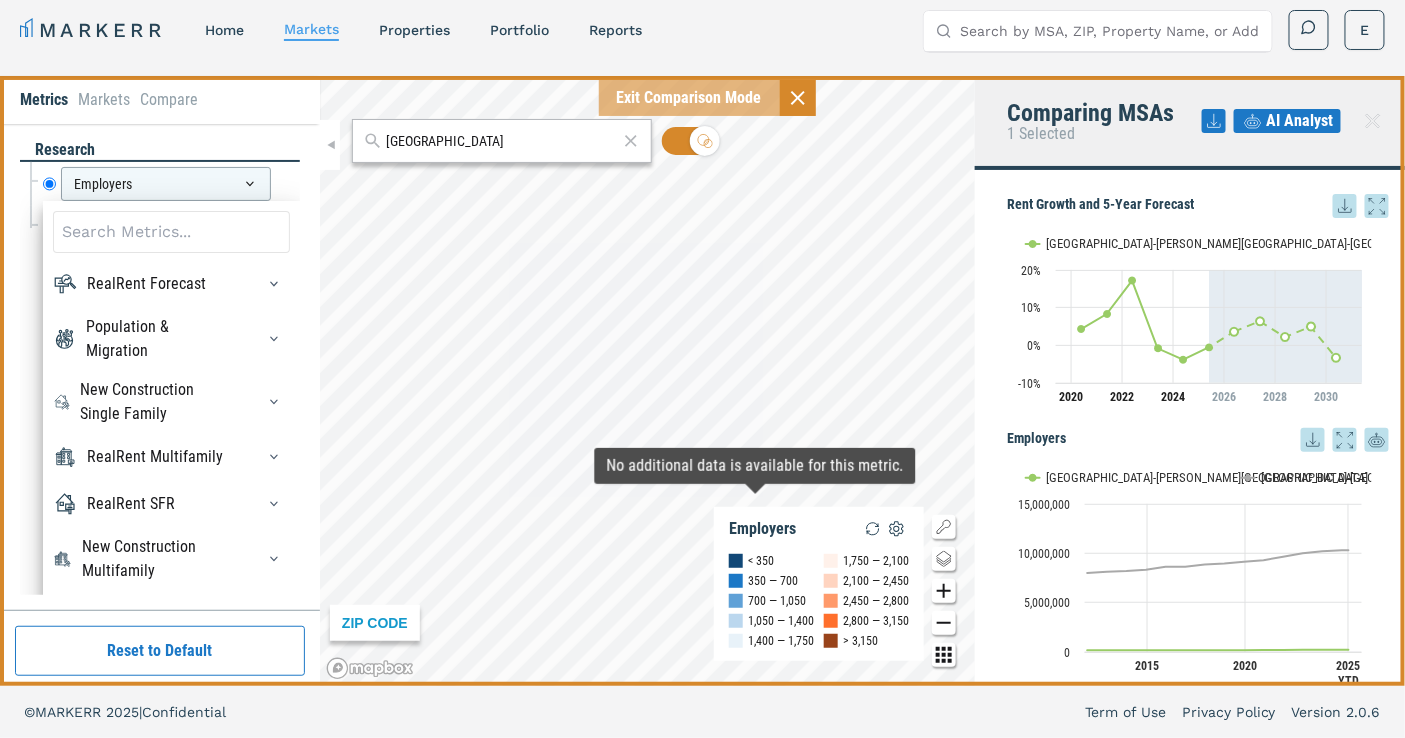 click at bounding box center (171, 232) 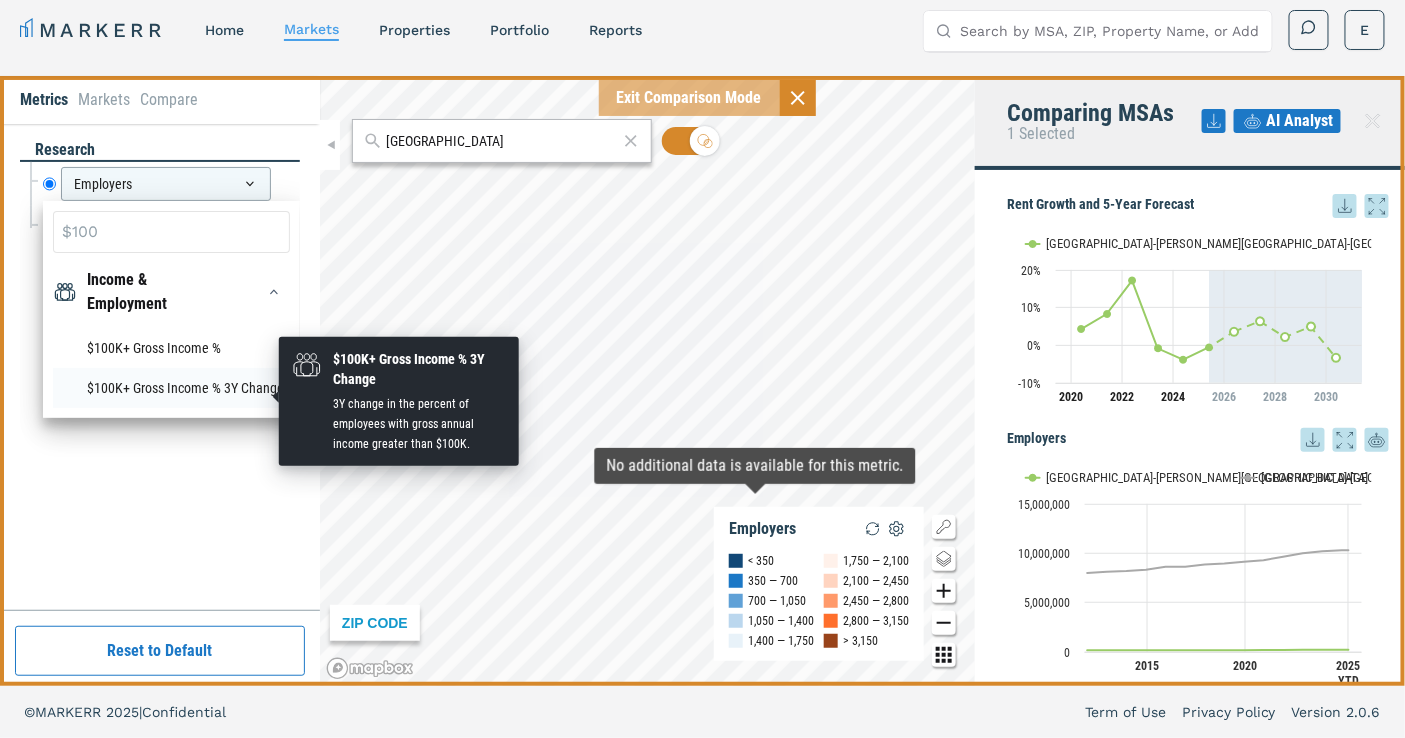 type on "$100" 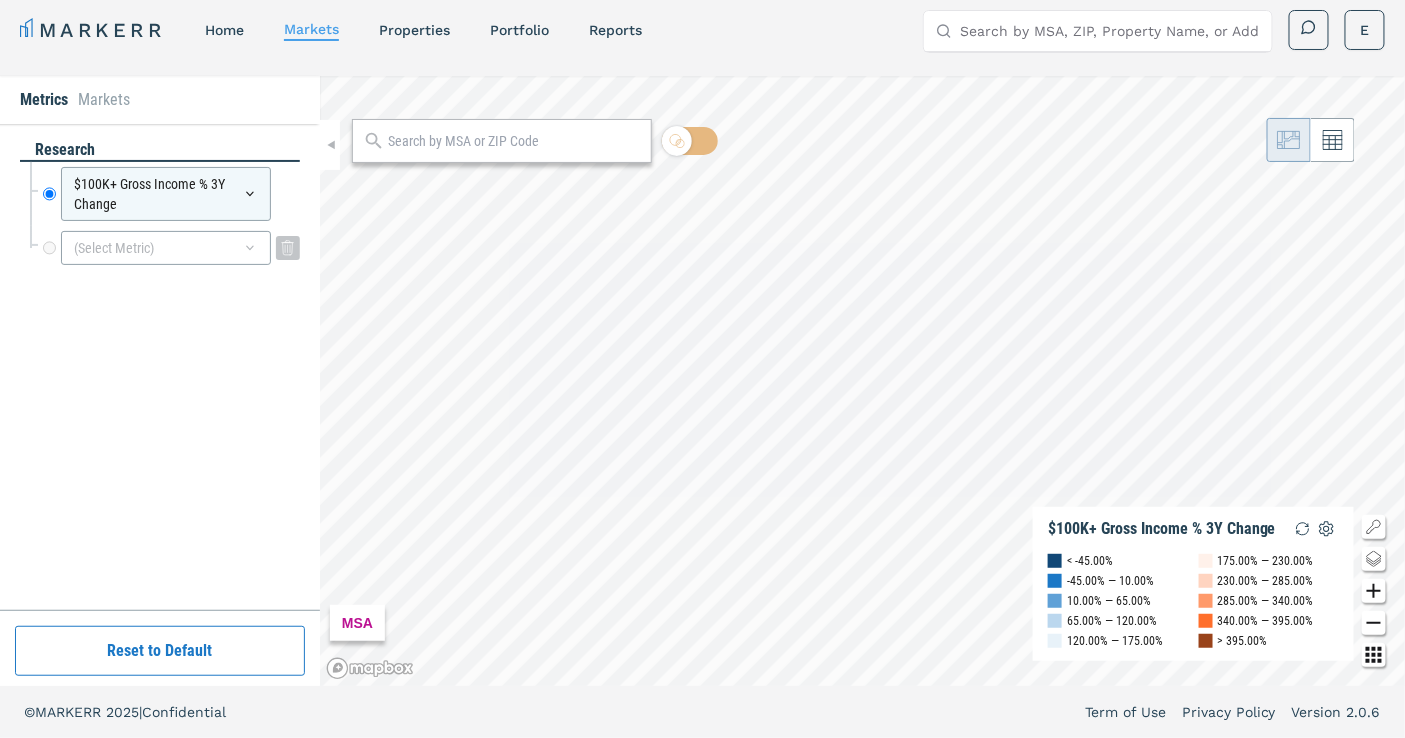 click on "(Select Metric)" at bounding box center (166, 248) 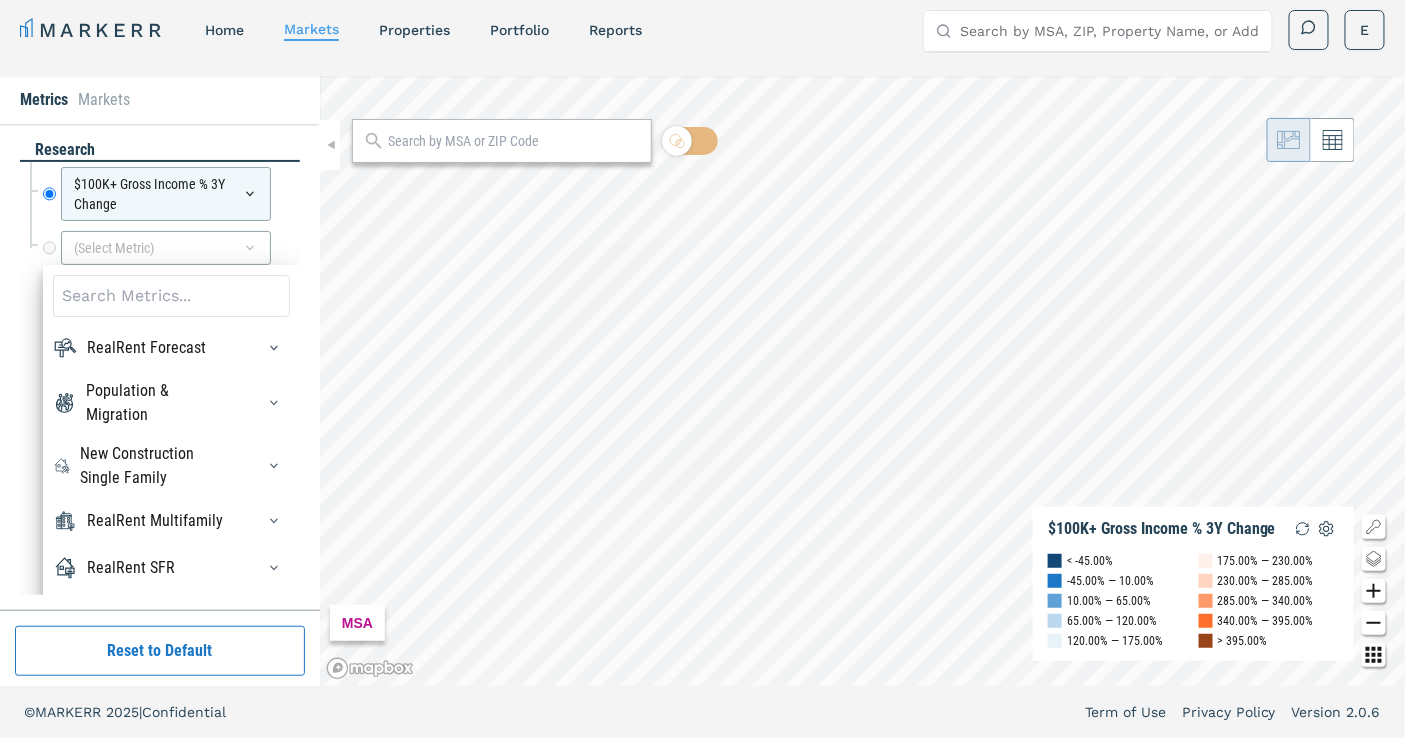 click at bounding box center [171, 296] 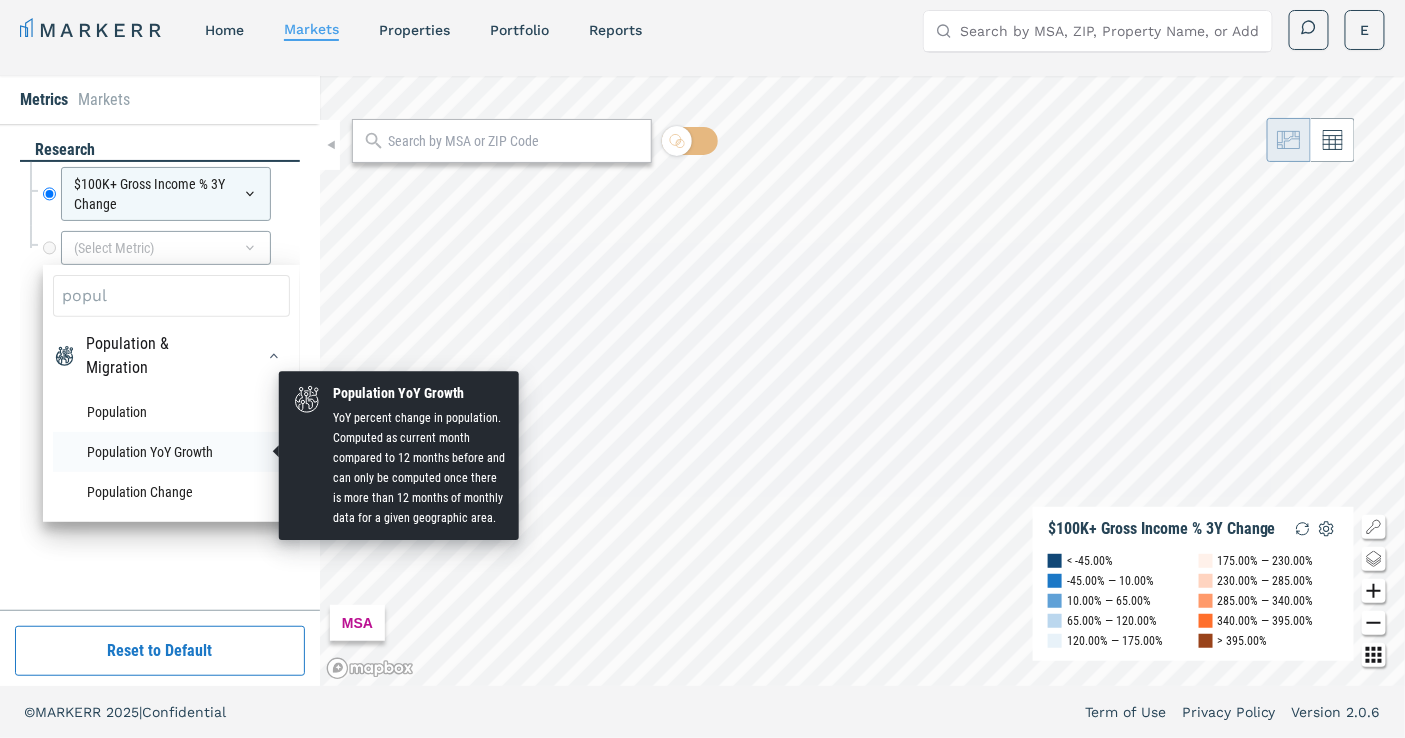 type on "popul" 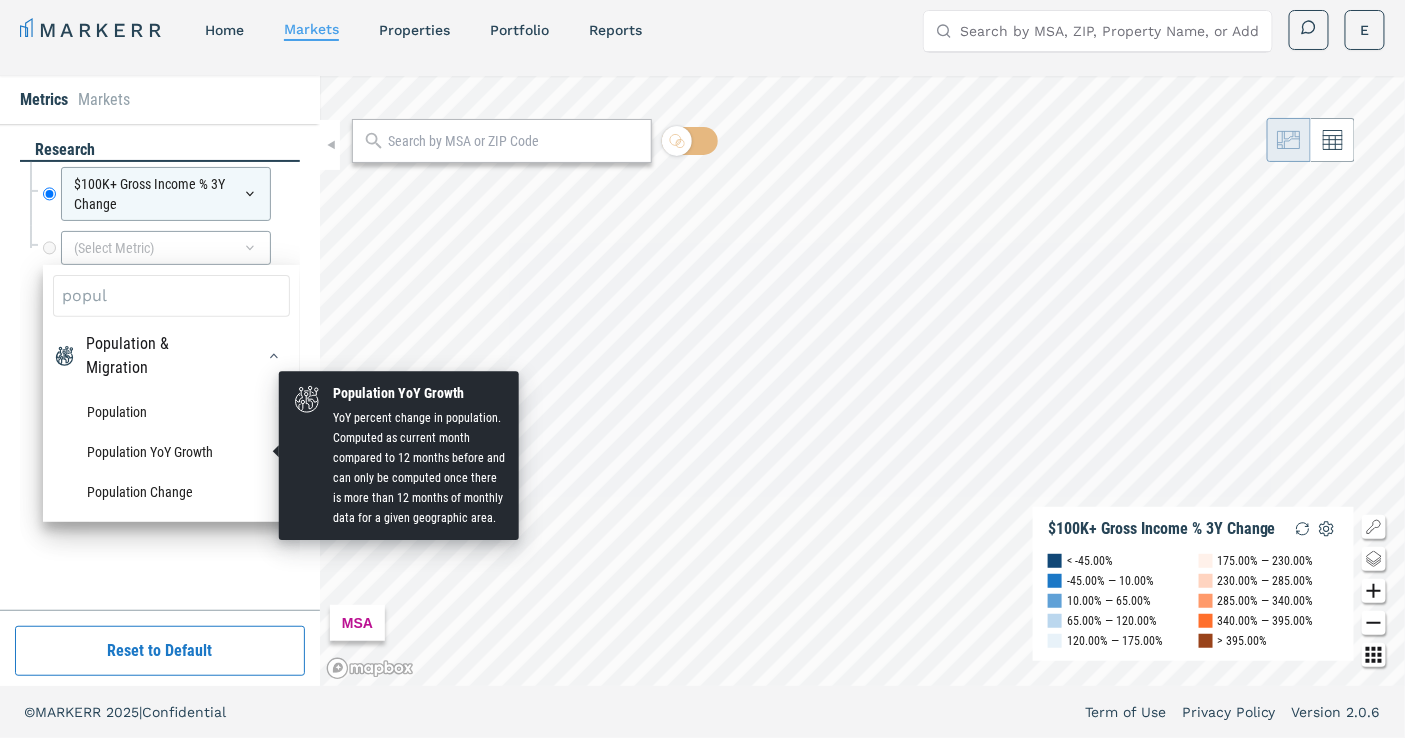 click on "Population YoY Growth" at bounding box center (171, 452) 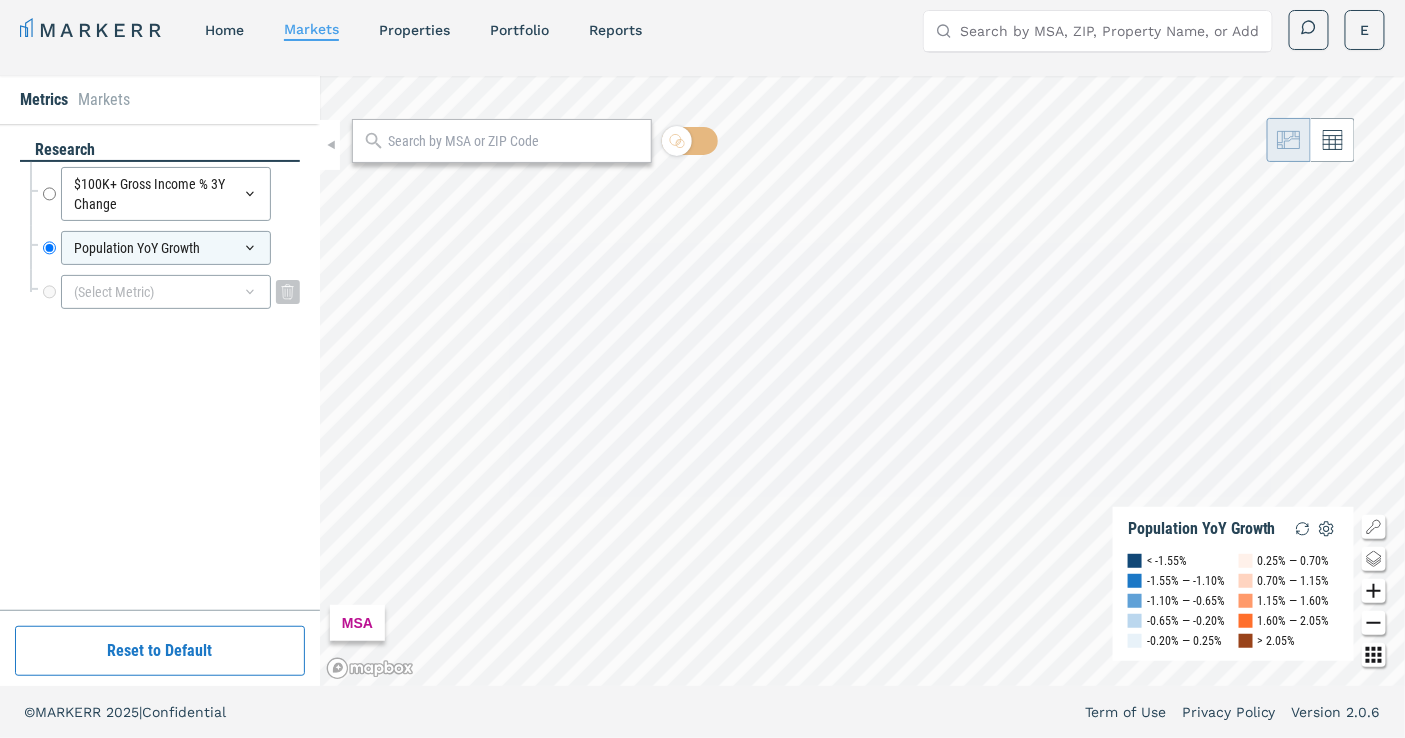 click on "(Select Metric)" at bounding box center (166, 292) 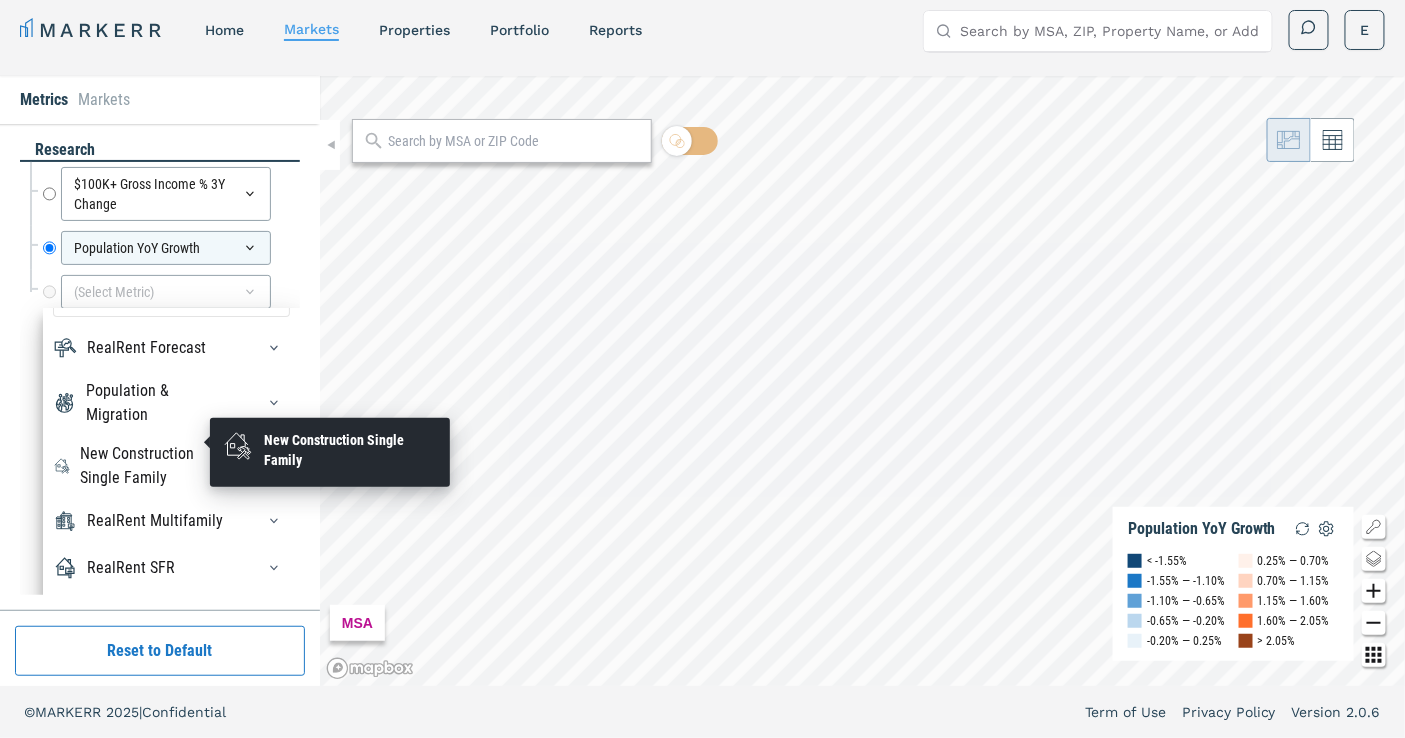 scroll, scrollTop: 67, scrollLeft: 0, axis: vertical 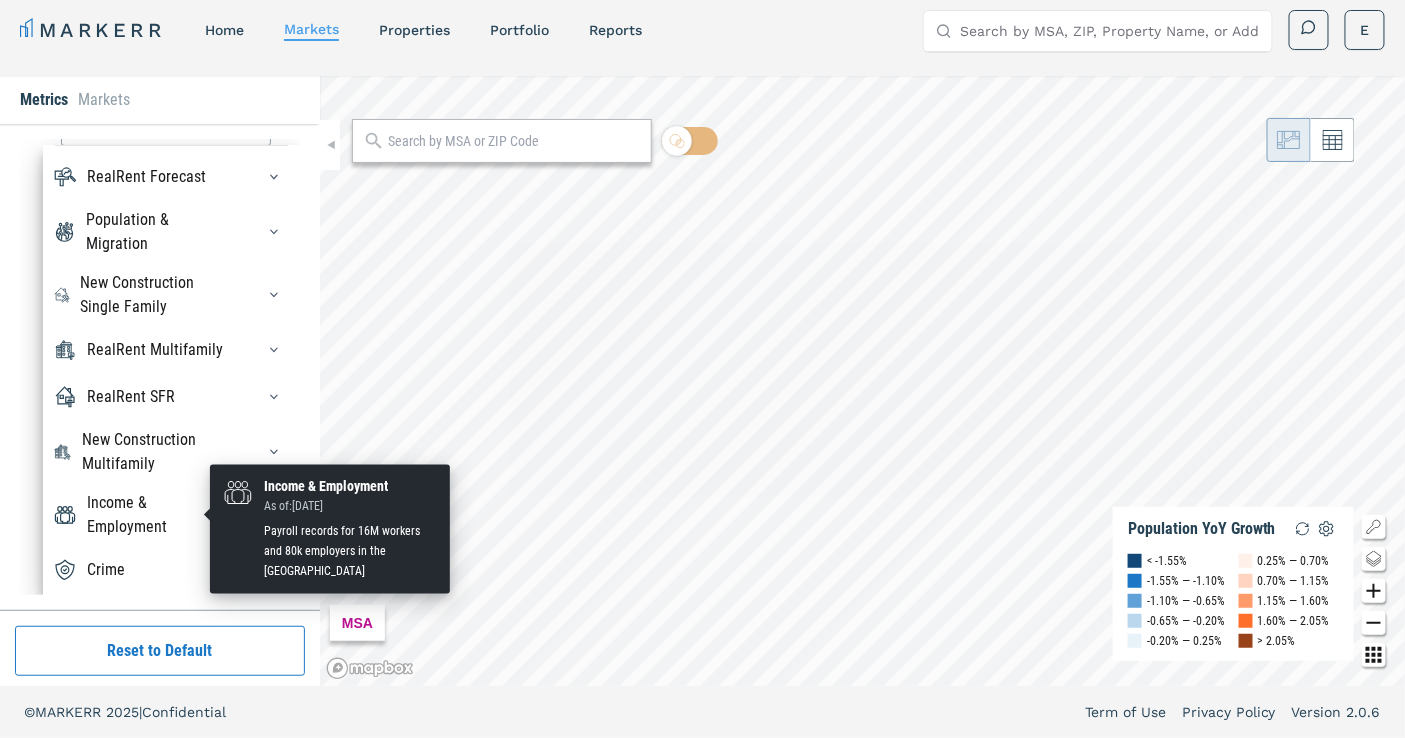 click on "Income & Employment" at bounding box center (158, 515) 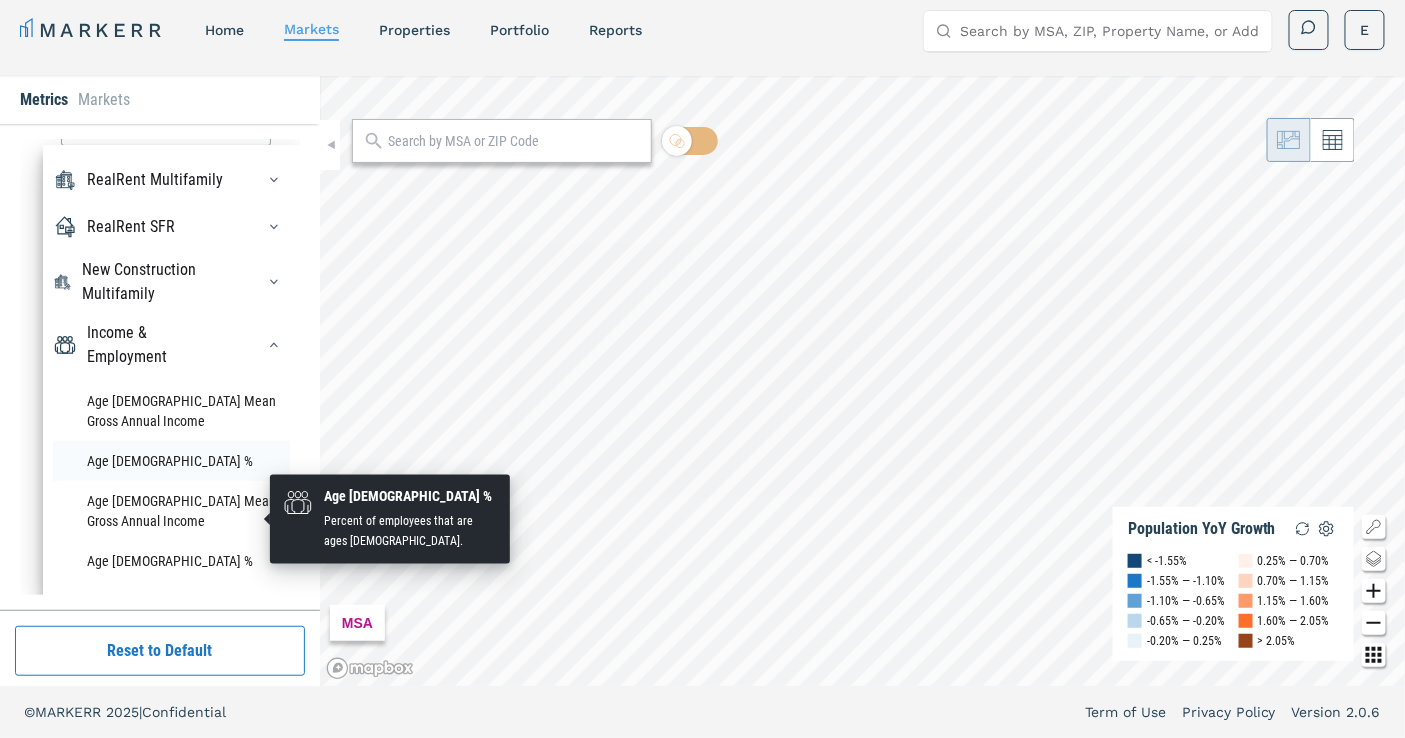scroll, scrollTop: 401, scrollLeft: 0, axis: vertical 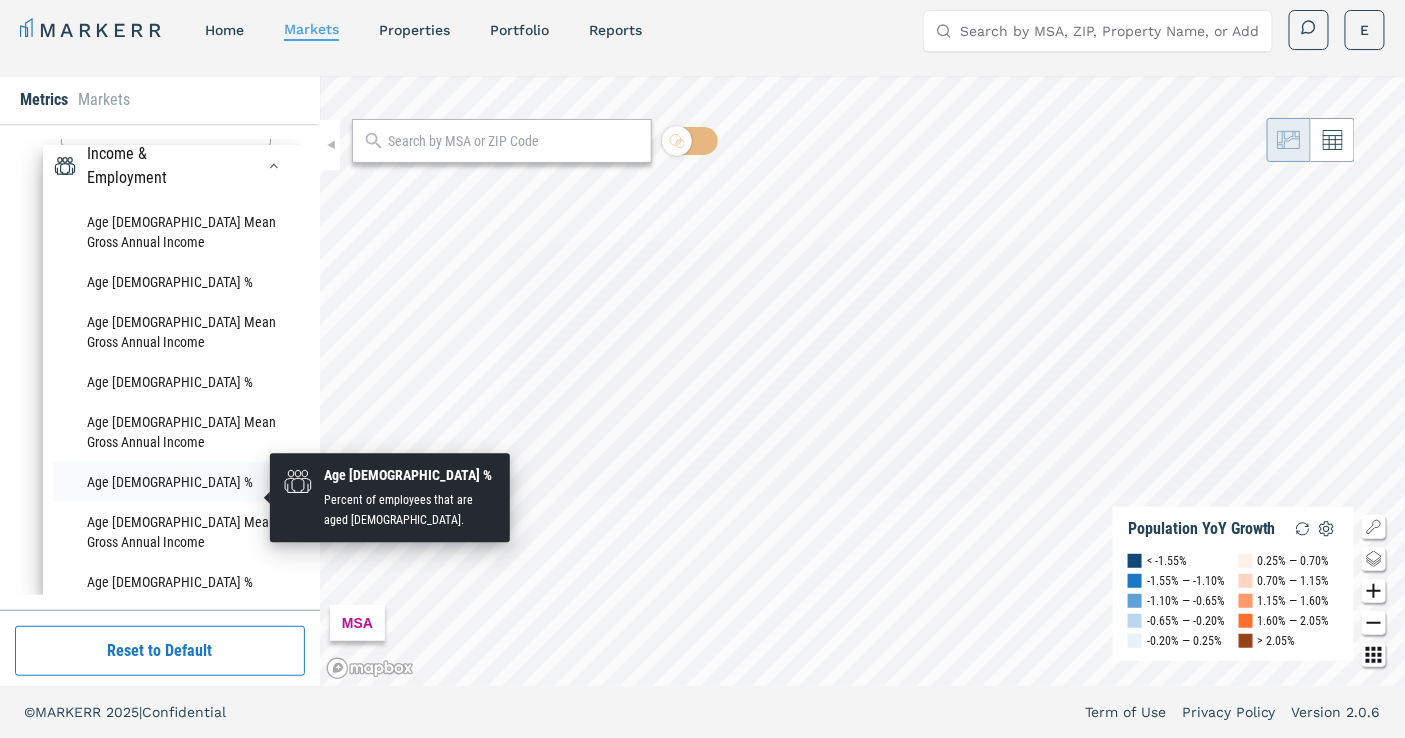 click on "Age 25-34 %" at bounding box center [171, 482] 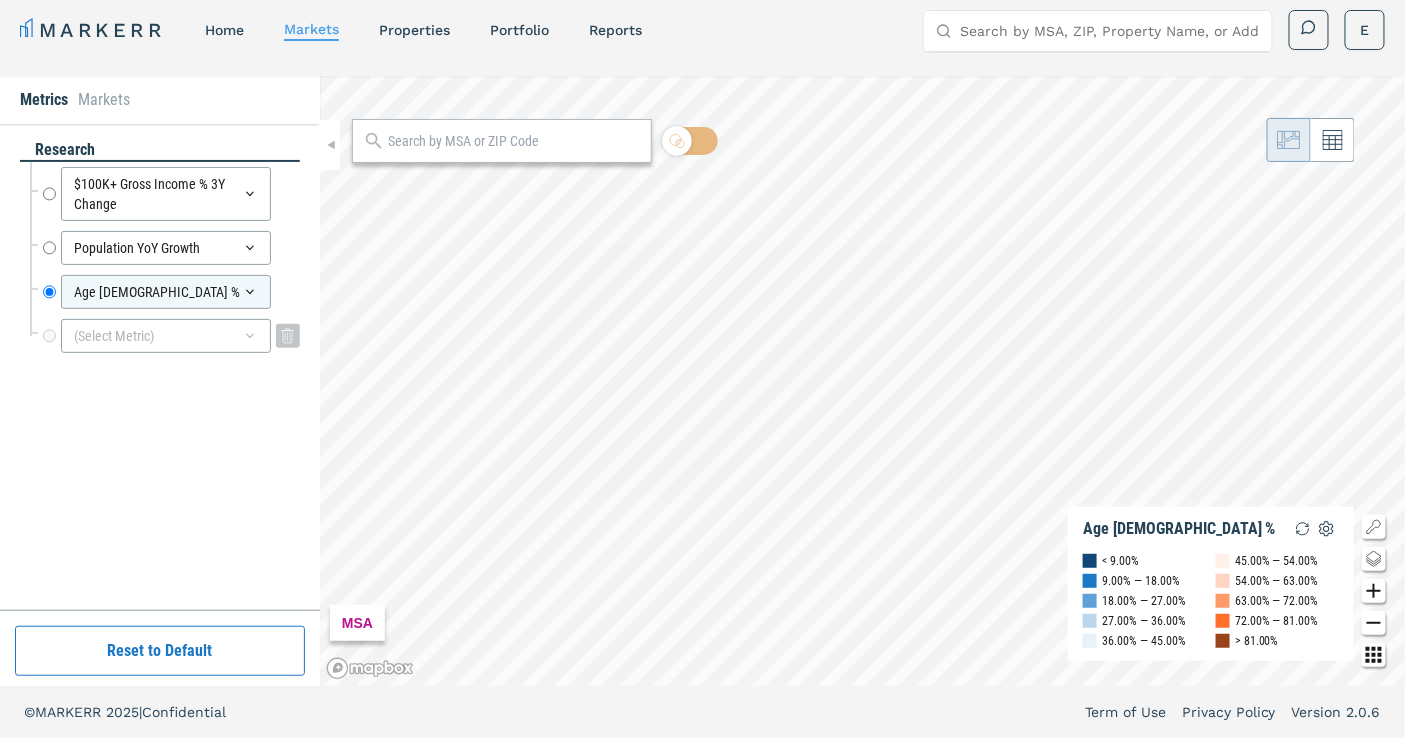 click on "(Select Metric)" at bounding box center [166, 336] 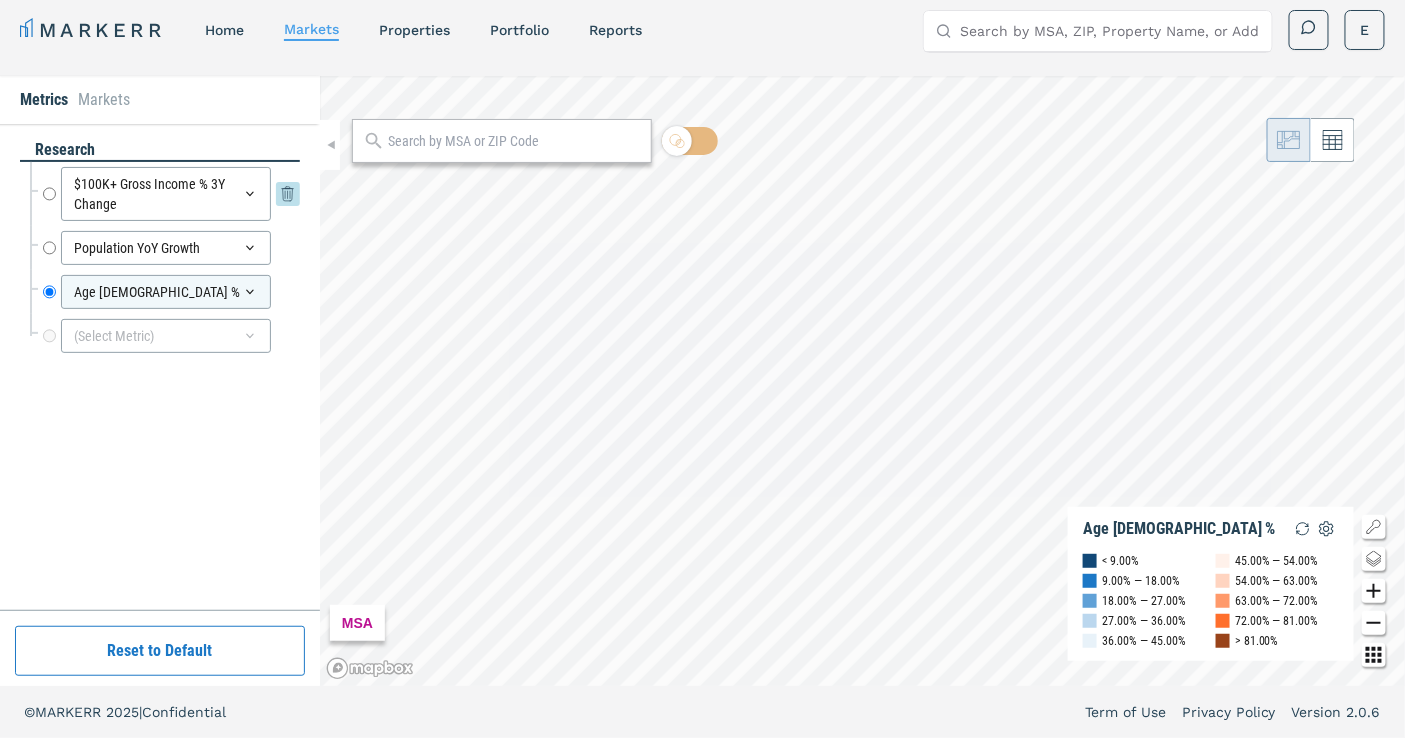 click on "$100K+ Gross Income % 3Y Change" at bounding box center (49, 194) 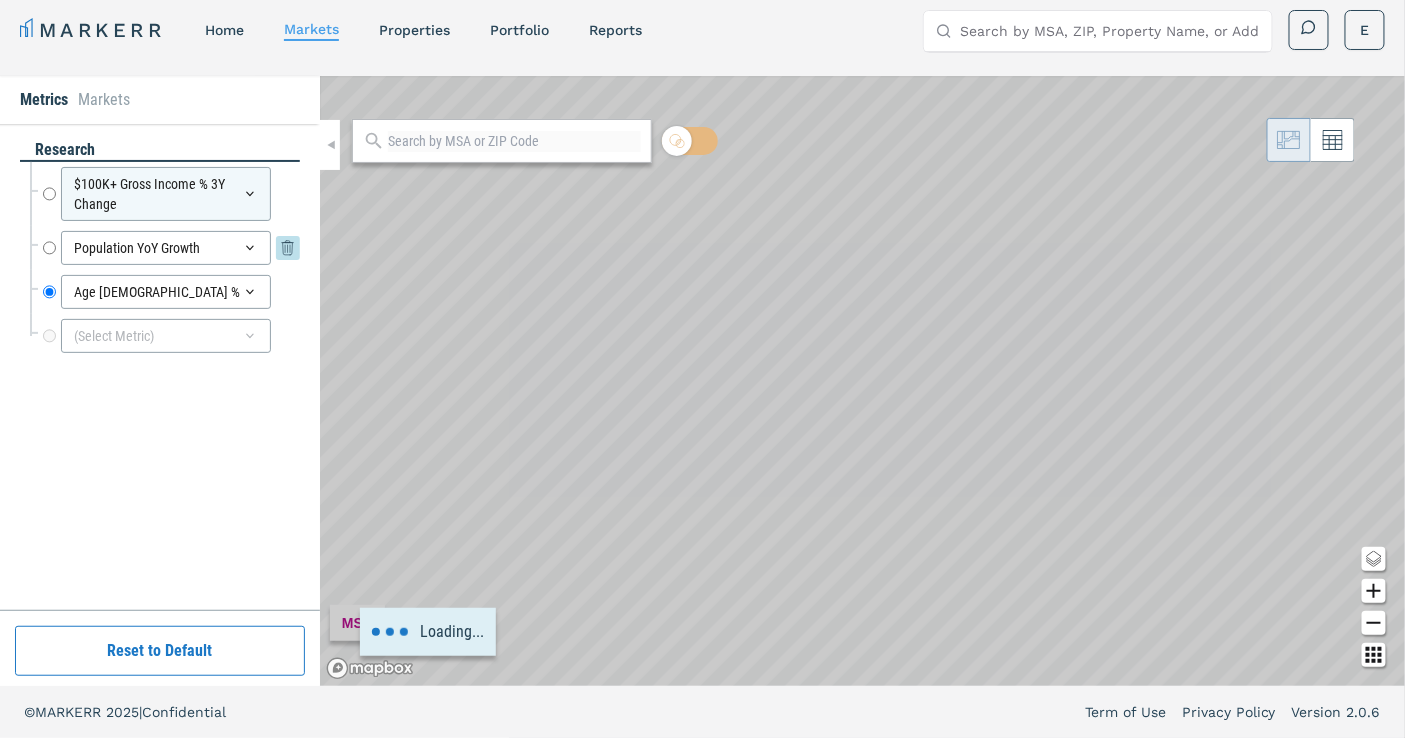 radio on "true" 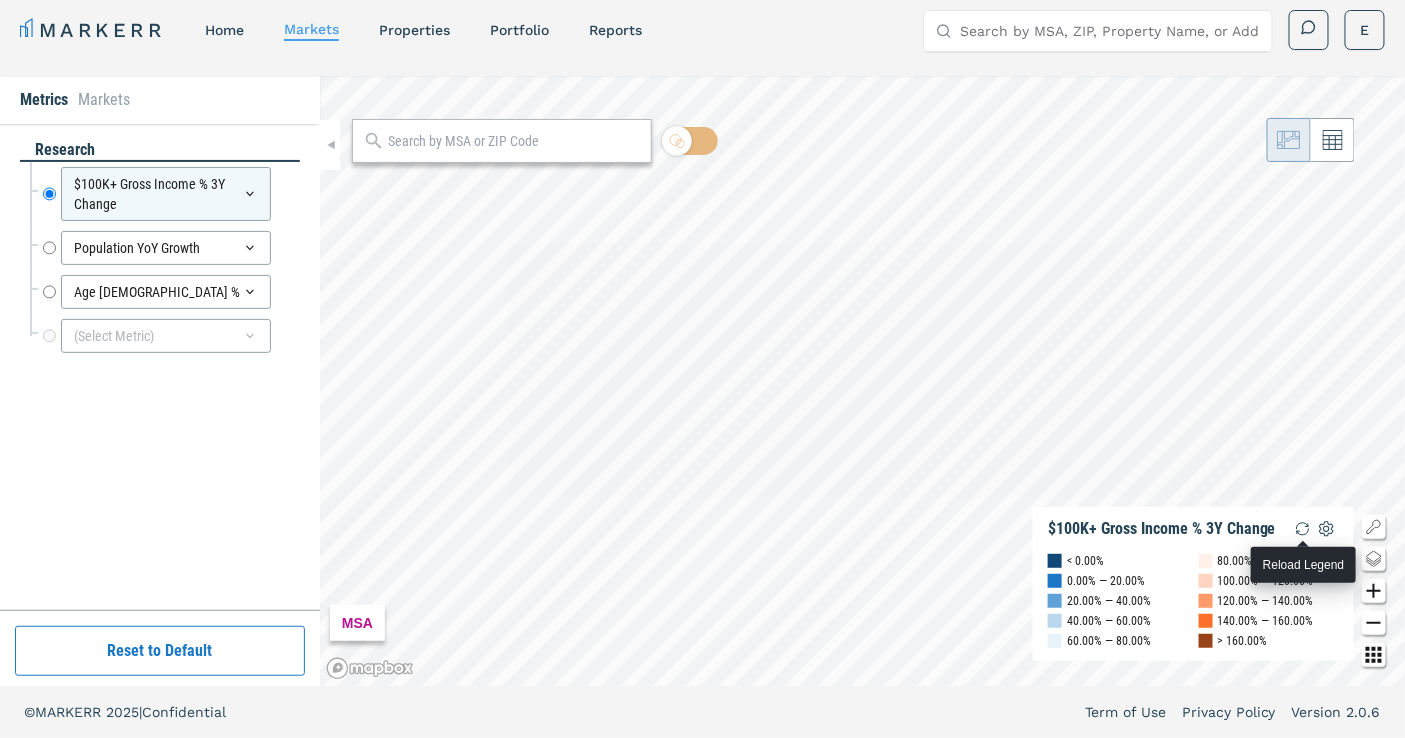 click at bounding box center [1303, 529] 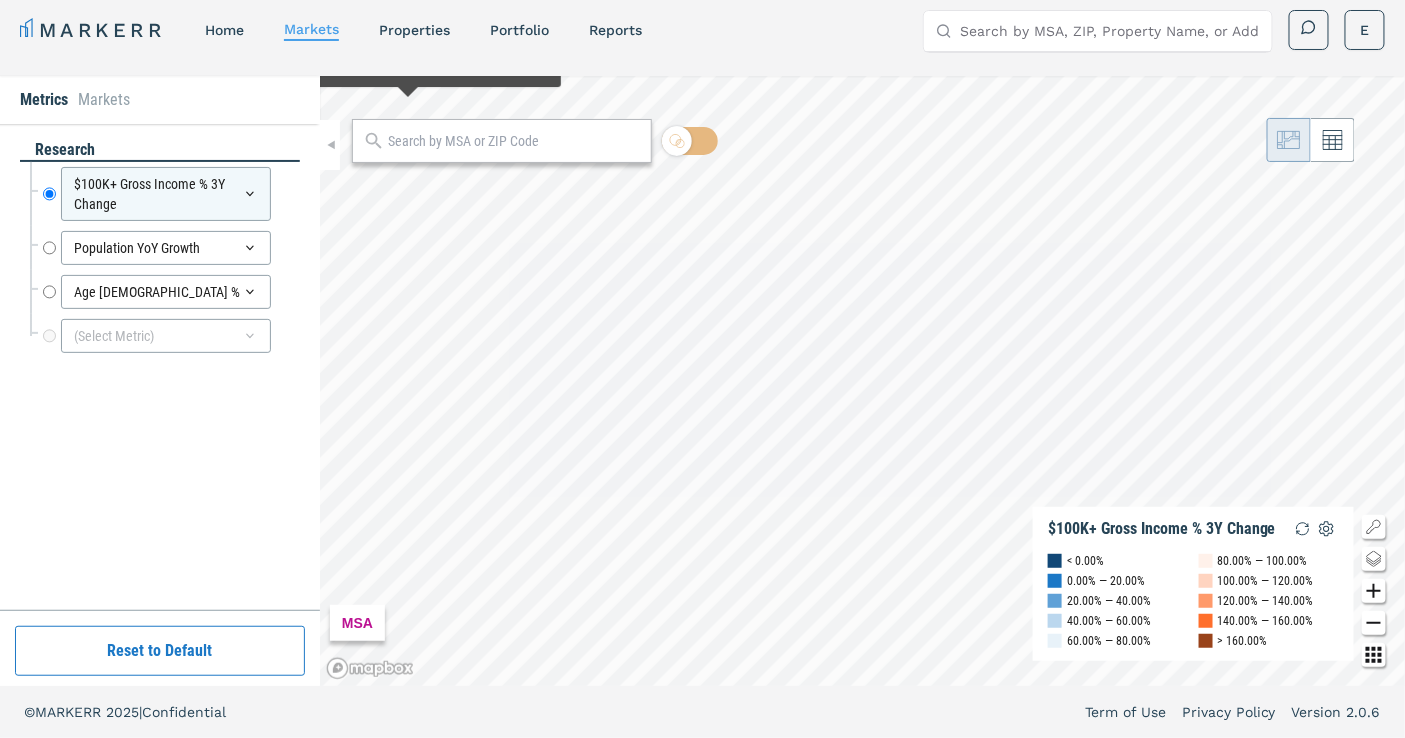 click at bounding box center (502, 141) 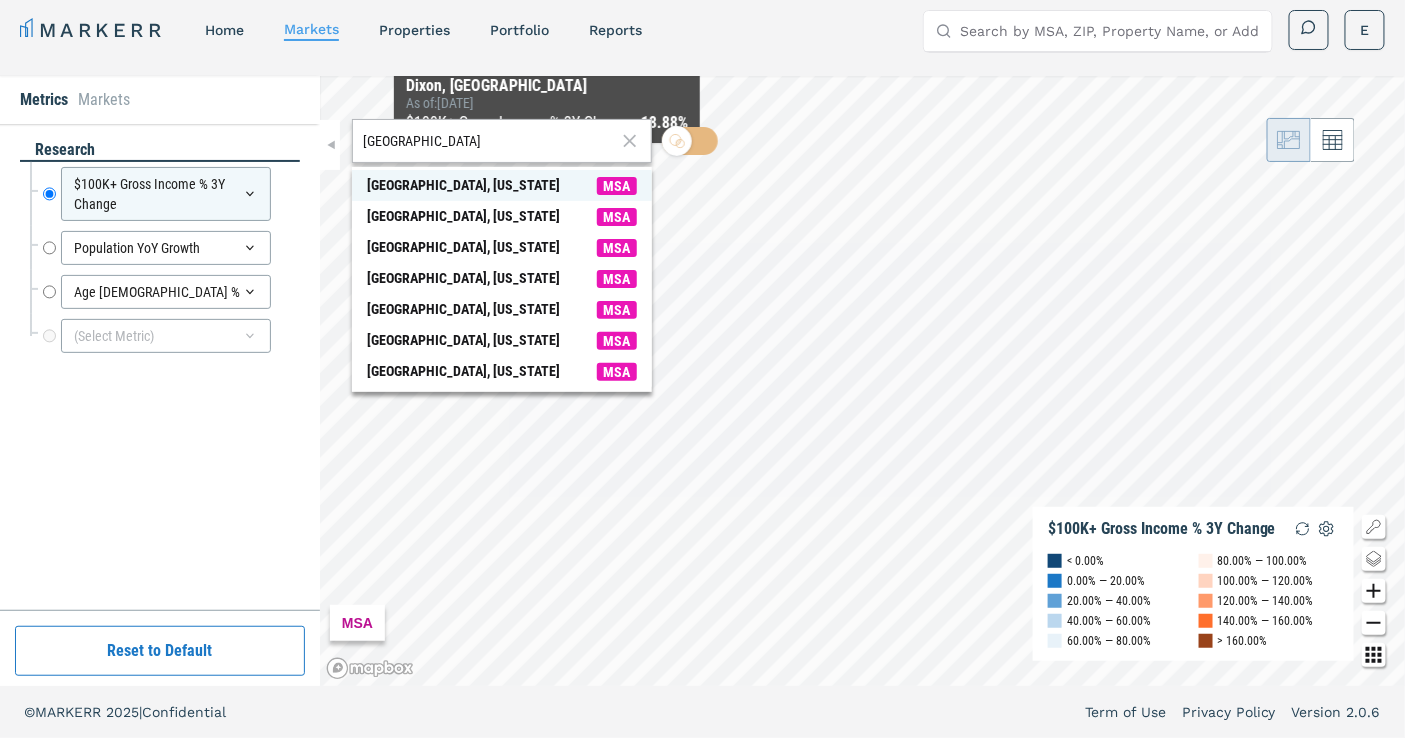 type on "atlanta" 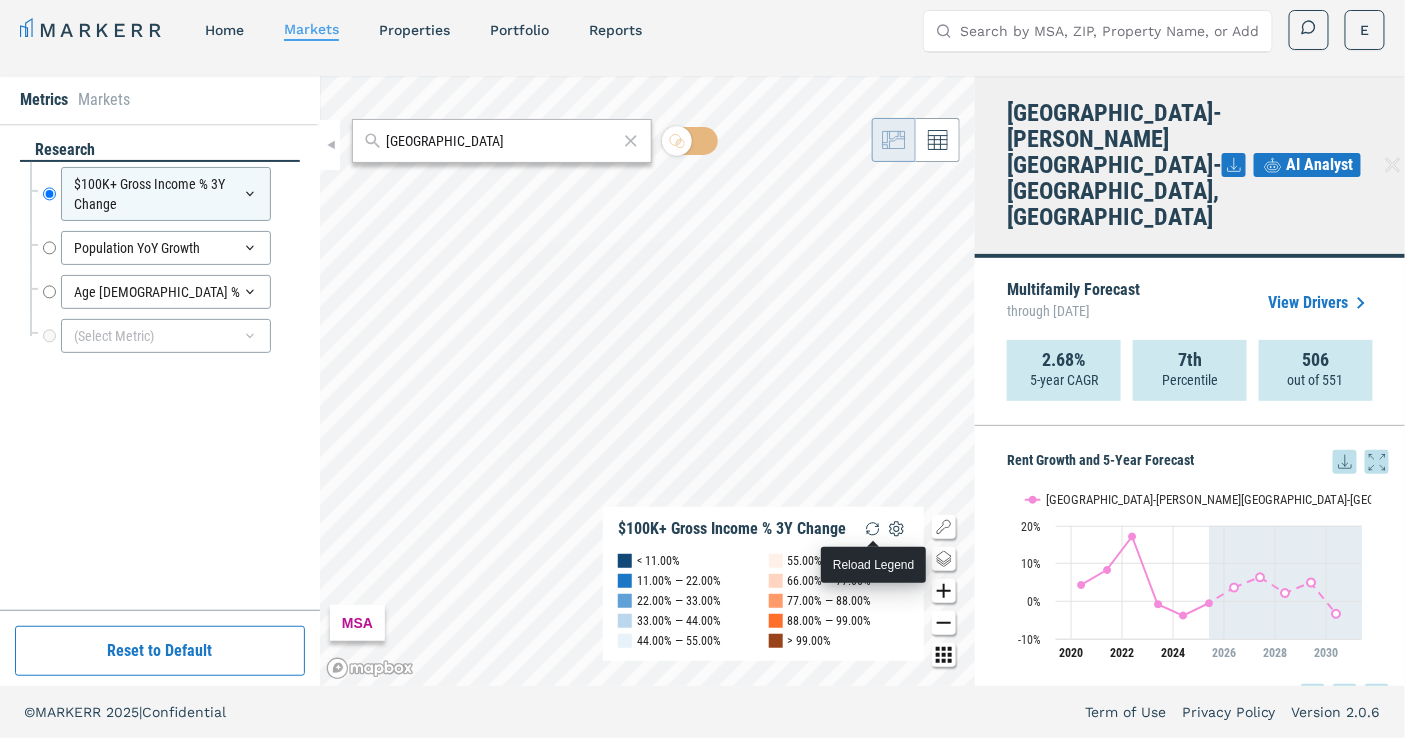 click at bounding box center [873, 529] 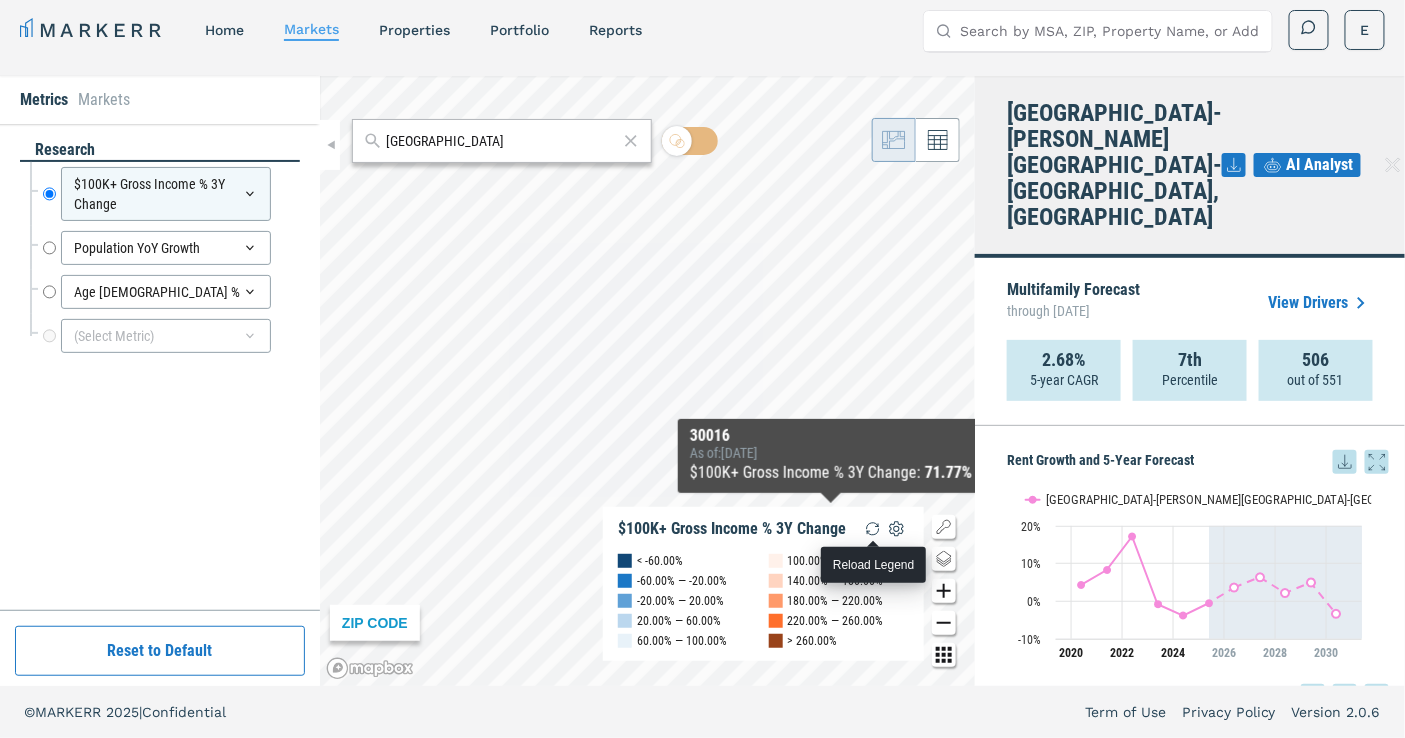 click at bounding box center [873, 529] 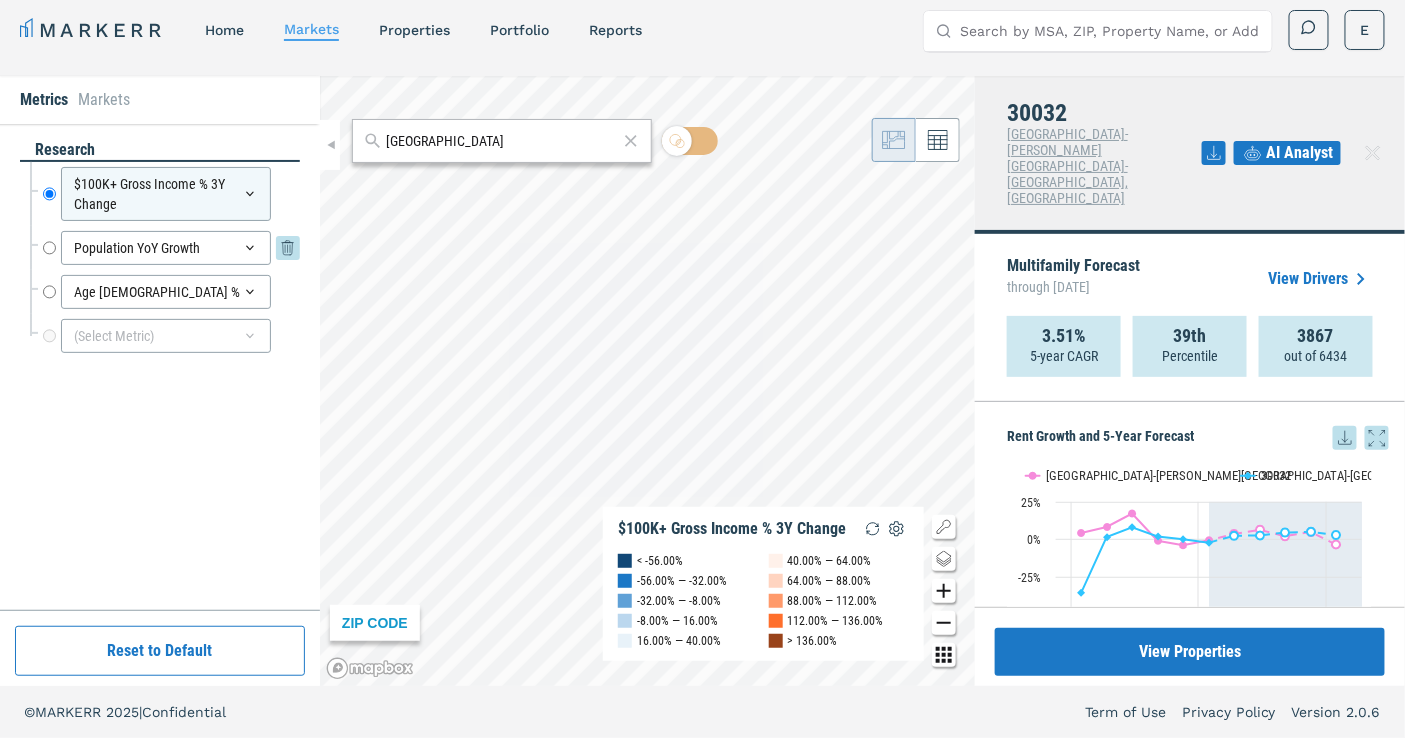 click on "Population YoY Growth" at bounding box center [49, 248] 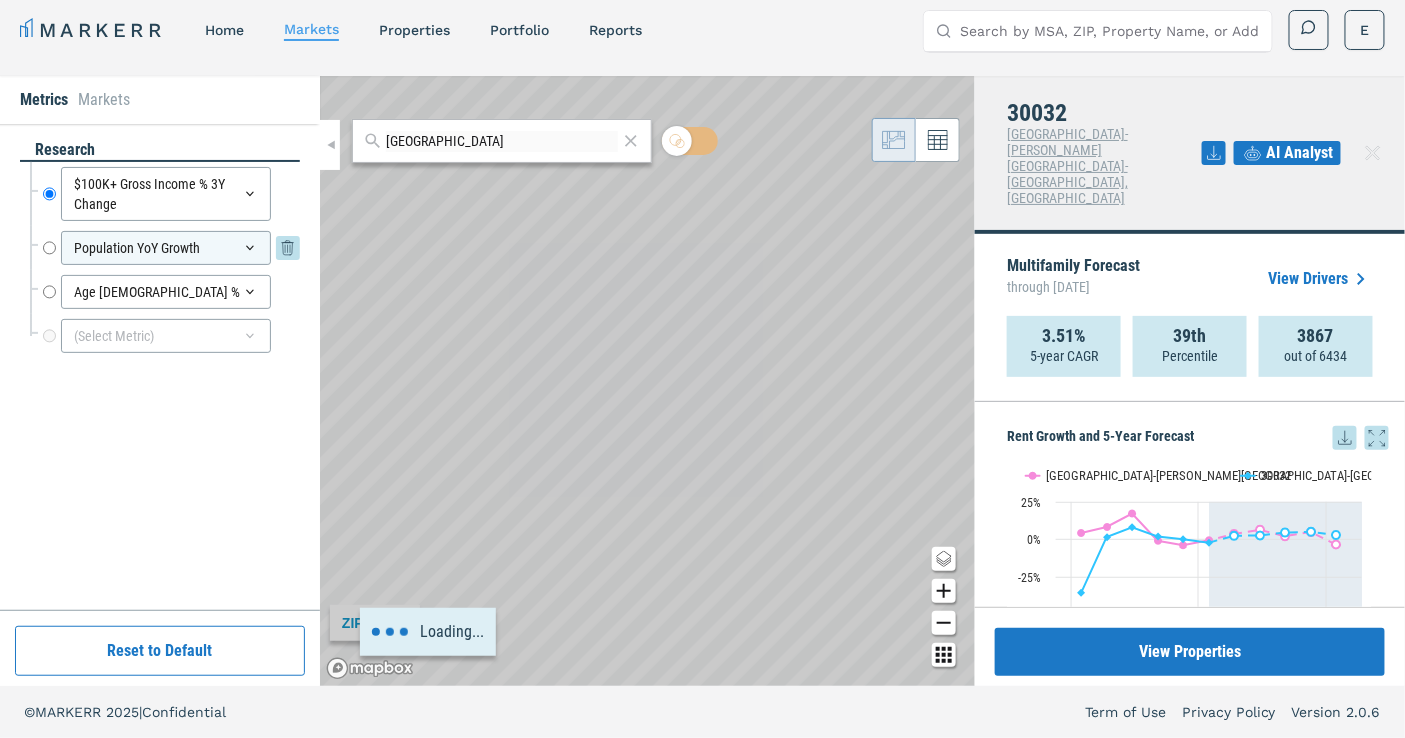 radio on "false" 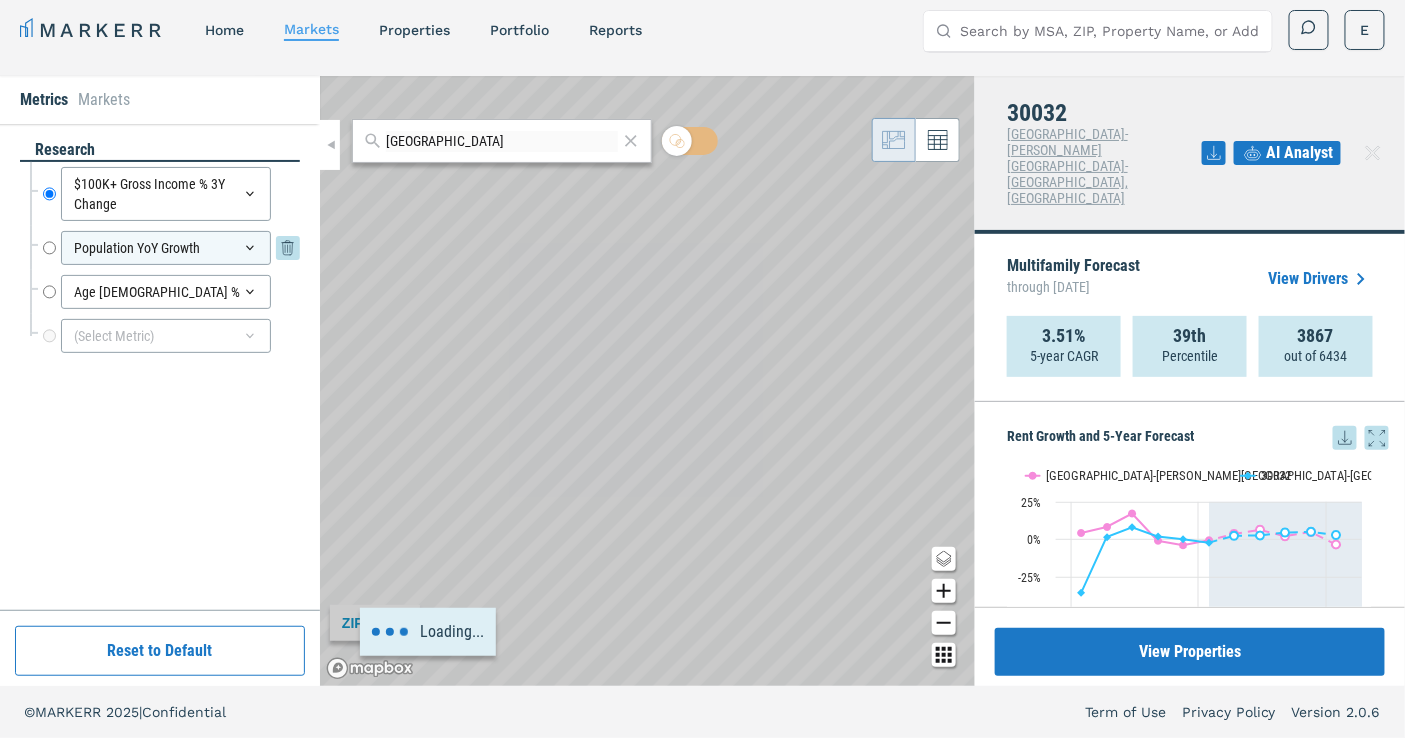 radio on "true" 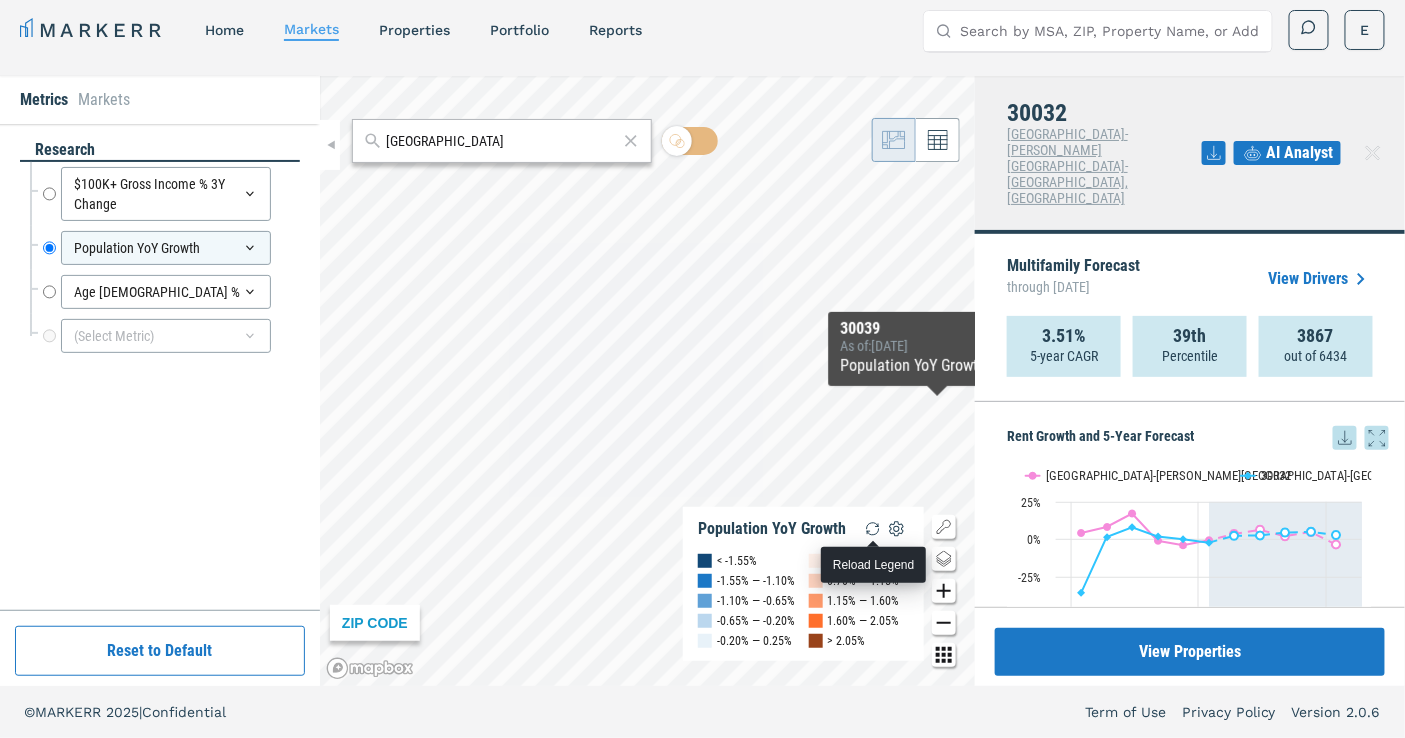 click at bounding box center (873, 529) 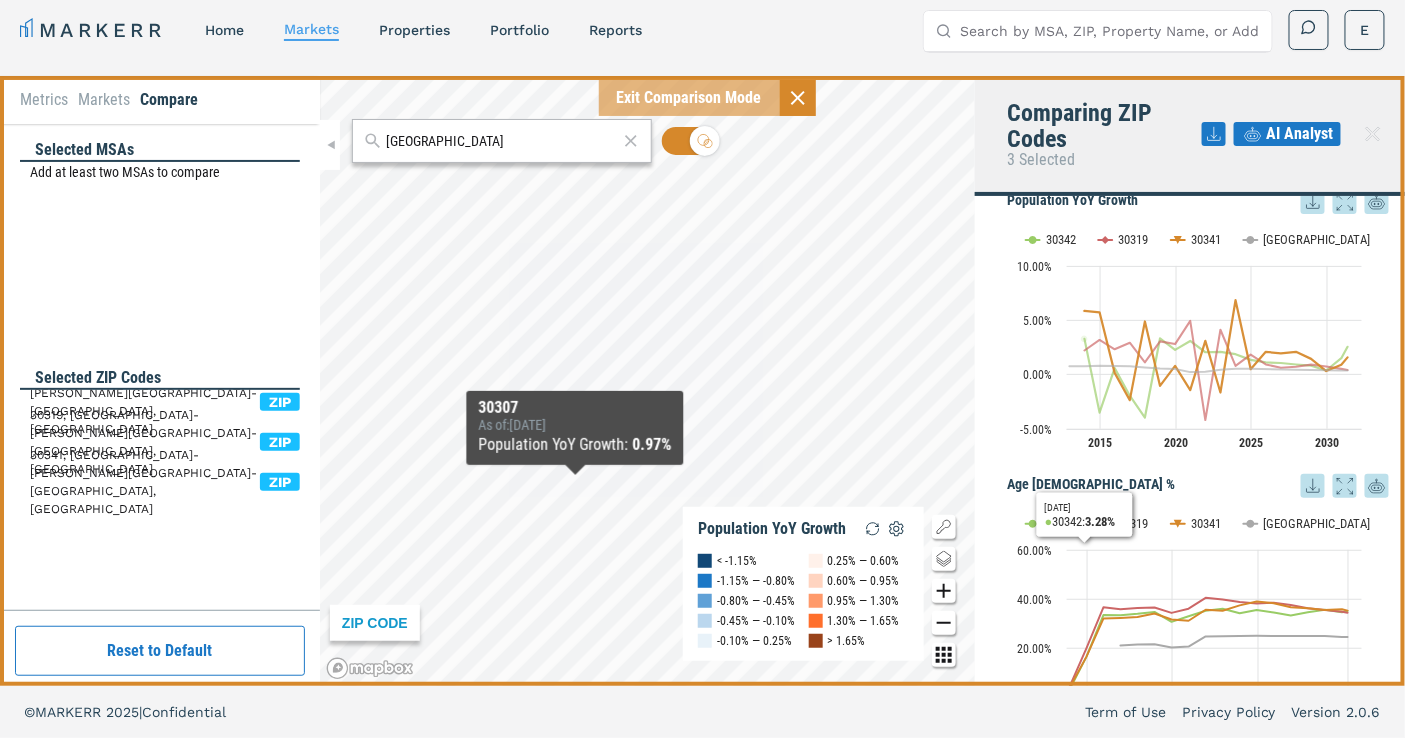 scroll, scrollTop: 555, scrollLeft: 0, axis: vertical 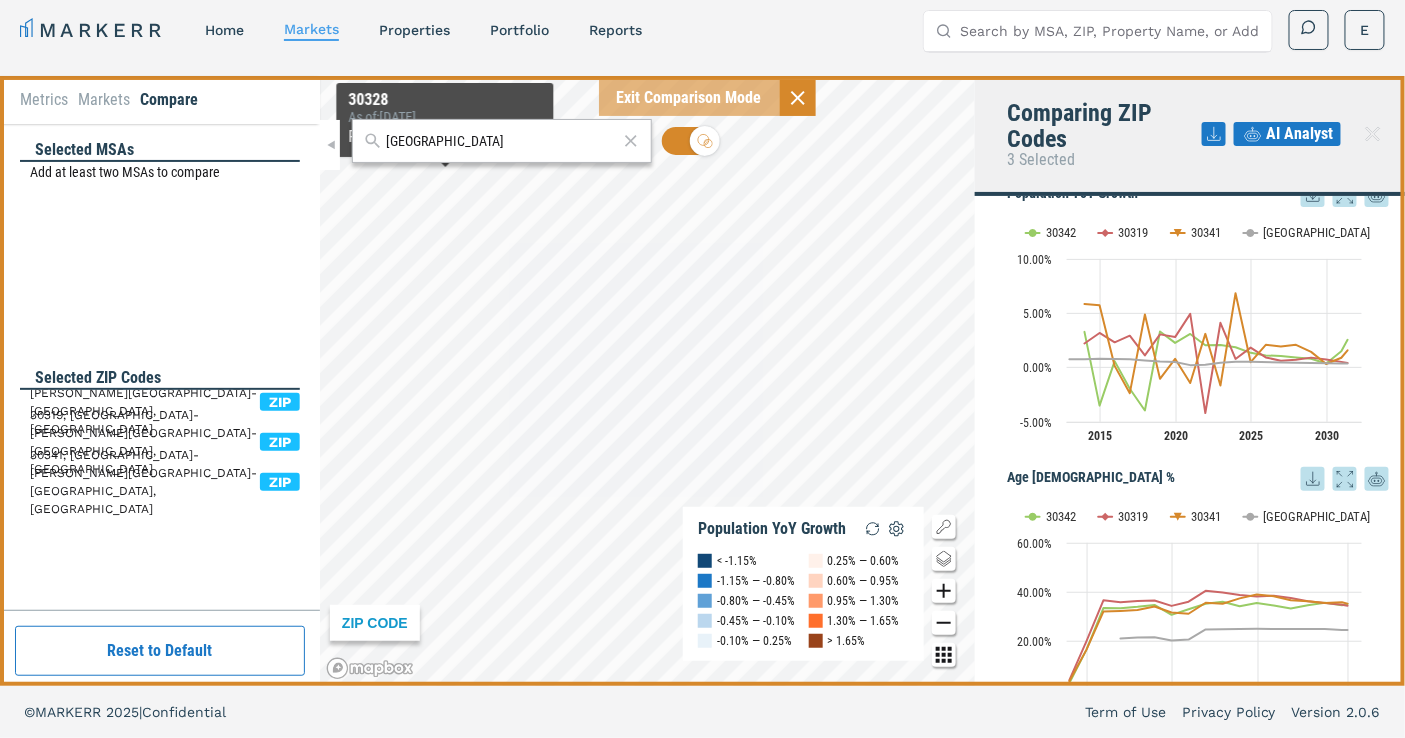 click on "Metrics" at bounding box center (44, 100) 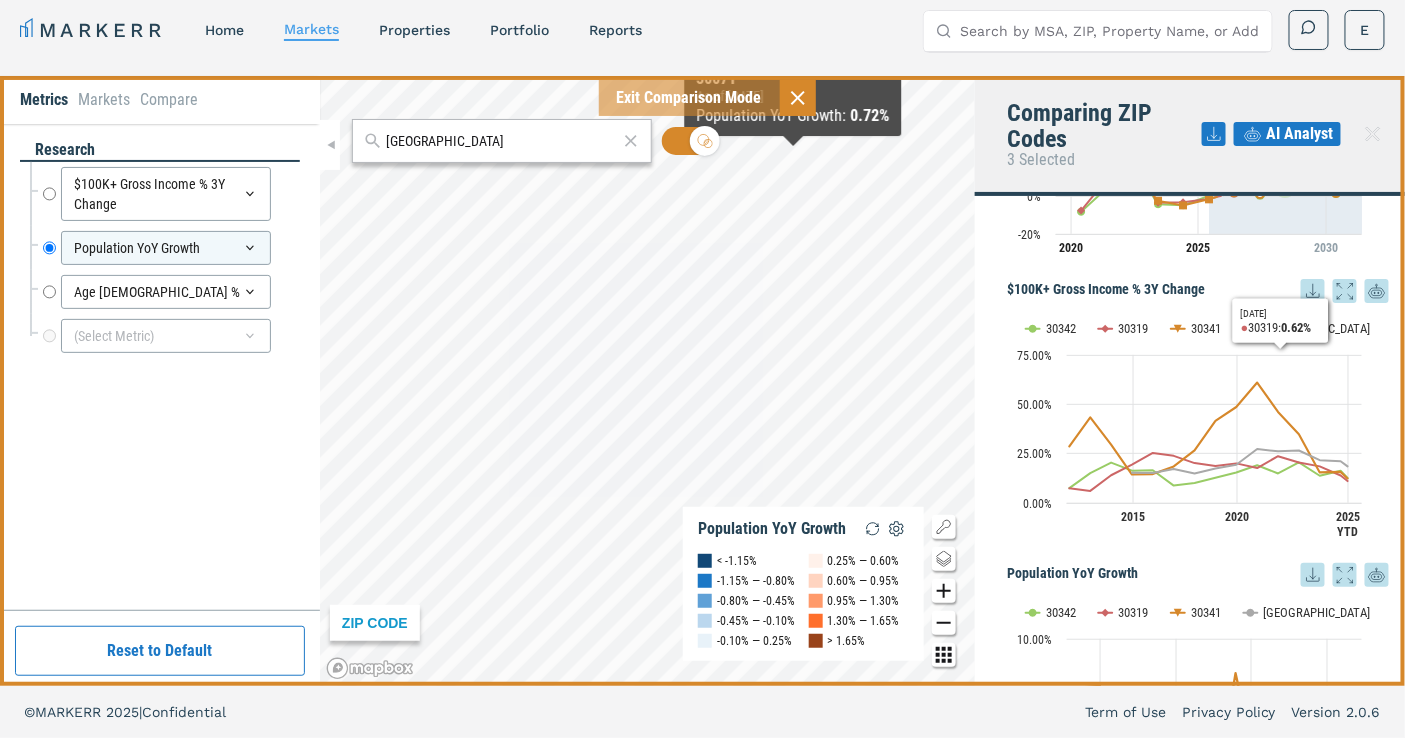 scroll, scrollTop: 0, scrollLeft: 0, axis: both 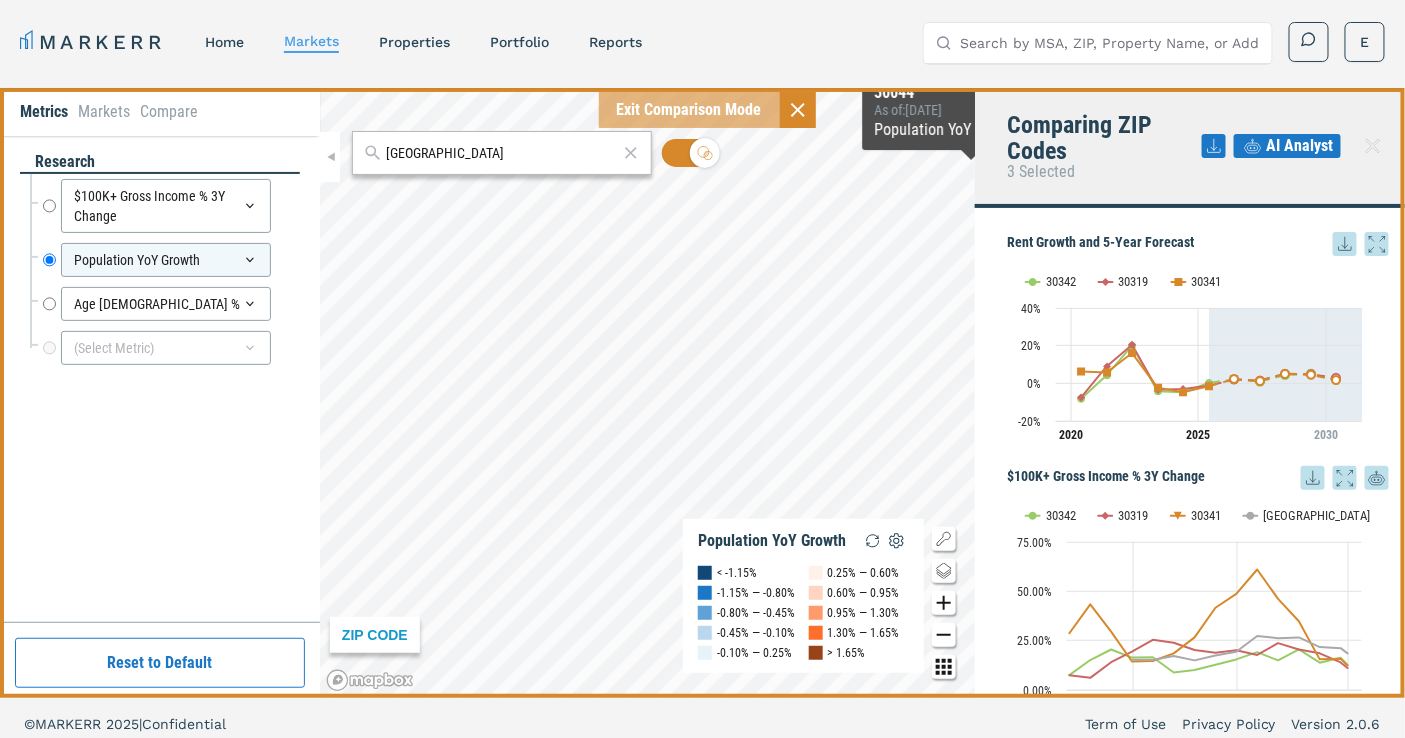 click on "AI Analyst" at bounding box center [1300, 146] 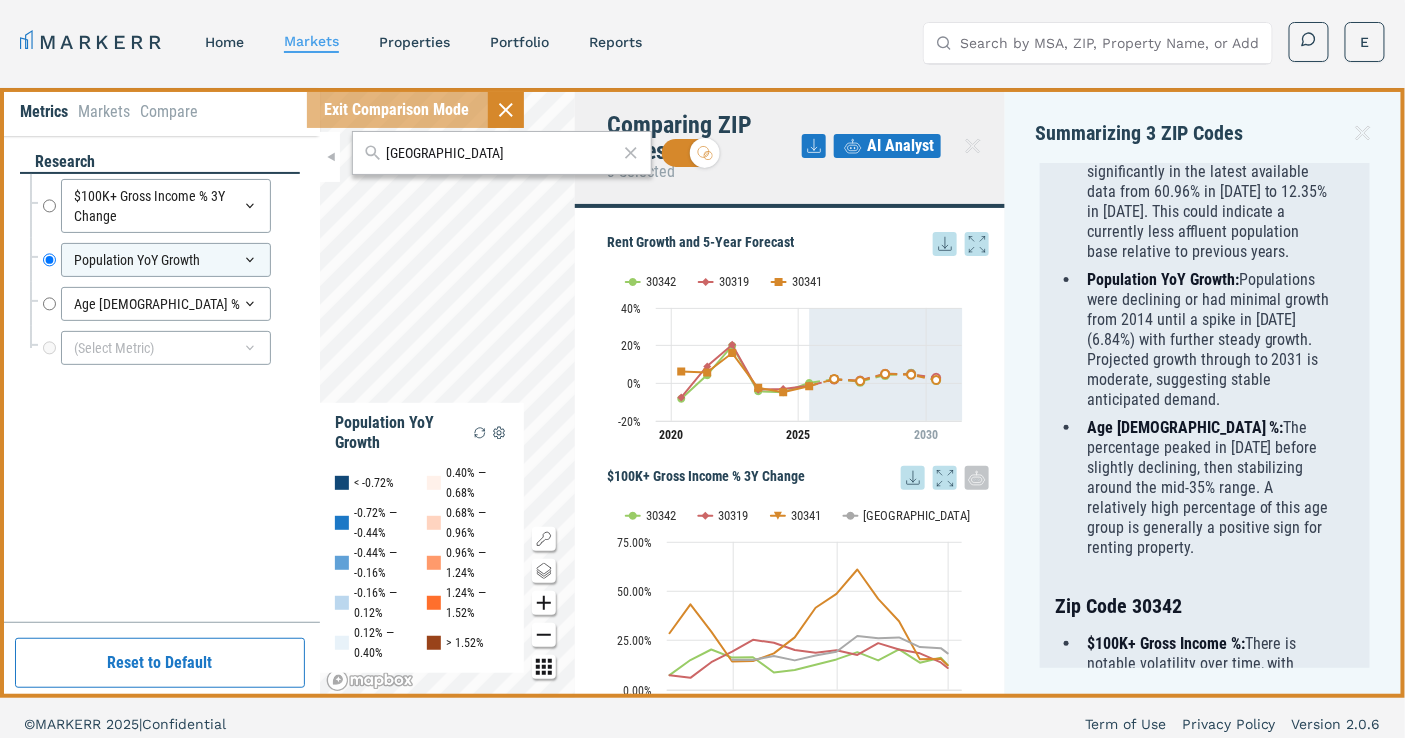 scroll, scrollTop: 20, scrollLeft: 0, axis: vertical 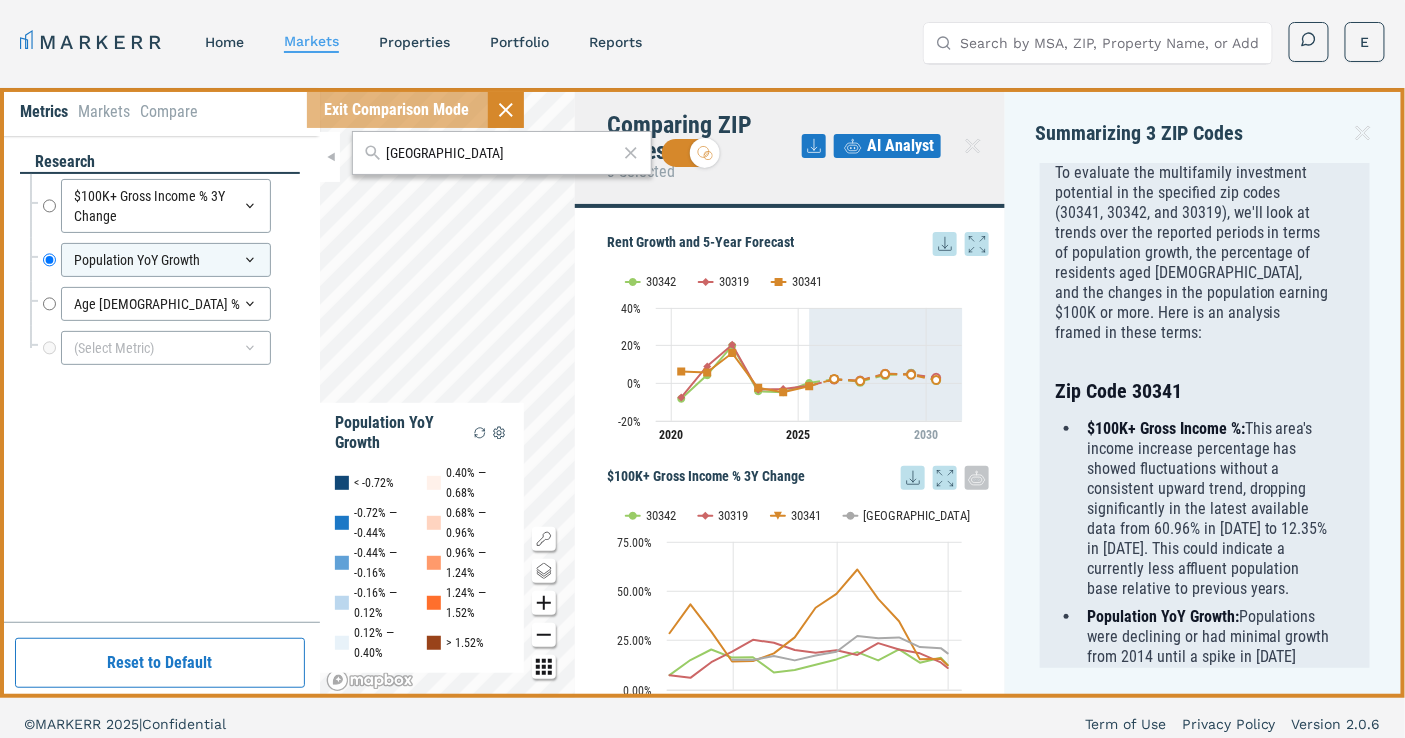 click 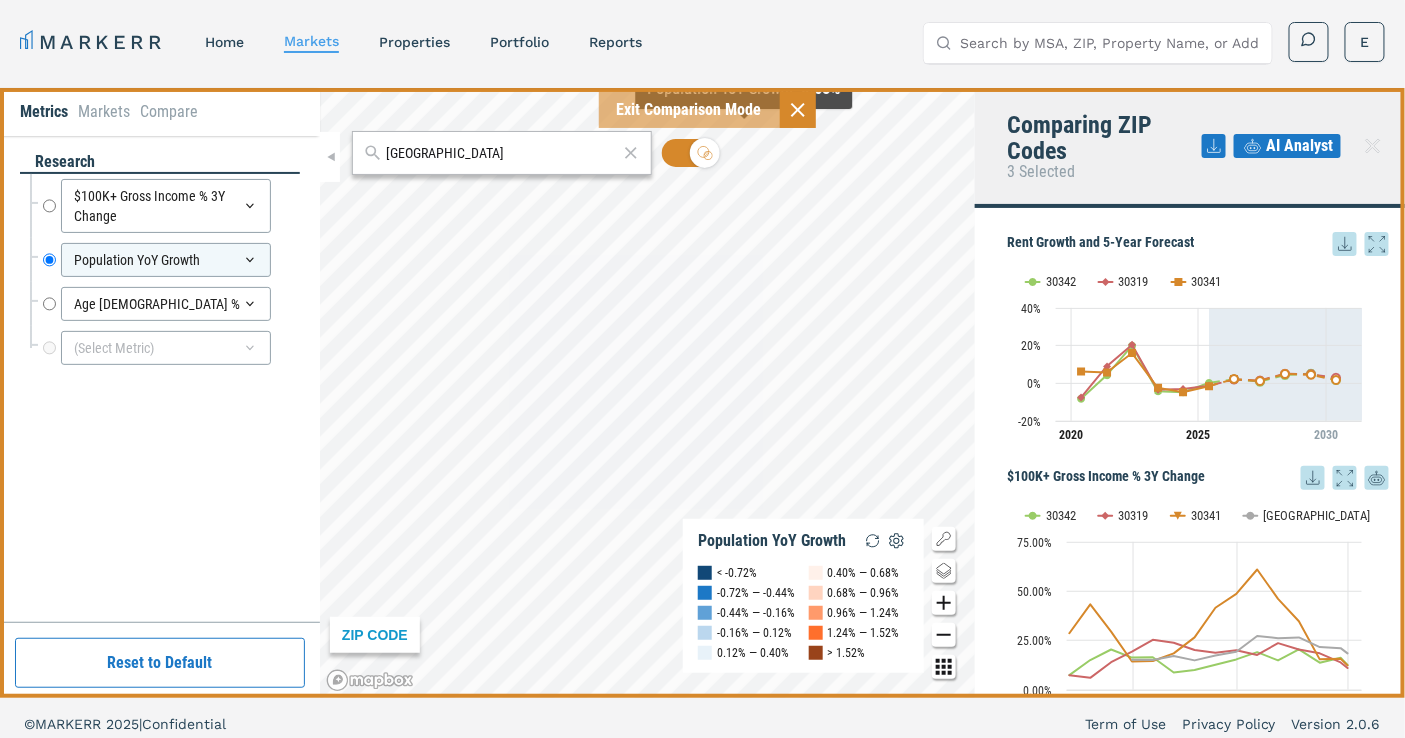 click 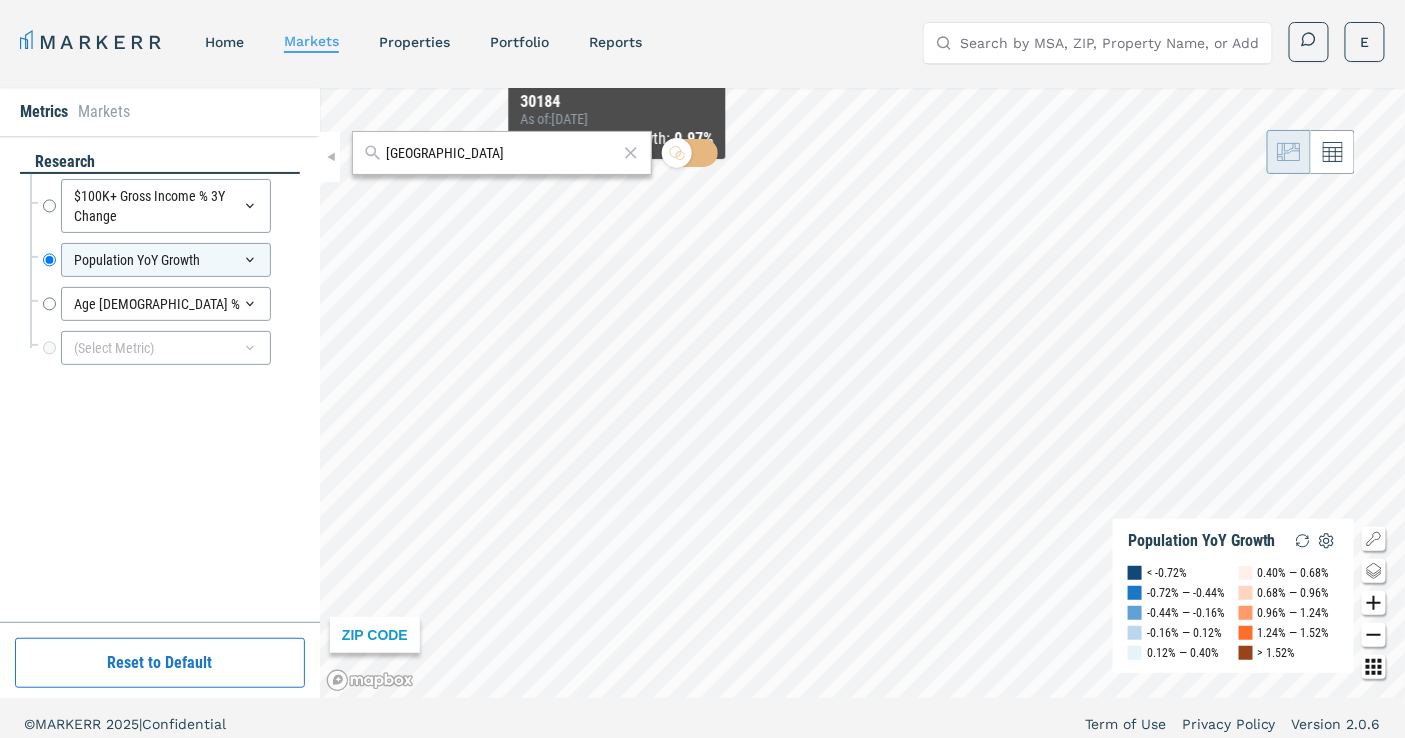 click on "atlanta" at bounding box center (502, 153) 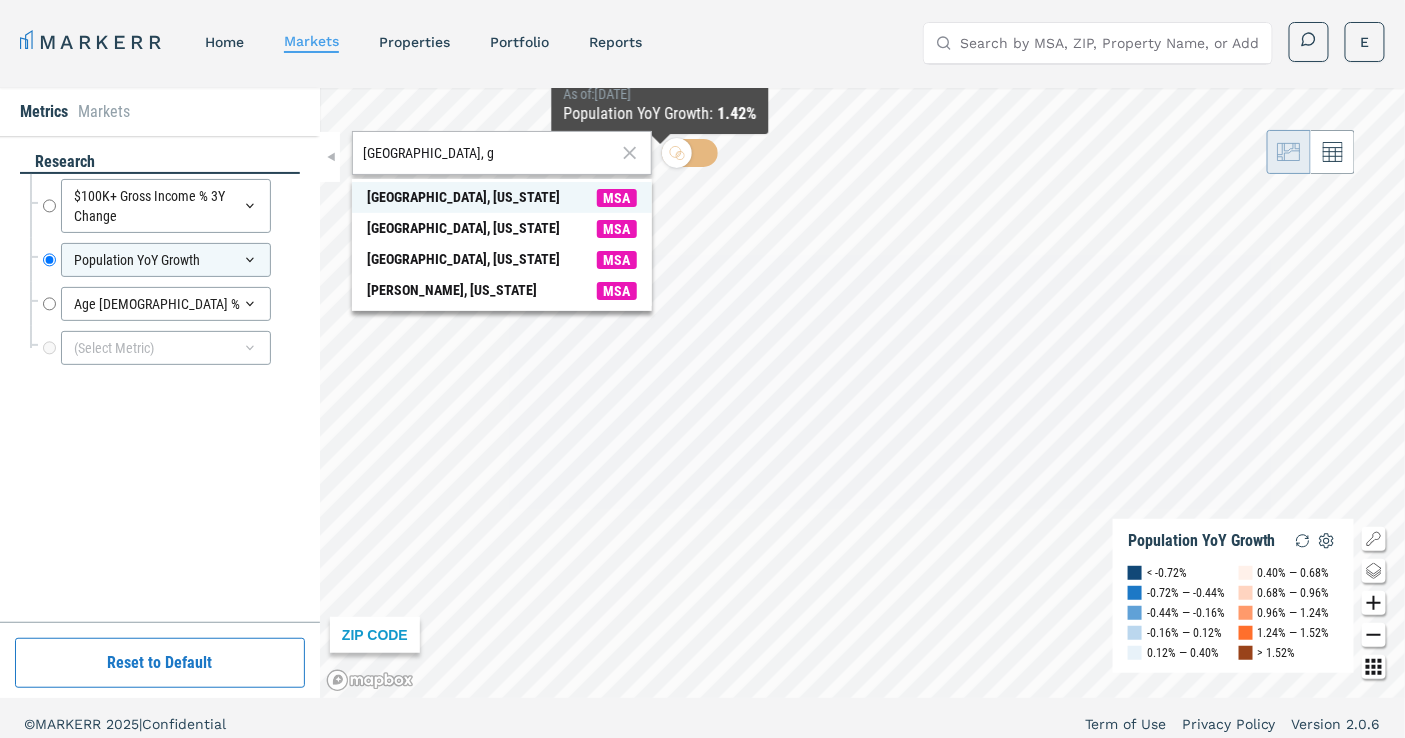 type on "atlanta, g" 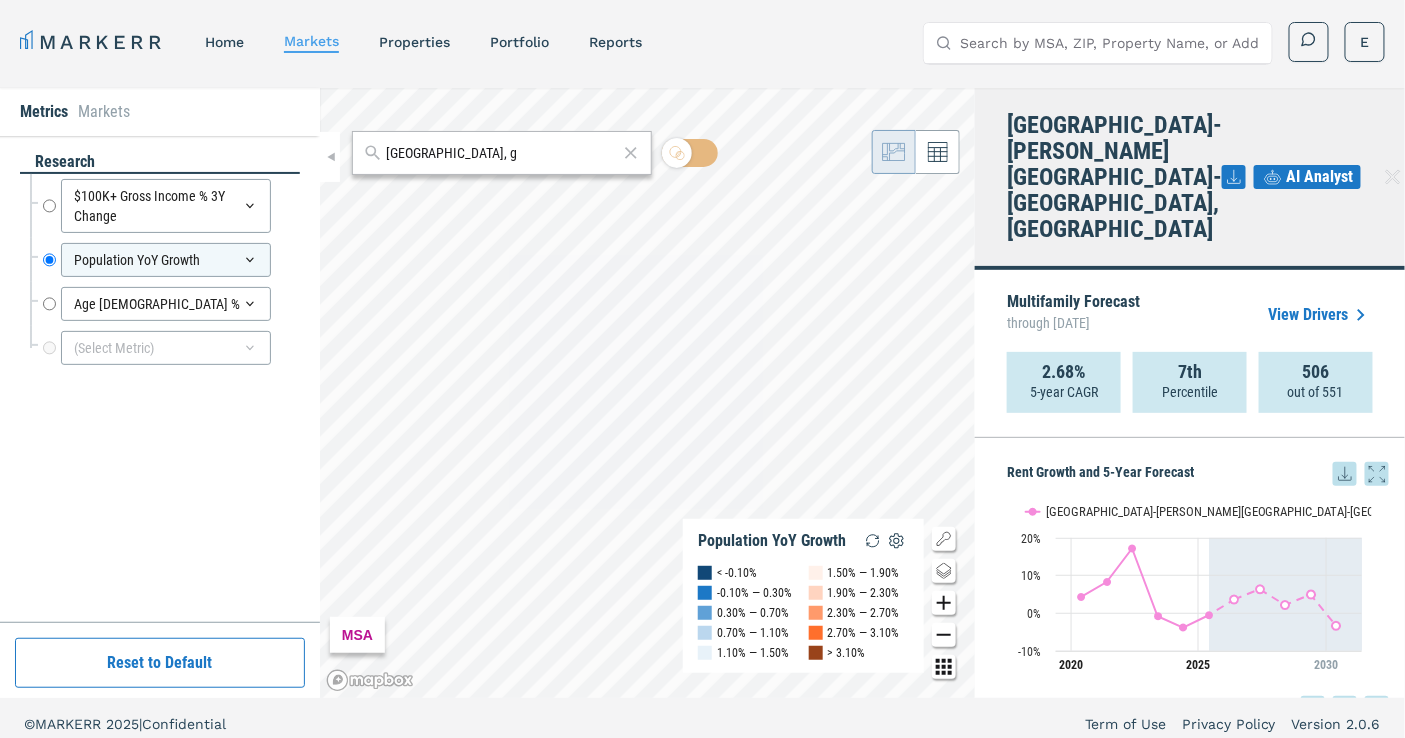 click on "View Drivers" at bounding box center (1321, 315) 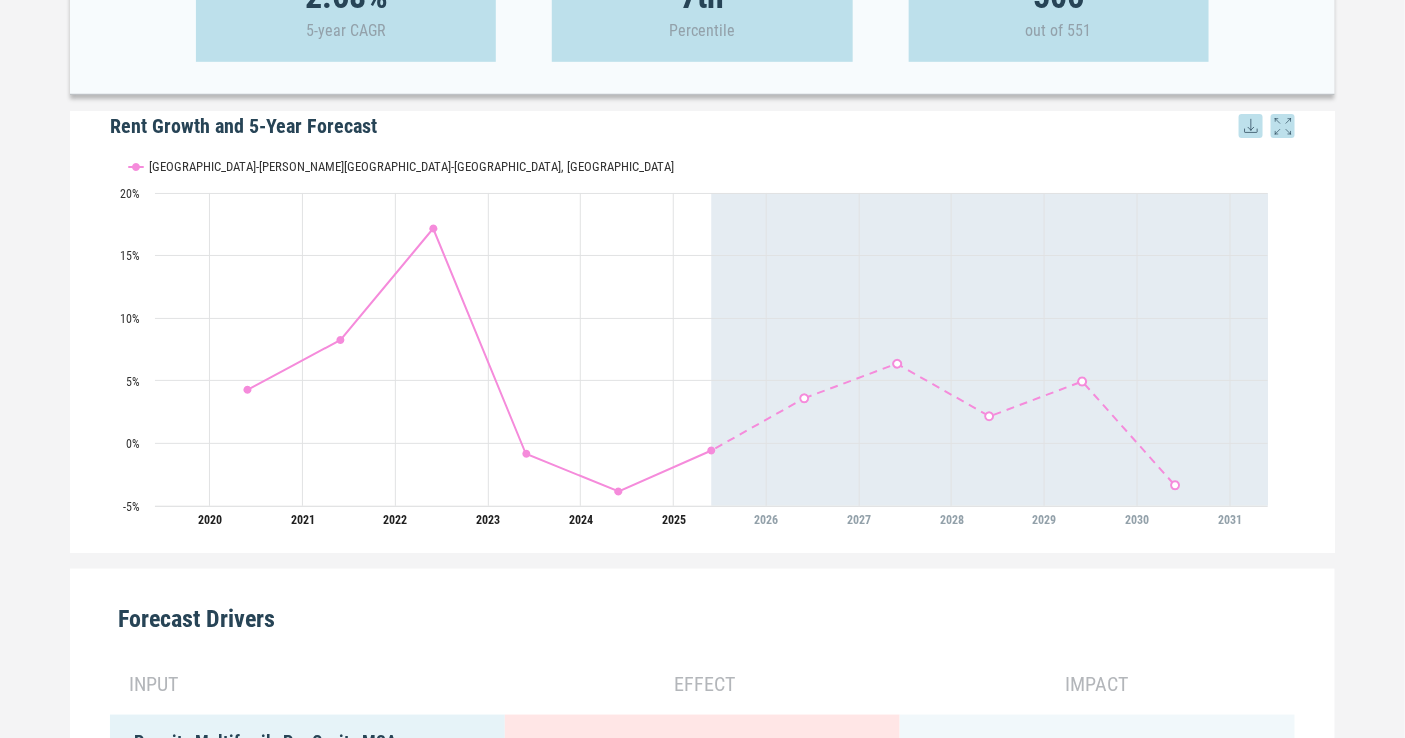 scroll, scrollTop: 444, scrollLeft: 0, axis: vertical 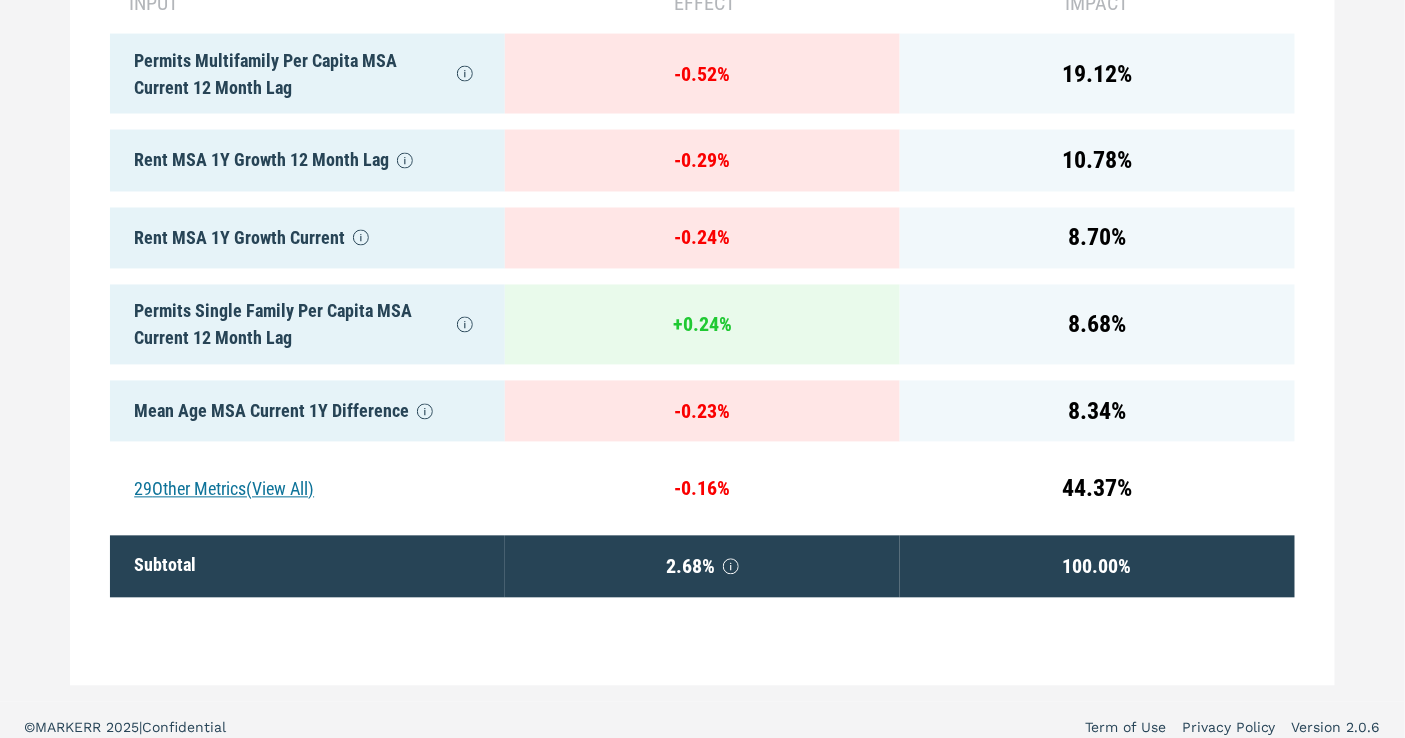 click on "29  Other Metrics  (View All)" at bounding box center (307, 489) 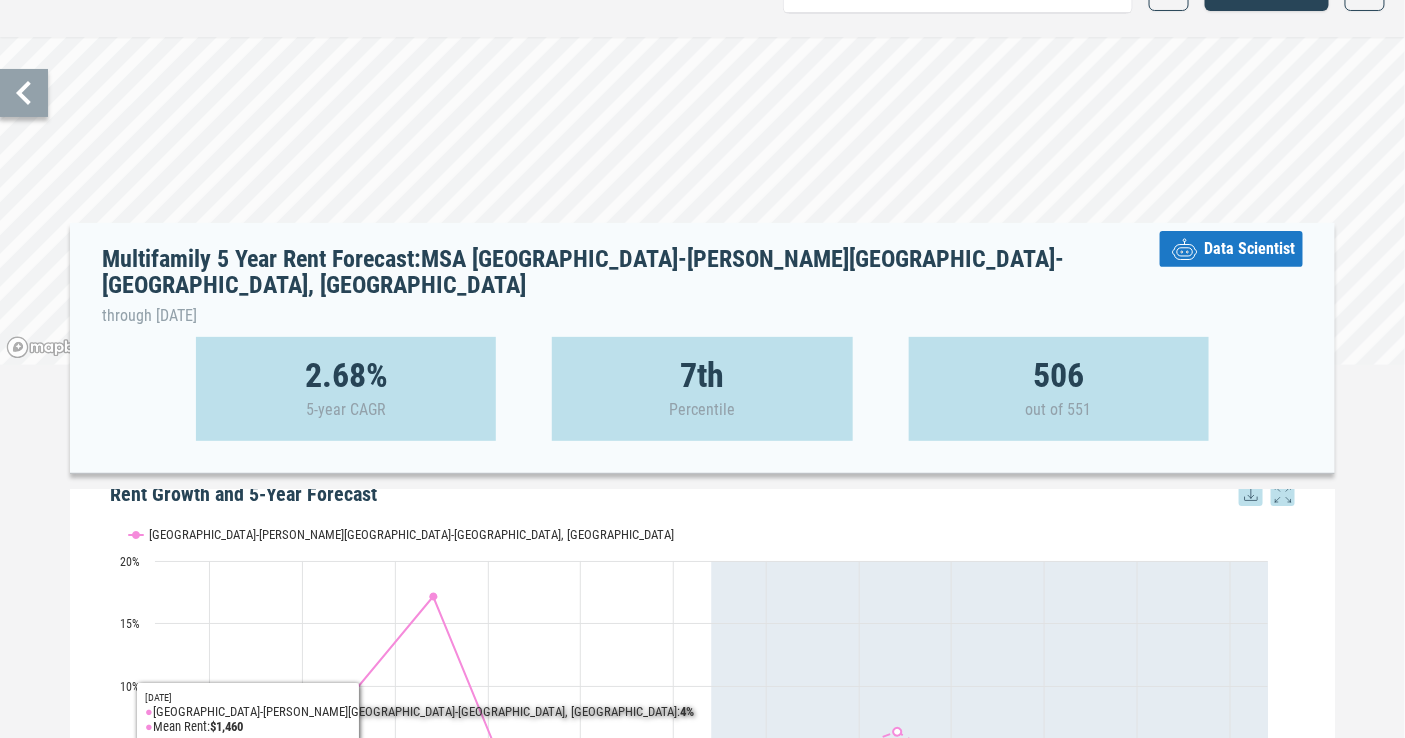 scroll, scrollTop: 0, scrollLeft: 0, axis: both 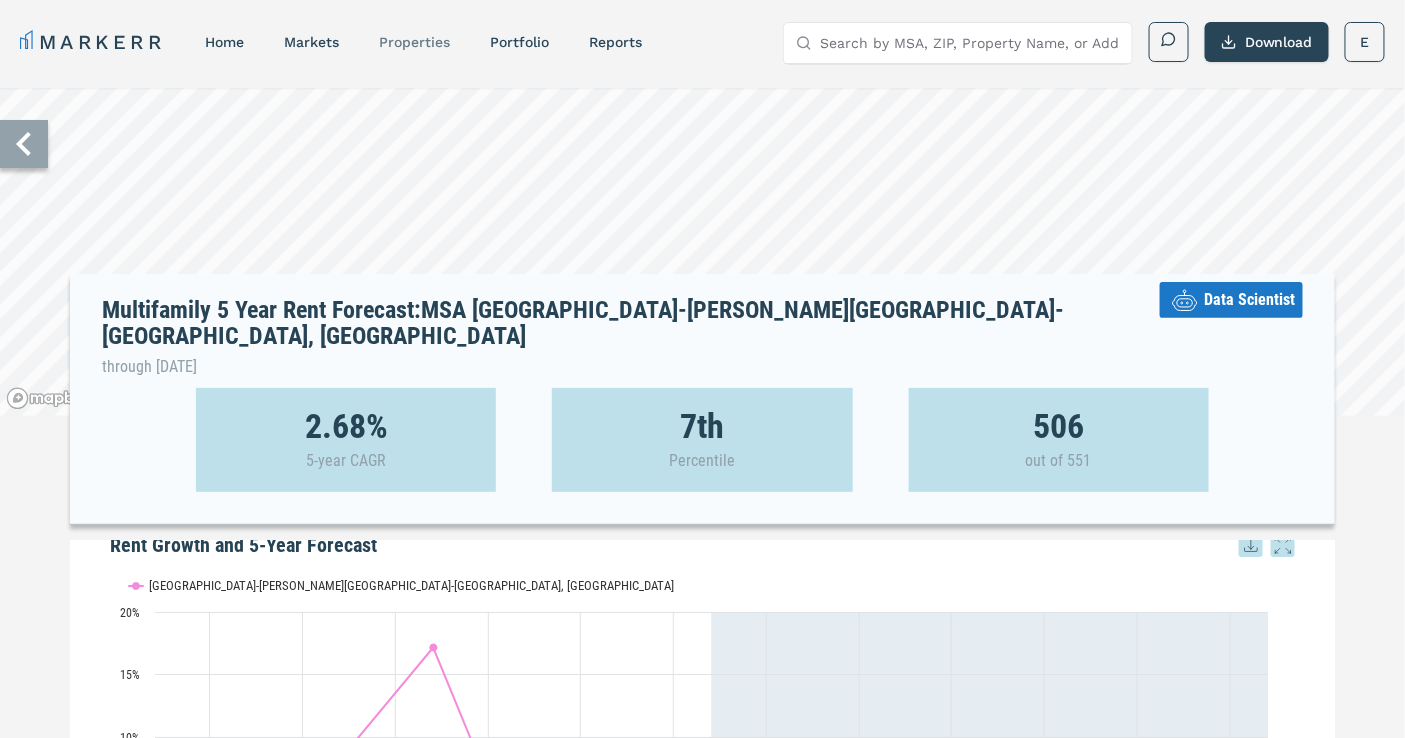 click on "properties" at bounding box center (414, 42) 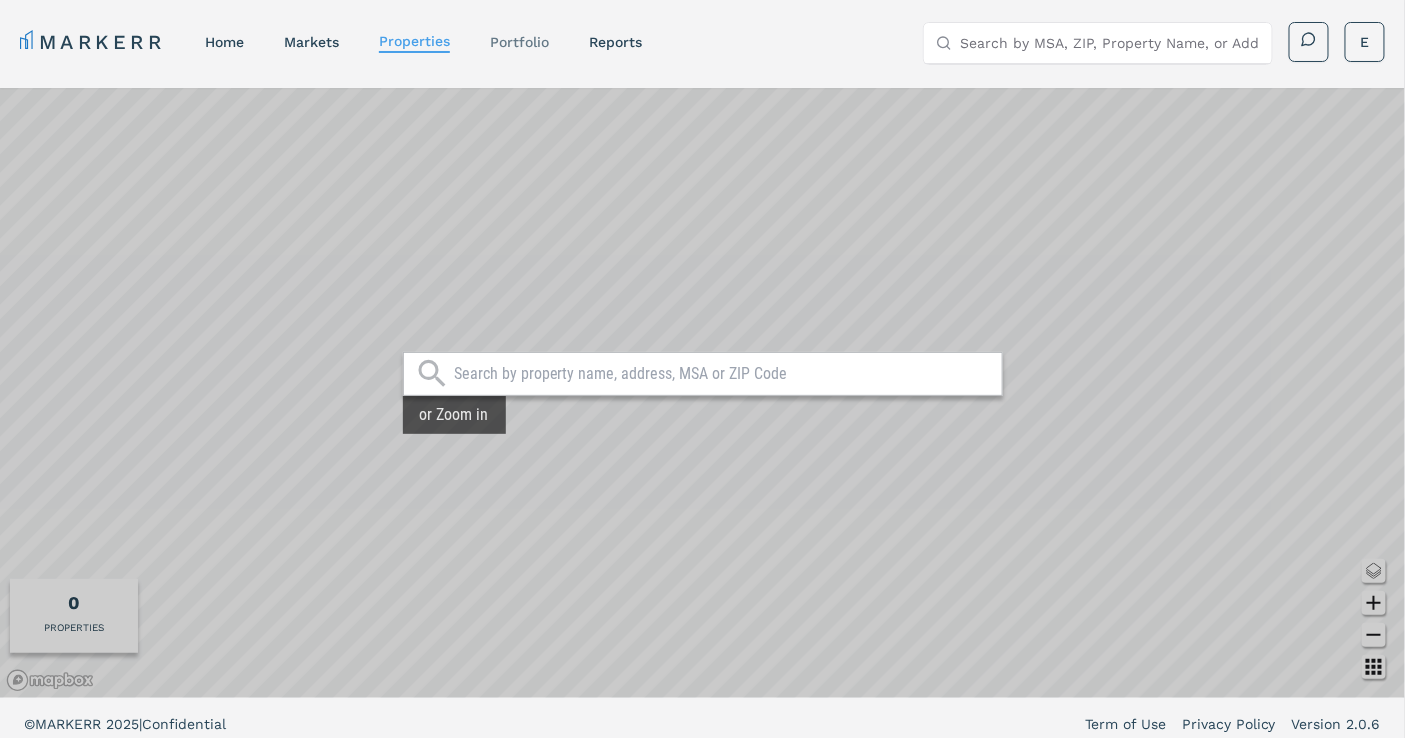 click on "Portfolio" at bounding box center [519, 42] 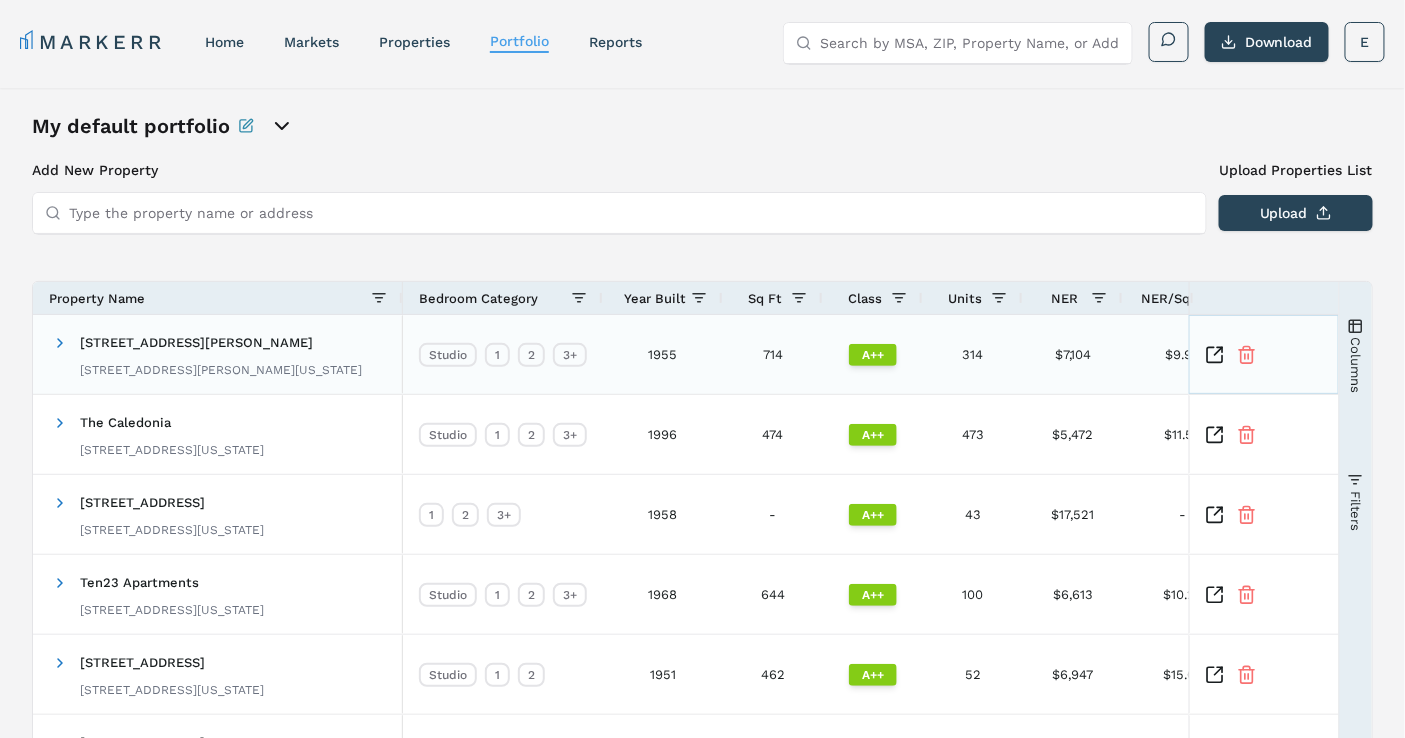 click 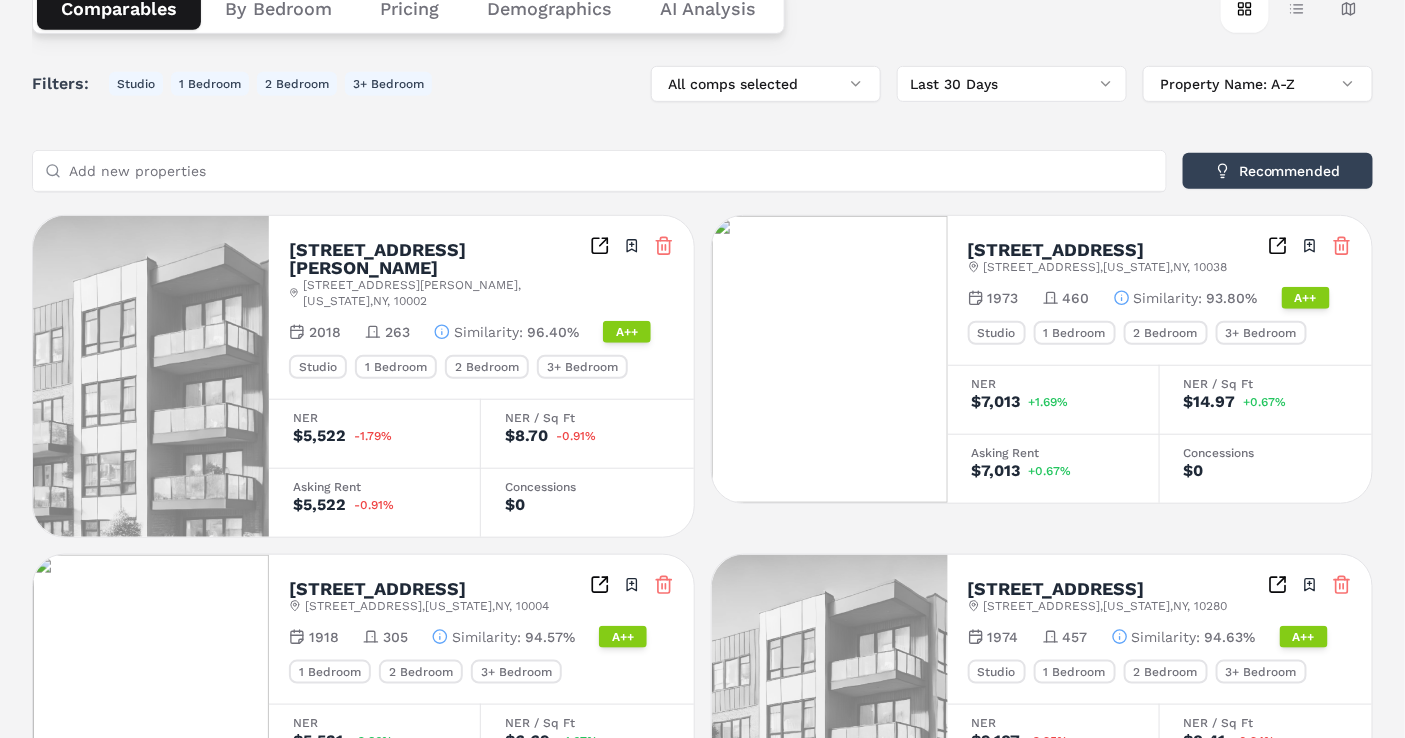 scroll, scrollTop: 333, scrollLeft: 0, axis: vertical 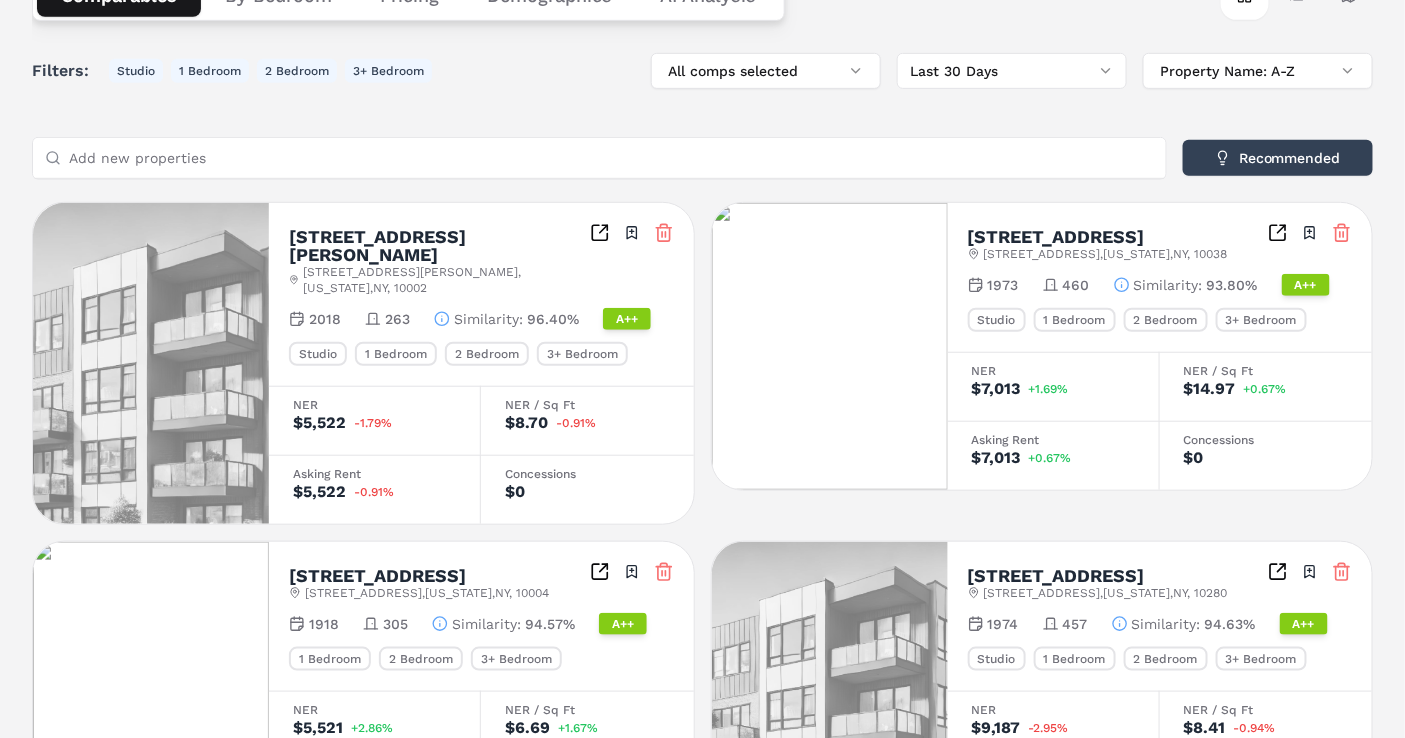 click on "[STREET_ADDRESS][PERSON_NAME] [STREET_ADDRESS][PERSON_NAME][US_STATE] Toggle portfolio menu 1955 314 Studio 1 Bedroom 2 Bedroom 3+ Bedroom NER $7,104 -9.01% NER / Sq Ft $9.95 +1.02% Asking Rent $7,104 +1.02% Concessions $0 Comparables By Bedroom Pricing Demographics AI Analysis Card view Table view Map view Filters: Studio 1 Bedroom 2 Bedroom 3+ Bedroom All comps selected Last 30 Days Property Name: A-Z Add new properties Recommended [STREET_ADDRESS][PERSON_NAME][PERSON_NAME][US_STATE] Toggle portfolio menu 2018 263 Similarity : 96.40% A++ Studio 1 Bedroom 2 Bedroom 3+ Bedroom NER $5,522 -1.79% NER / Sq Ft $8.70 -0.91% Asking Rent $5,522 -0.91% Concessions $0 [STREET_ADDRESS] [STREET_ADDRESS][US_STATE] Toggle portfolio menu 1973 460 Similarity : 93.80% A++ Studio 1 Bedroom 2 Bedroom 3+ Bedroom NER $7,013 +1.69% NER / Sq Ft $14.97 +0.67% Asking Rent $7,013 +0.67% Concessions $0 [STREET_ADDRESS][US_STATE] Toggle portfolio menu 1918 305 Similarity : 94.57% A++ 1 Bedroom" at bounding box center (702, 772) 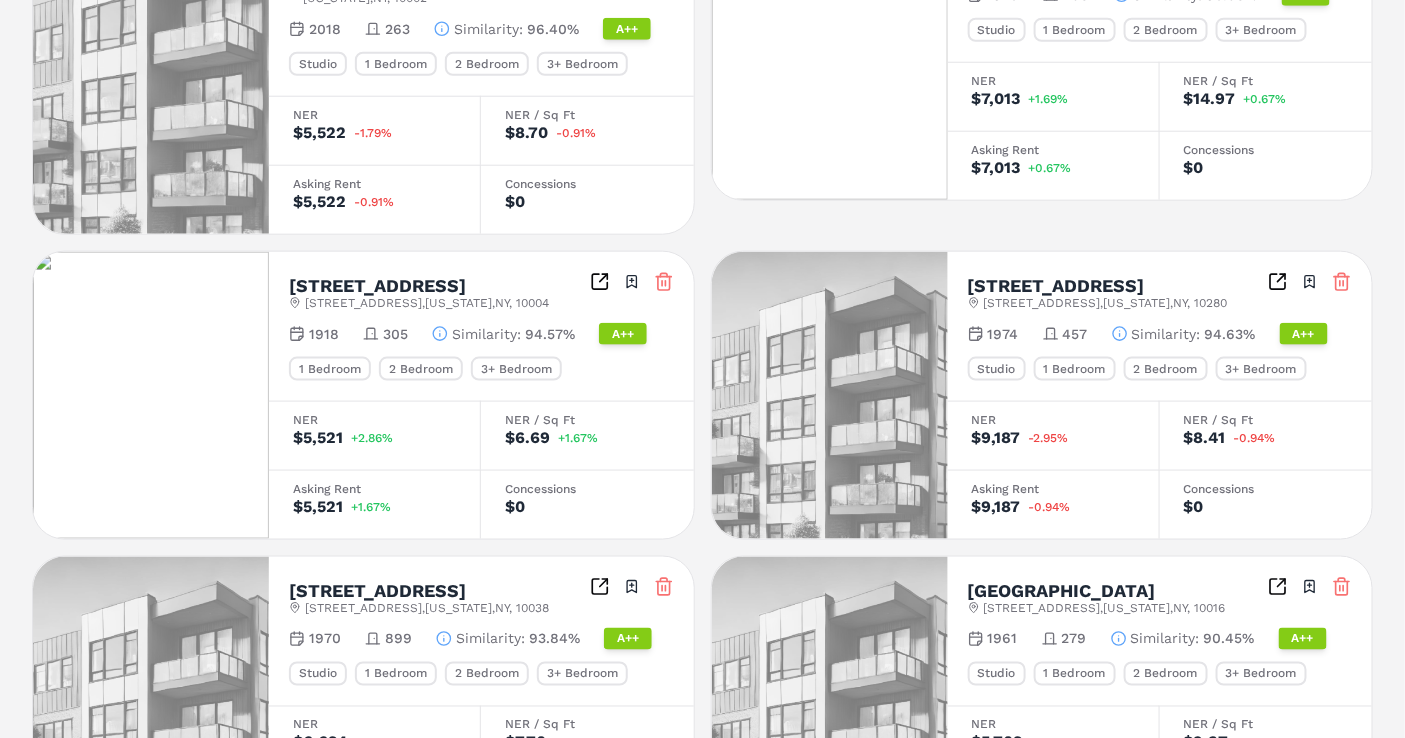 scroll, scrollTop: 271, scrollLeft: 0, axis: vertical 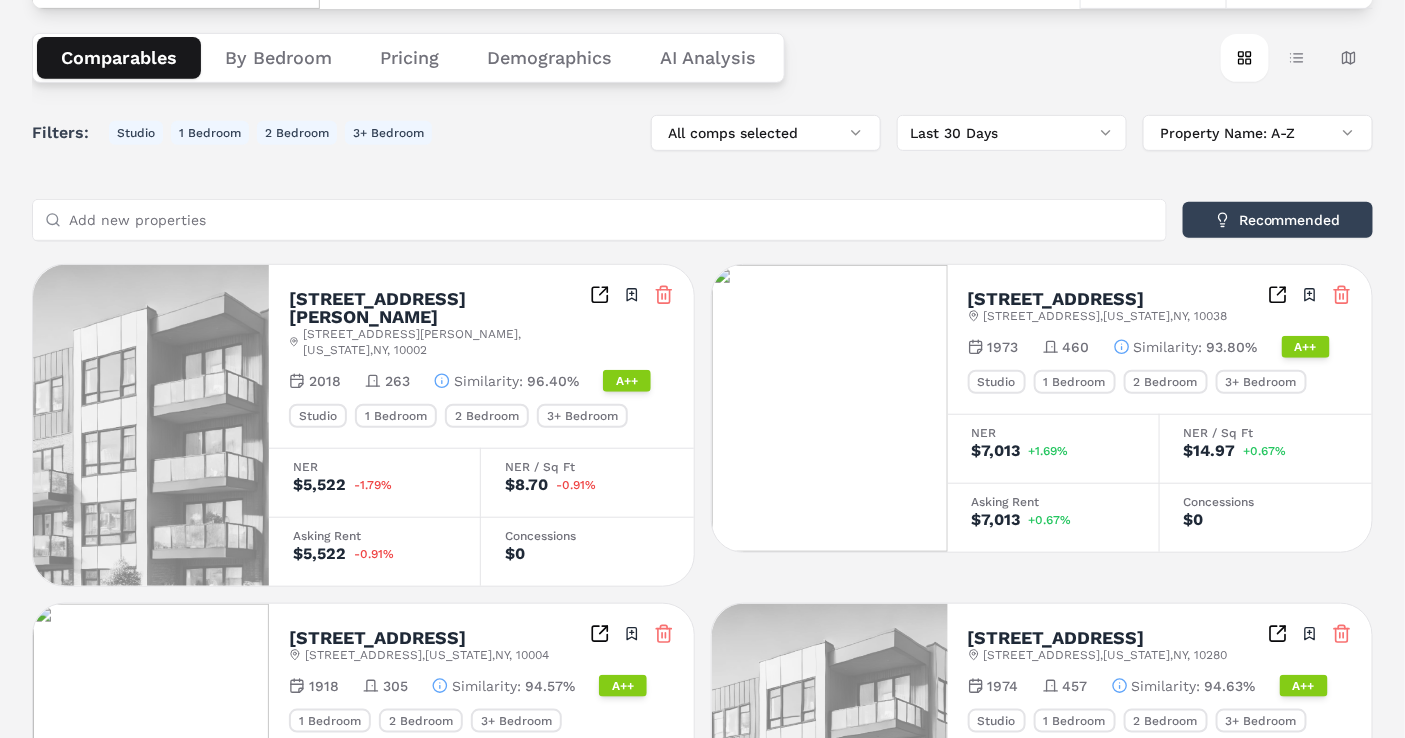 click on "Demographics" at bounding box center [549, 58] 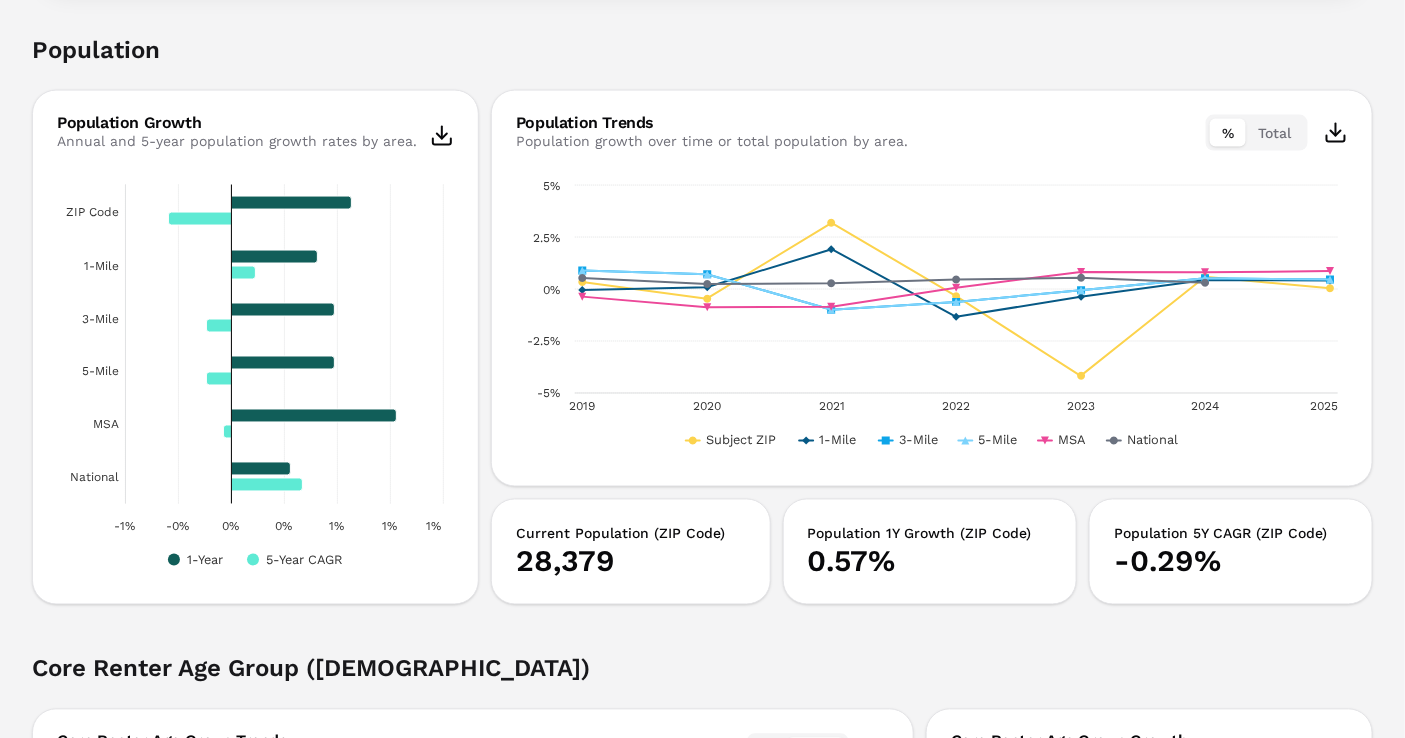 scroll, scrollTop: 937, scrollLeft: 0, axis: vertical 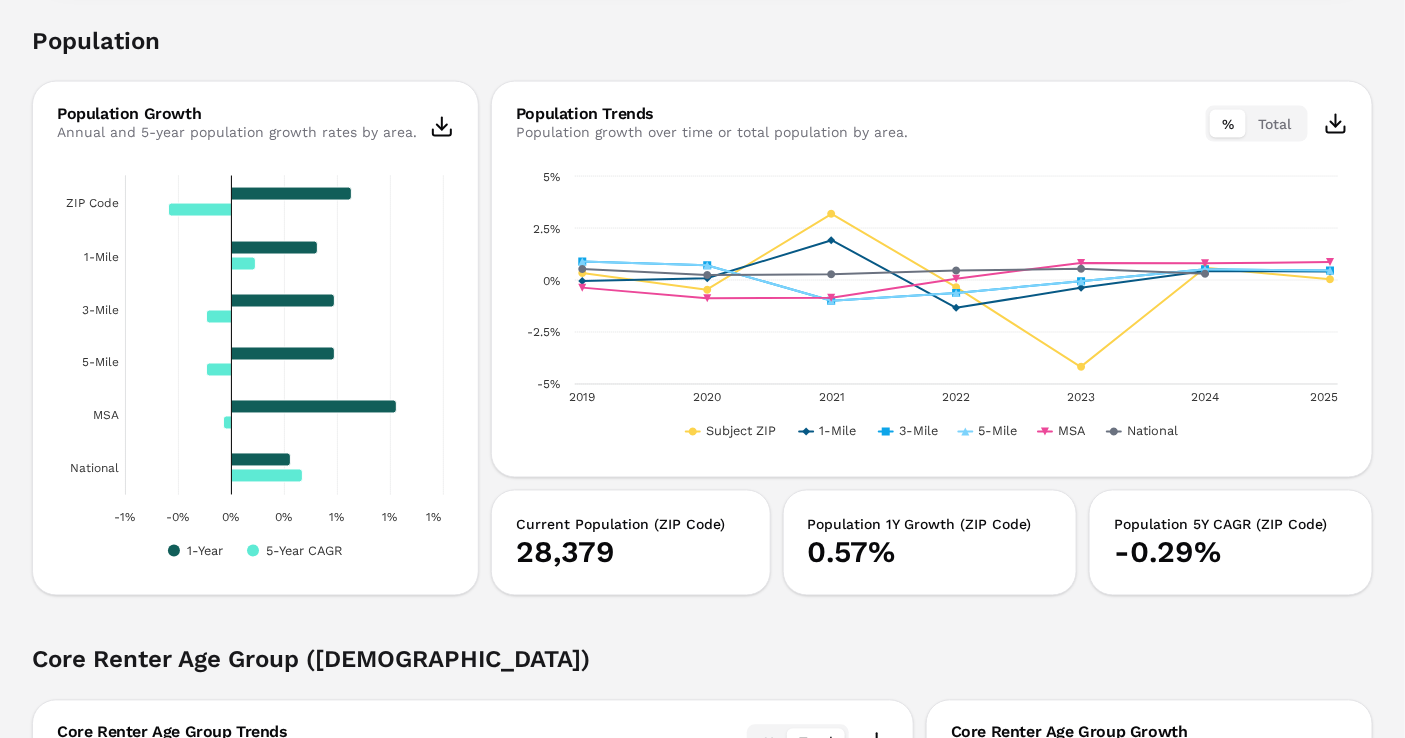 click on "[STREET_ADDRESS][PERSON_NAME] [STREET_ADDRESS][PERSON_NAME][US_STATE] Toggle portfolio menu 1955 314 Studio 1 Bedroom 2 Bedroom 3+ Bedroom NER $7,104 -9.01% NER / Sq Ft $9.95 +1.02% Asking Rent $7,104 +1.02% Concessions $0 Comparables By Bedroom Pricing Demographics AI Analysis Legend    Subject ZIP code    1-Mile radius    3-Mile radius    5-Mile radius Population Population Trends Population growth over time or total population by area. % Total Chart Line chart with 6 lines. View as data table, Chart The chart has 1 X axis displaying Time. Data ranges from [DATE] 00:00:00 to [DATE] 00:00:00. The chart has 1 Y axis displaying values. Data ranges from -0.042 to 0.0316. Created with Highcharts 11.4.8 Subject ZIP 1-Mile 3-Mile 5-Mile MSA National 2019 2020 2021 2022 2023 2024 2025 -5% -2.5% 0% 2.5% 5% End of interactive chart. Current Population (ZIP Code) 28,379 Population 1Y Growth (ZIP Code) 0.57% Population 5Y CAGR (ZIP Code) -0.29% Population Growth Annual and 5-year population growth rates by area. -1%" at bounding box center (702, 1433) 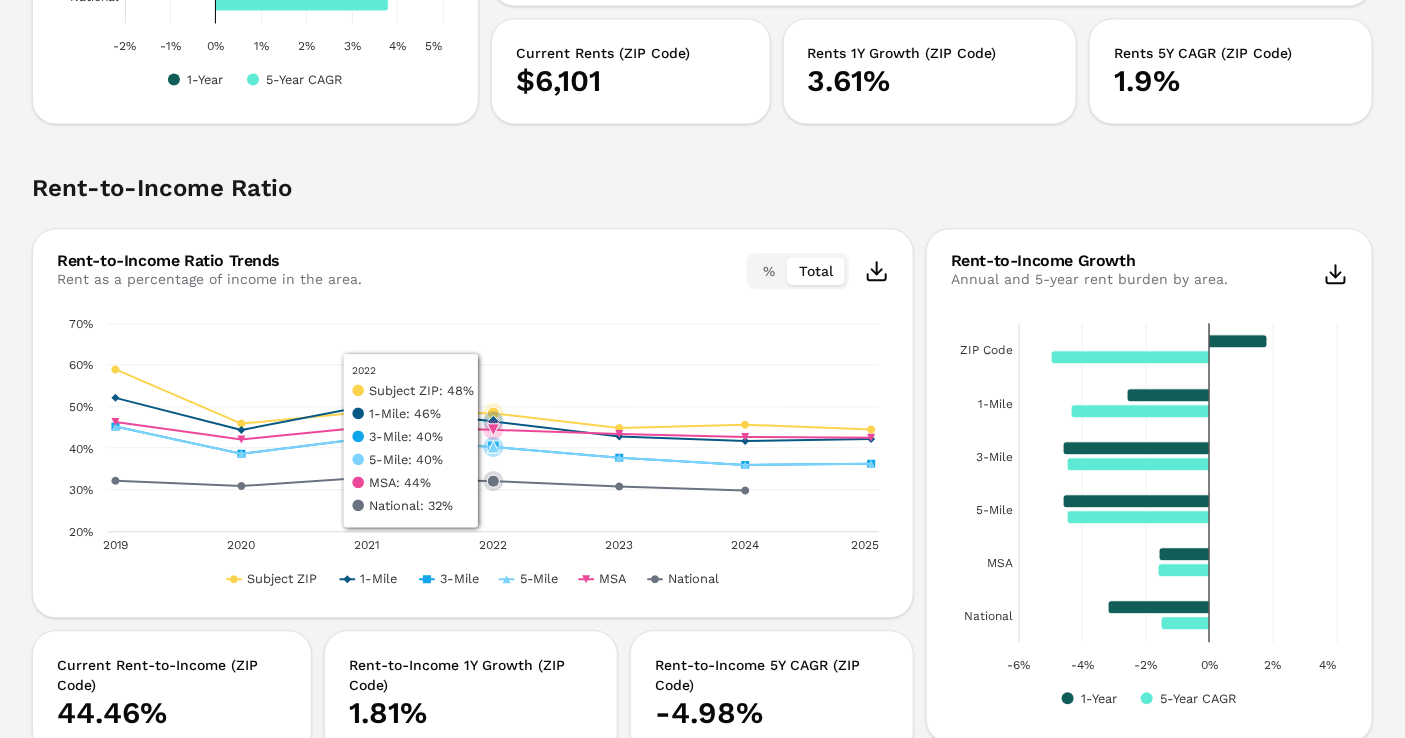 scroll, scrollTop: 3964, scrollLeft: 0, axis: vertical 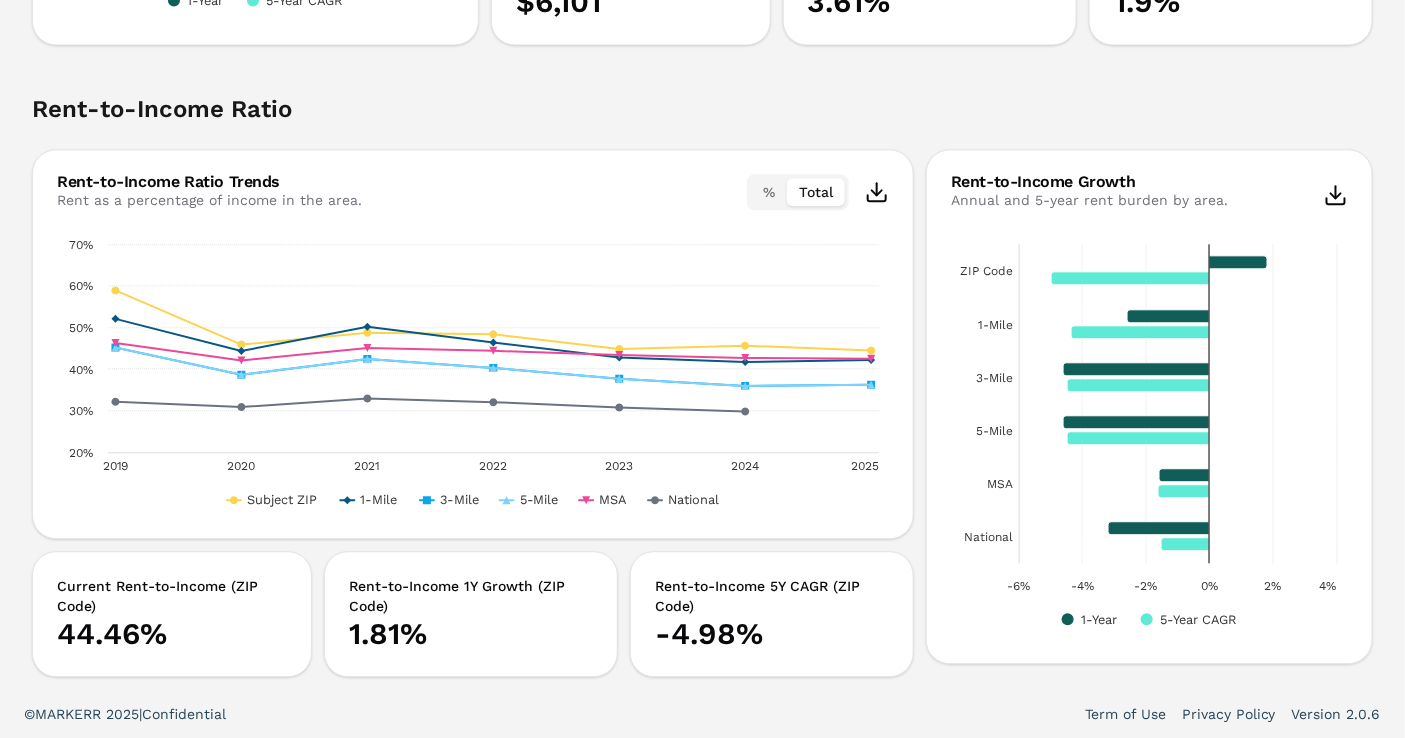 drag, startPoint x: 908, startPoint y: 732, endPoint x: 795, endPoint y: 716, distance: 114.12712 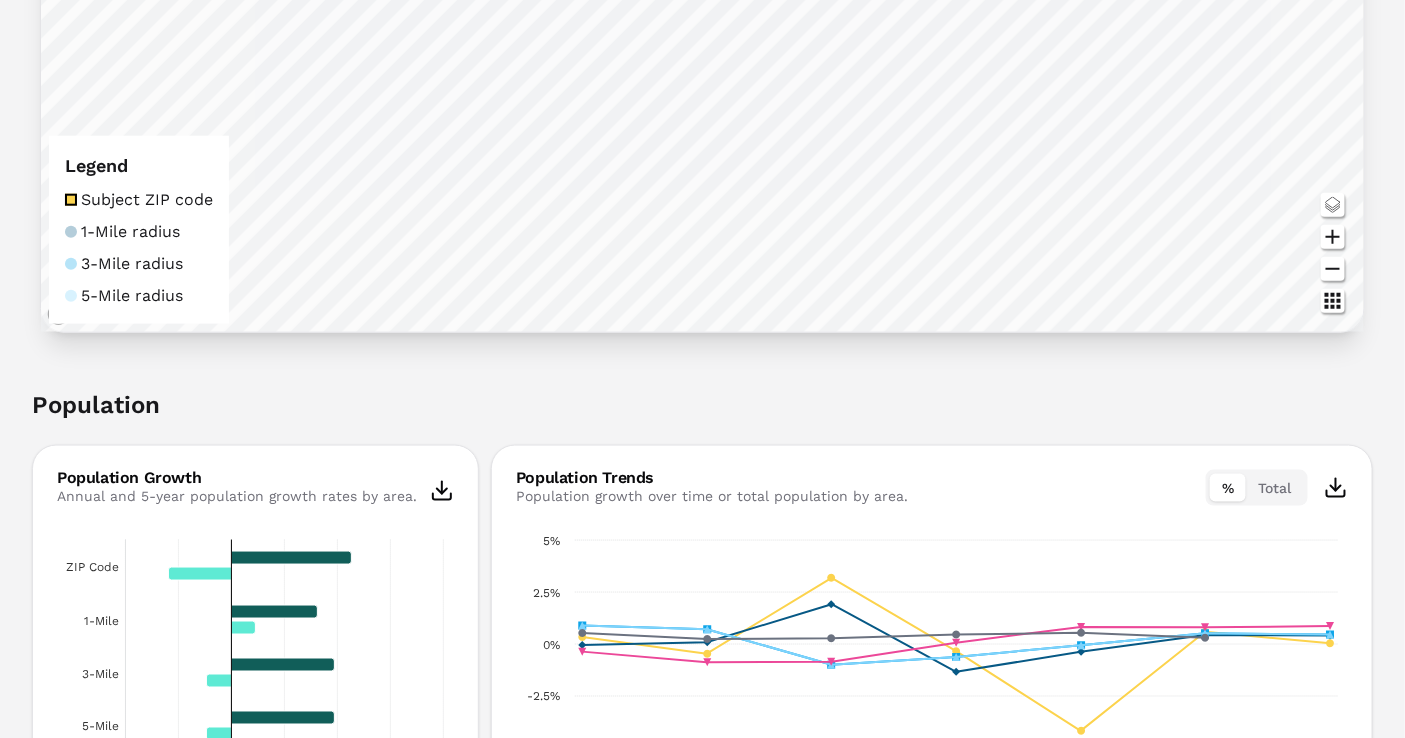 scroll, scrollTop: 297, scrollLeft: 0, axis: vertical 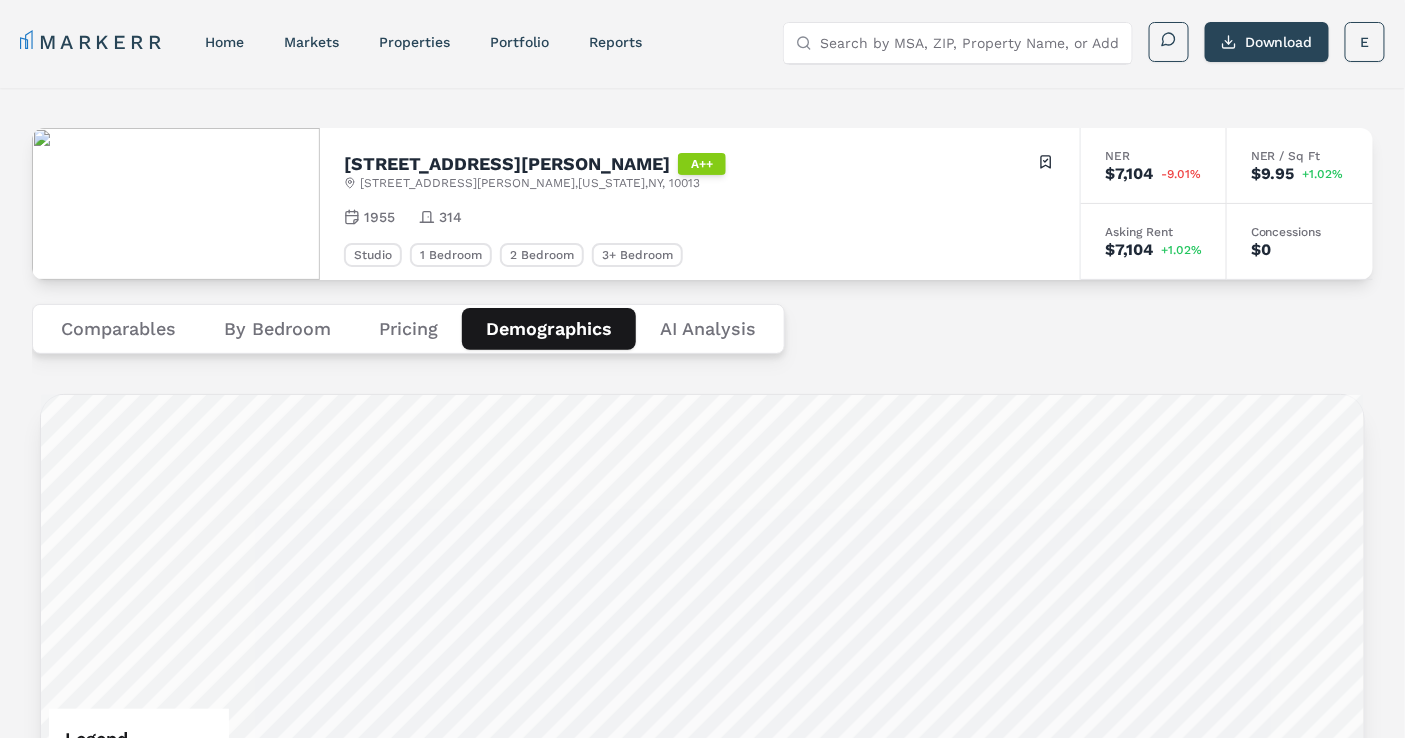 click on "Comparables" at bounding box center (118, 329) 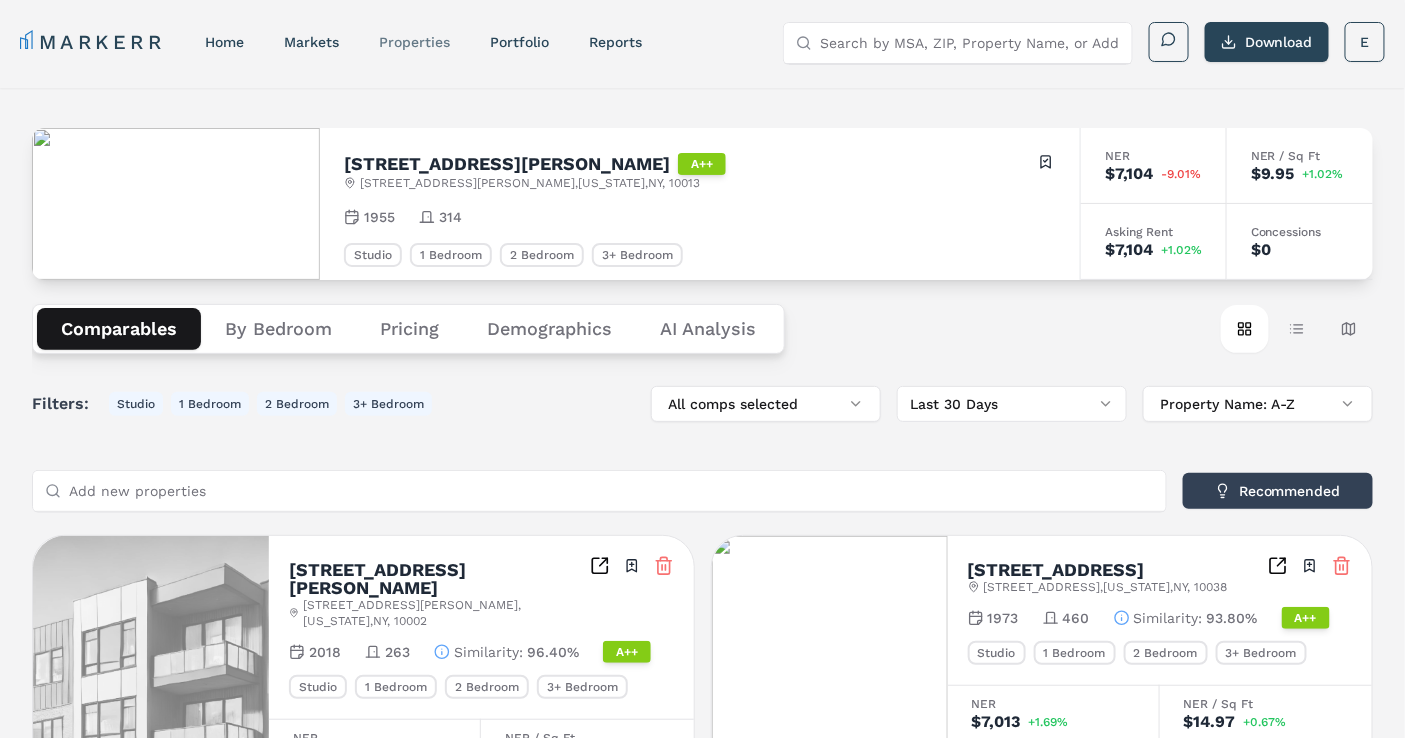 click on "properties" at bounding box center (414, 42) 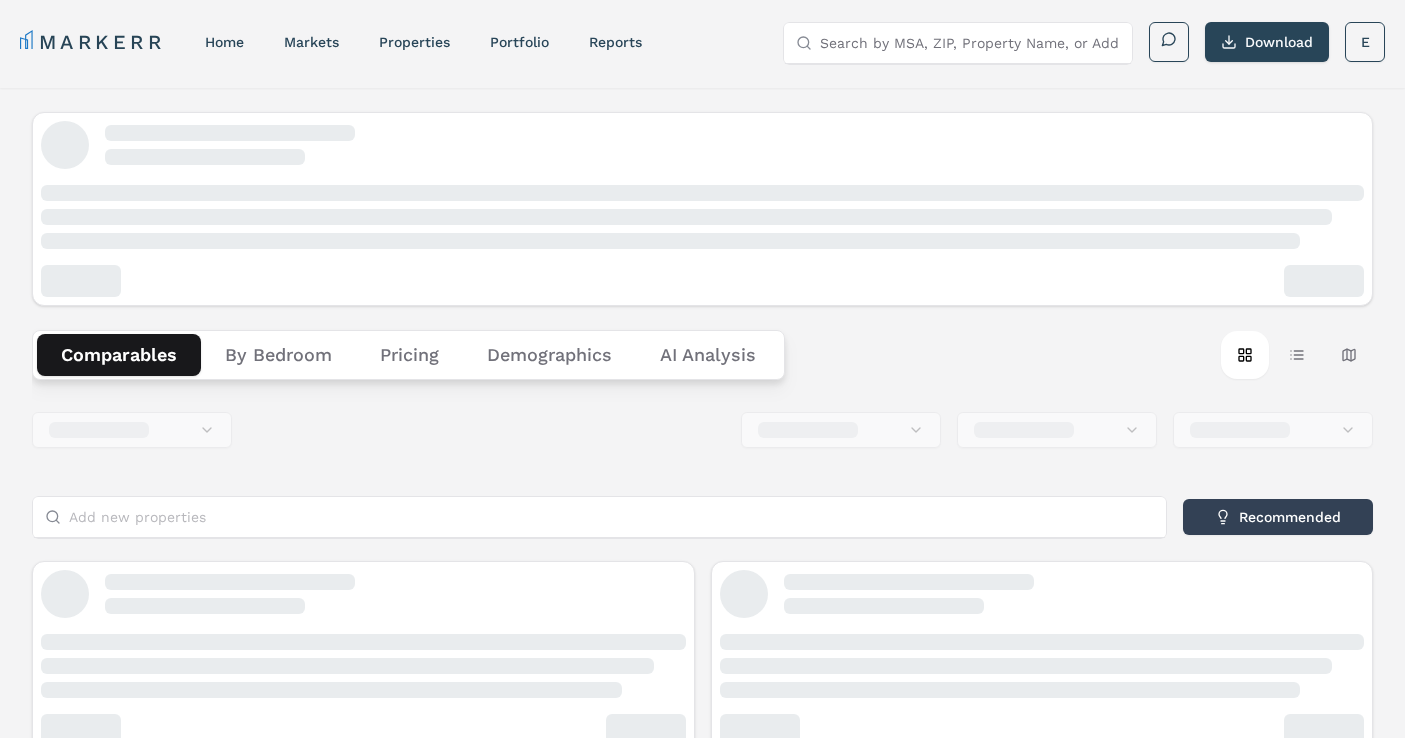 scroll, scrollTop: 0, scrollLeft: 0, axis: both 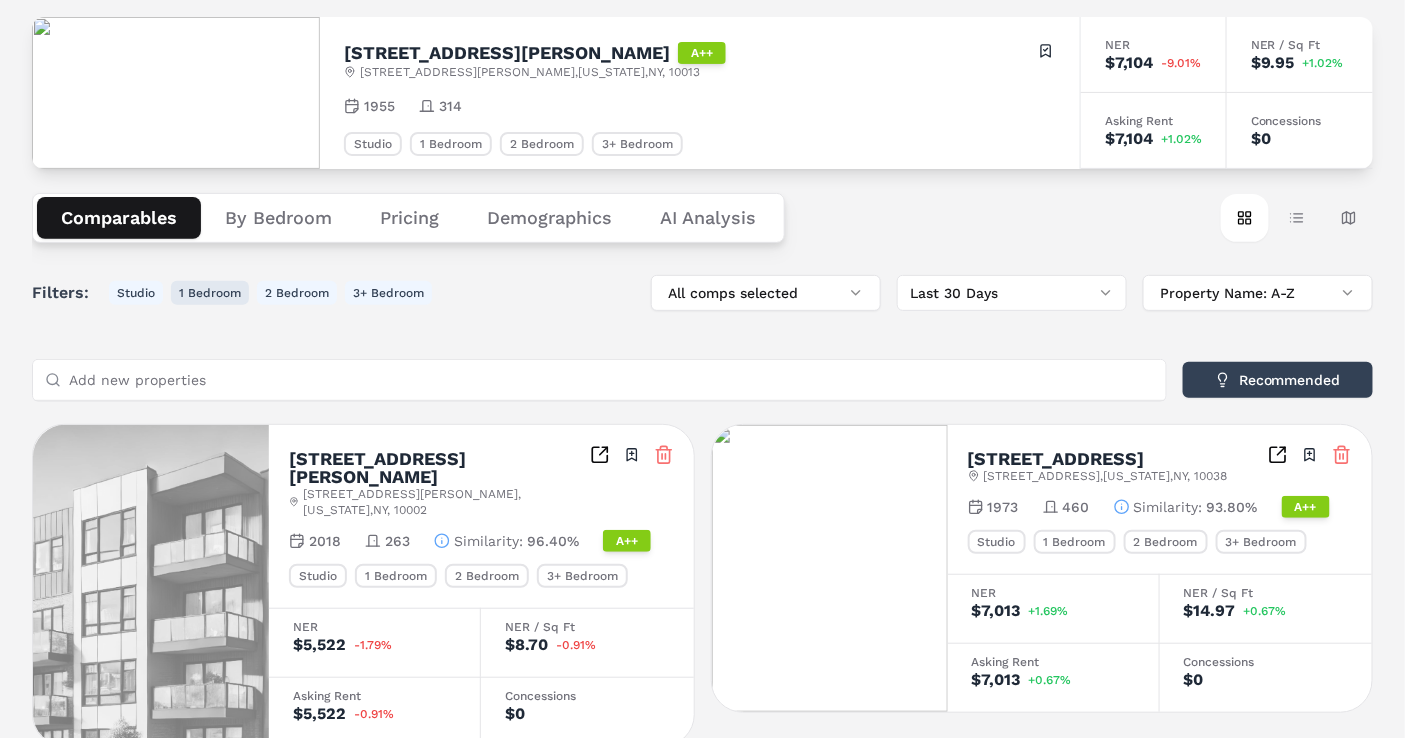 click on "1 Bedroom" at bounding box center (210, 293) 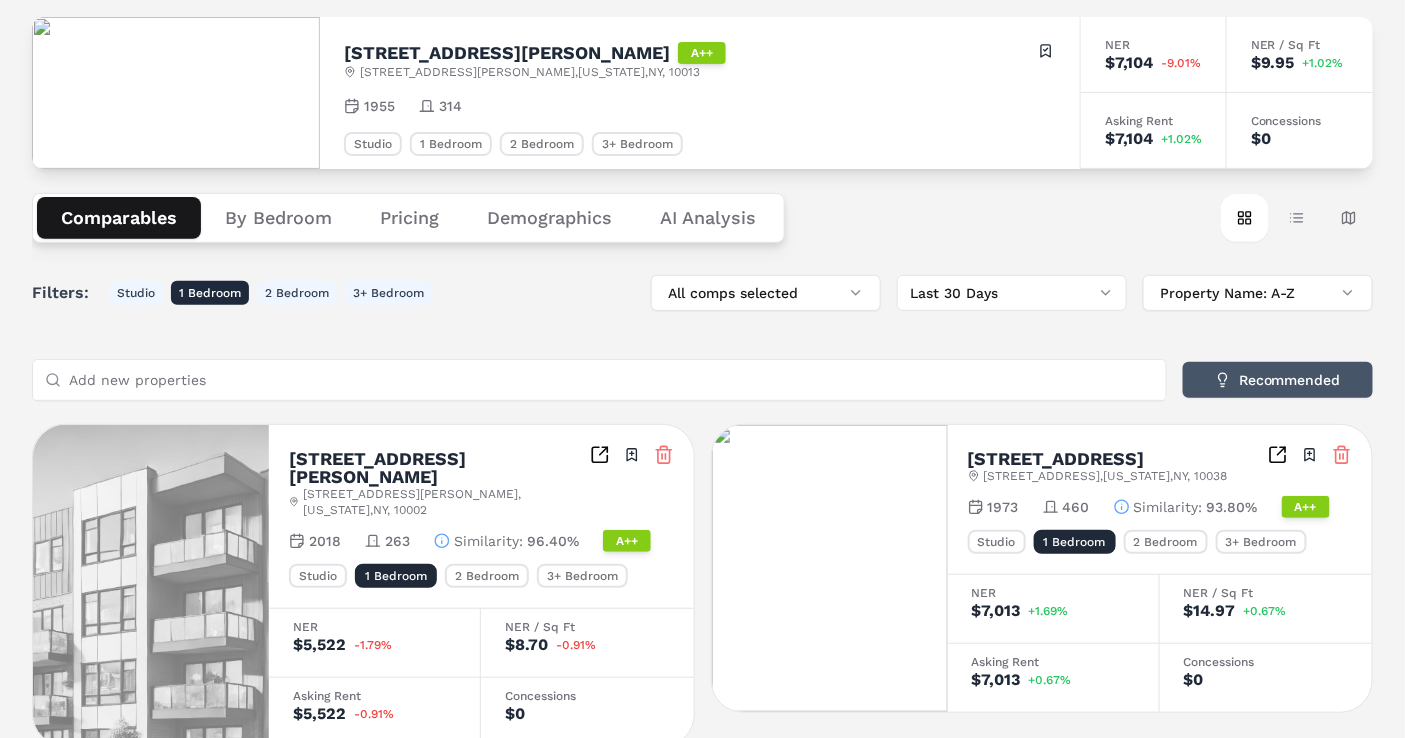 click on "Recommended" at bounding box center [1278, 380] 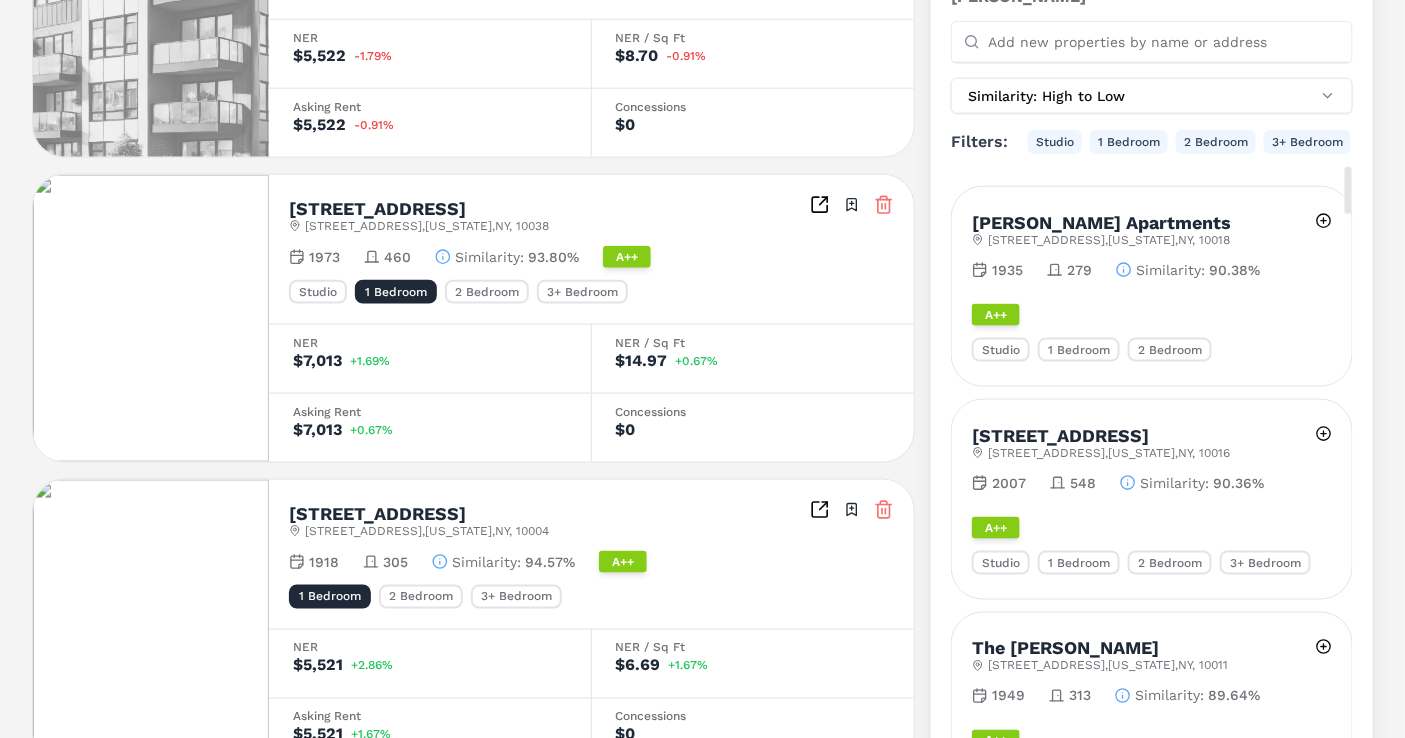 scroll, scrollTop: 333, scrollLeft: 0, axis: vertical 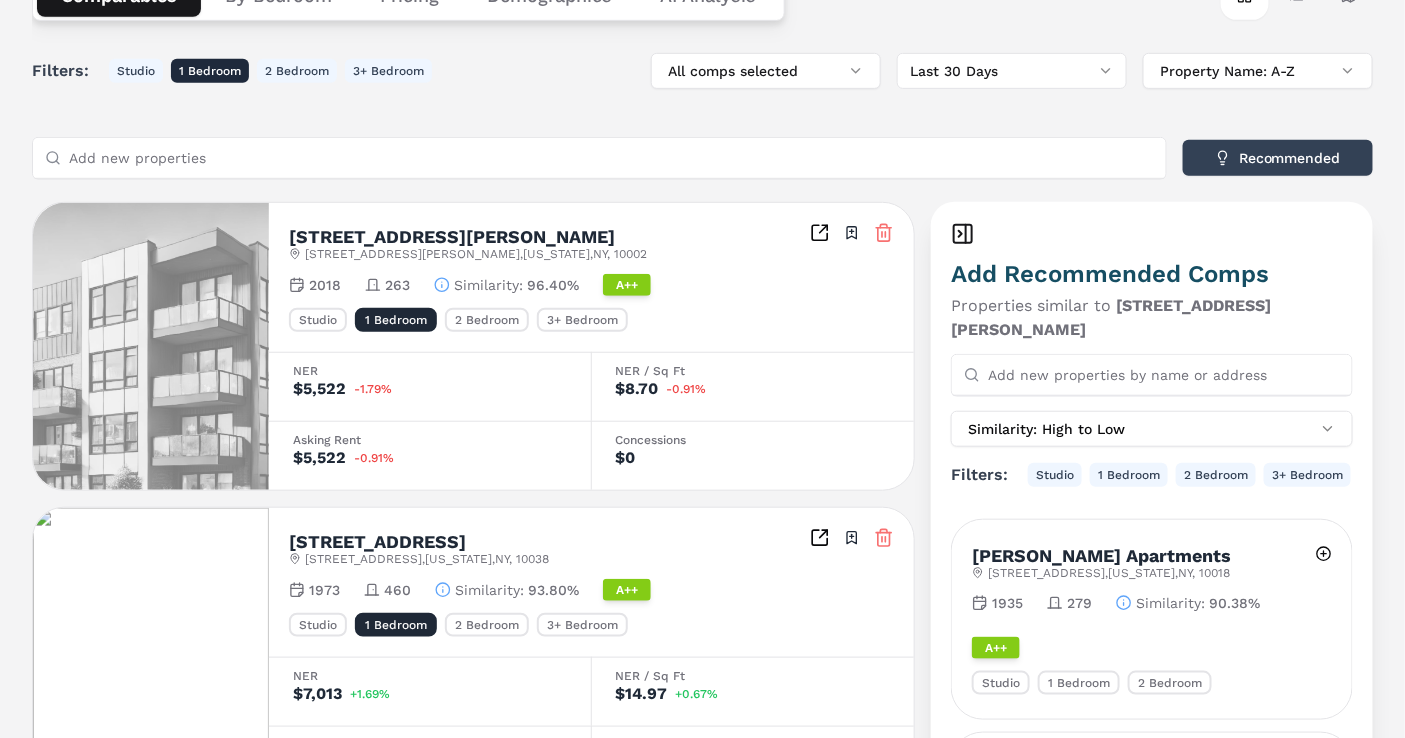 click on "Add new properties by name or address" at bounding box center (1164, 375) 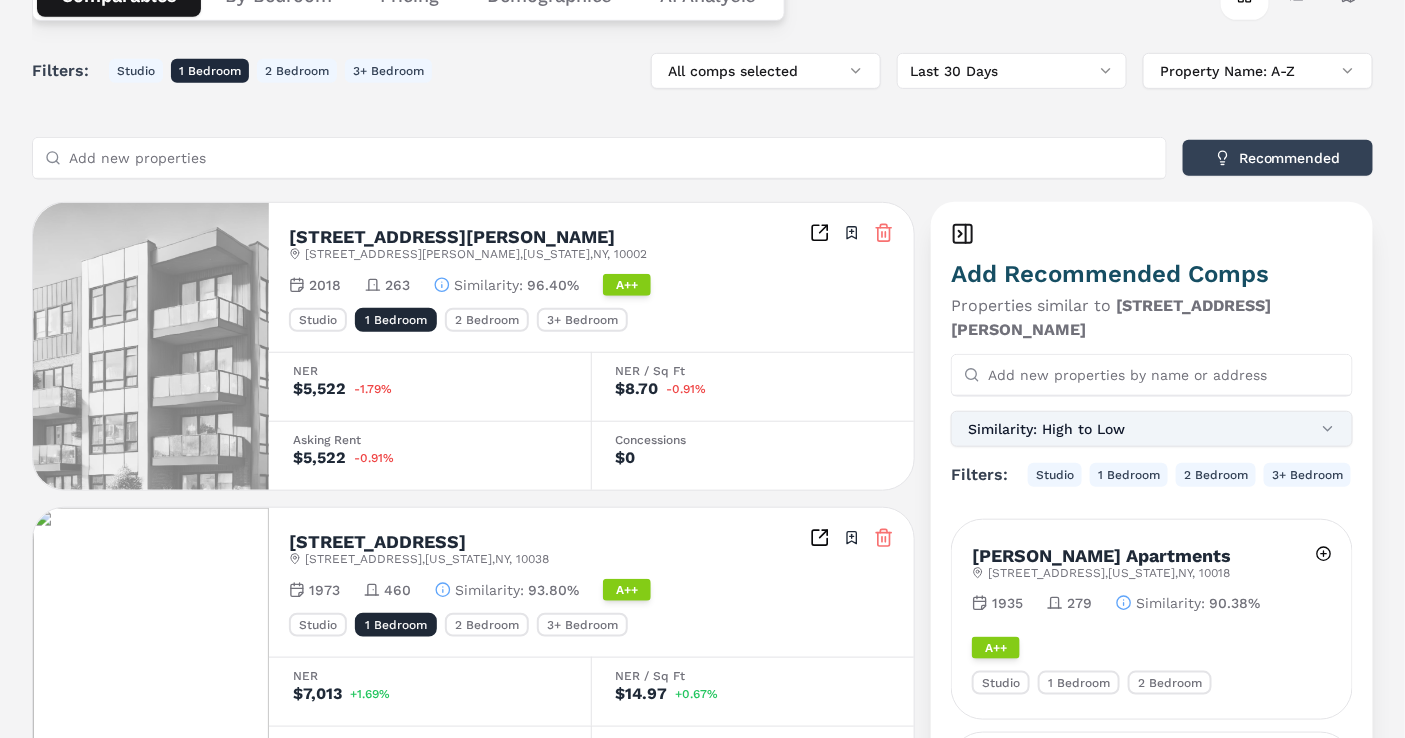 click on "Similarity: High to Low" at bounding box center [1152, 429] 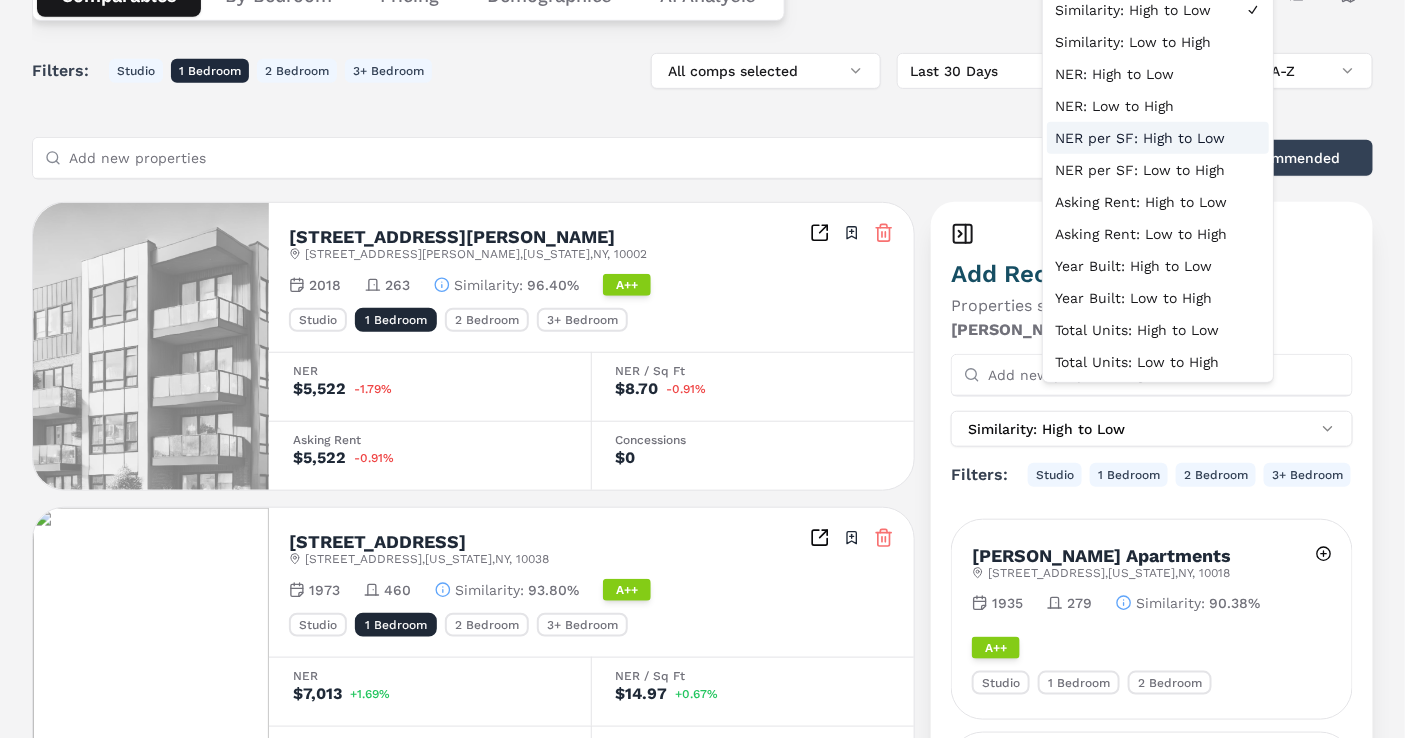 click on "NER per SF: High to Low" at bounding box center (1158, 138) 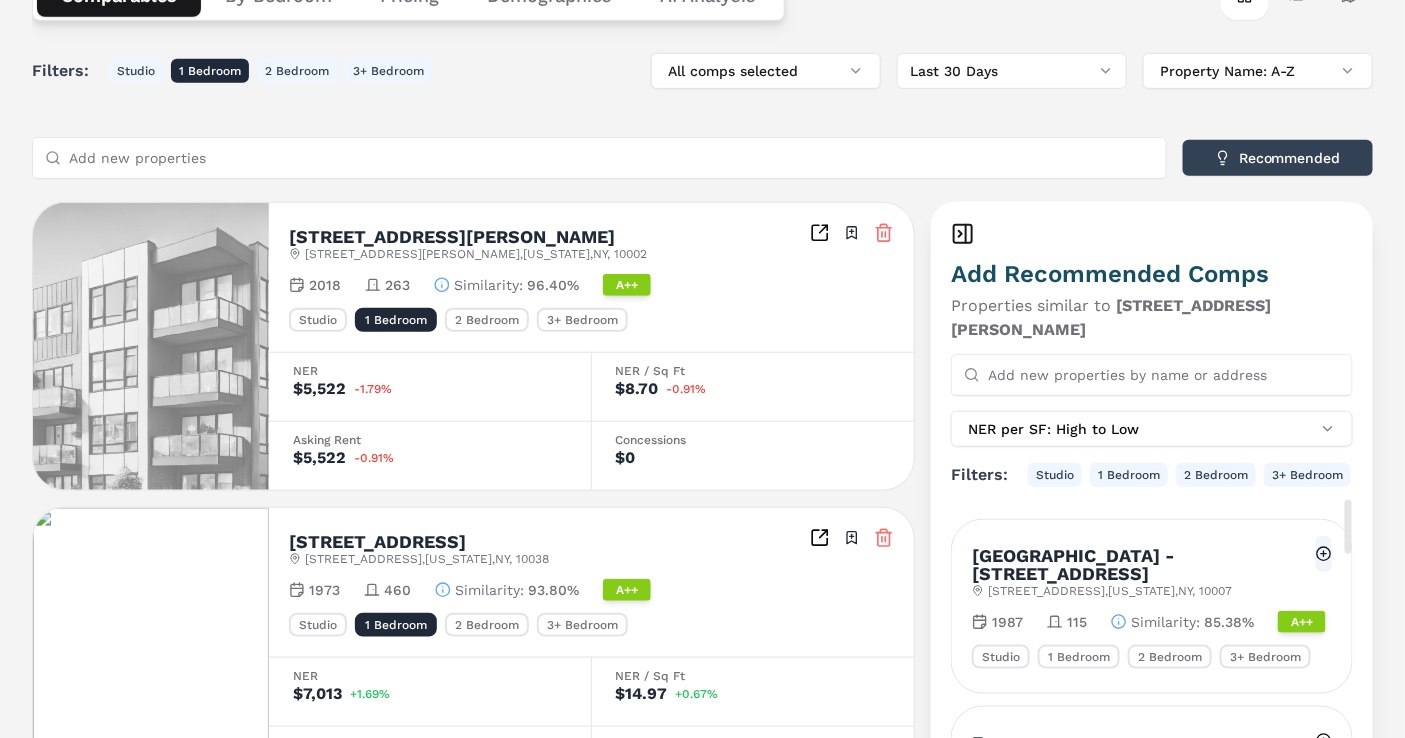 click at bounding box center (1324, 554) 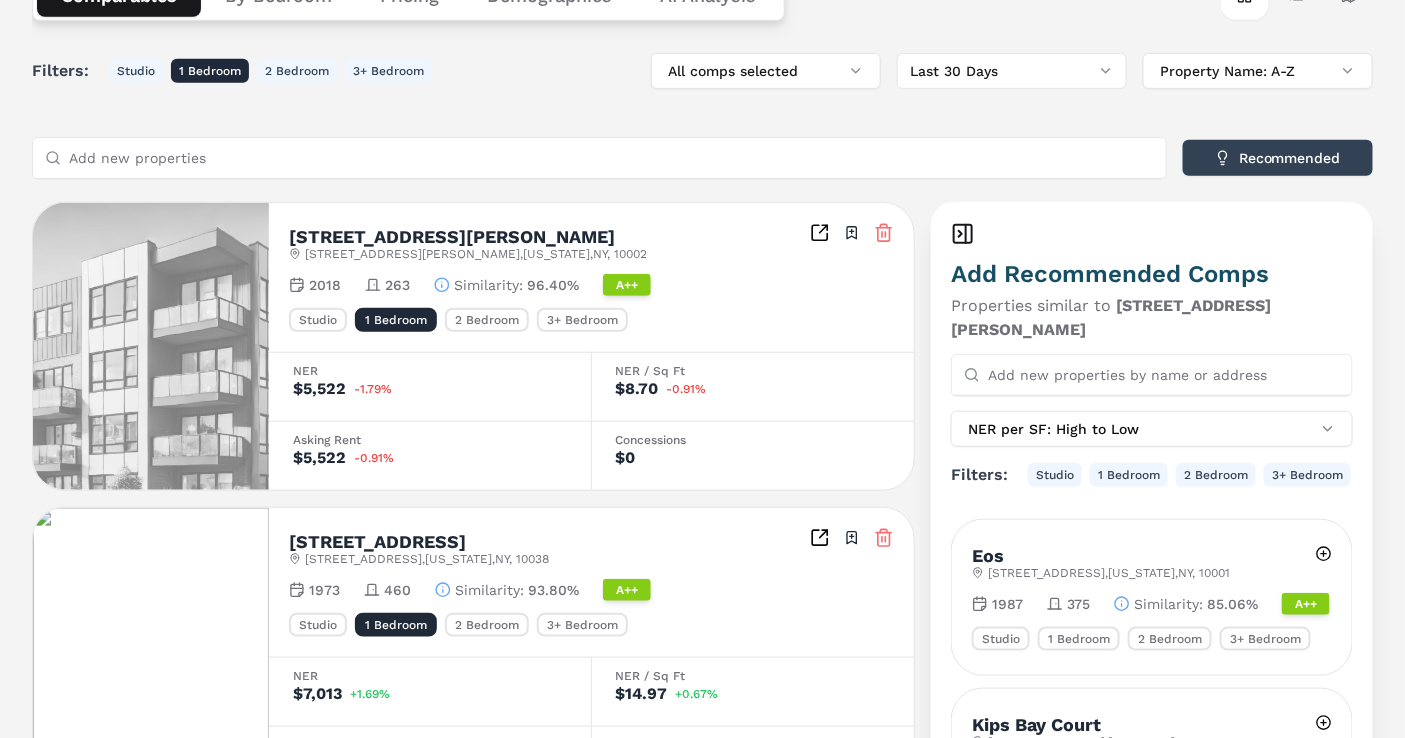 click on "Filters: Studio 1 Bedroom 2 Bedroom 3+ Bedroom All comps selected Last 30 Days Property Name: A-Z Add new properties Recommended [STREET_ADDRESS][PERSON_NAME][PERSON_NAME][US_STATE] Toggle portfolio menu 2018 263 Similarity : 96.40% A++ Studio 1 Bedroom 2 Bedroom 3+ Bedroom NER $5,522 -1.79% NER / Sq Ft $8.70 -0.91% Asking Rent $5,522 -0.91% Concessions $0 [STREET_ADDRESS][GEOGRAPHIC_DATA][STREET_ADDRESS][US_STATE] Toggle portfolio menu 1973 460 Similarity : 93.80% A++ Studio 1 Bedroom 2 Bedroom 3+ Bedroom NER $7,013 +1.69% NER / Sq Ft $14.97 +0.67% Asking Rent $7,013 +0.67% Concessions $0 [STREET_ADDRESS][US_STATE] Toggle portfolio menu 1918 305 Similarity : 94.57% A++ 1 Bedroom 2 Bedroom 3+ Bedroom NER $5,521 +2.86% NER / Sq Ft $6.69 +1.67% Asking Rent $5,521 +1.67% Concessions $0 [STREET_ADDRESS] [STREET_ADDRESS][US_STATE] Toggle portfolio menu 1974 457 Similarity : 94.63% A++ Studio 1 Bedroom 2 Bedroom 3+ Bedroom NER $9,187 -2.95% NER / Sq Ft $8.41 -0.94% $0" at bounding box center [702, 1799] 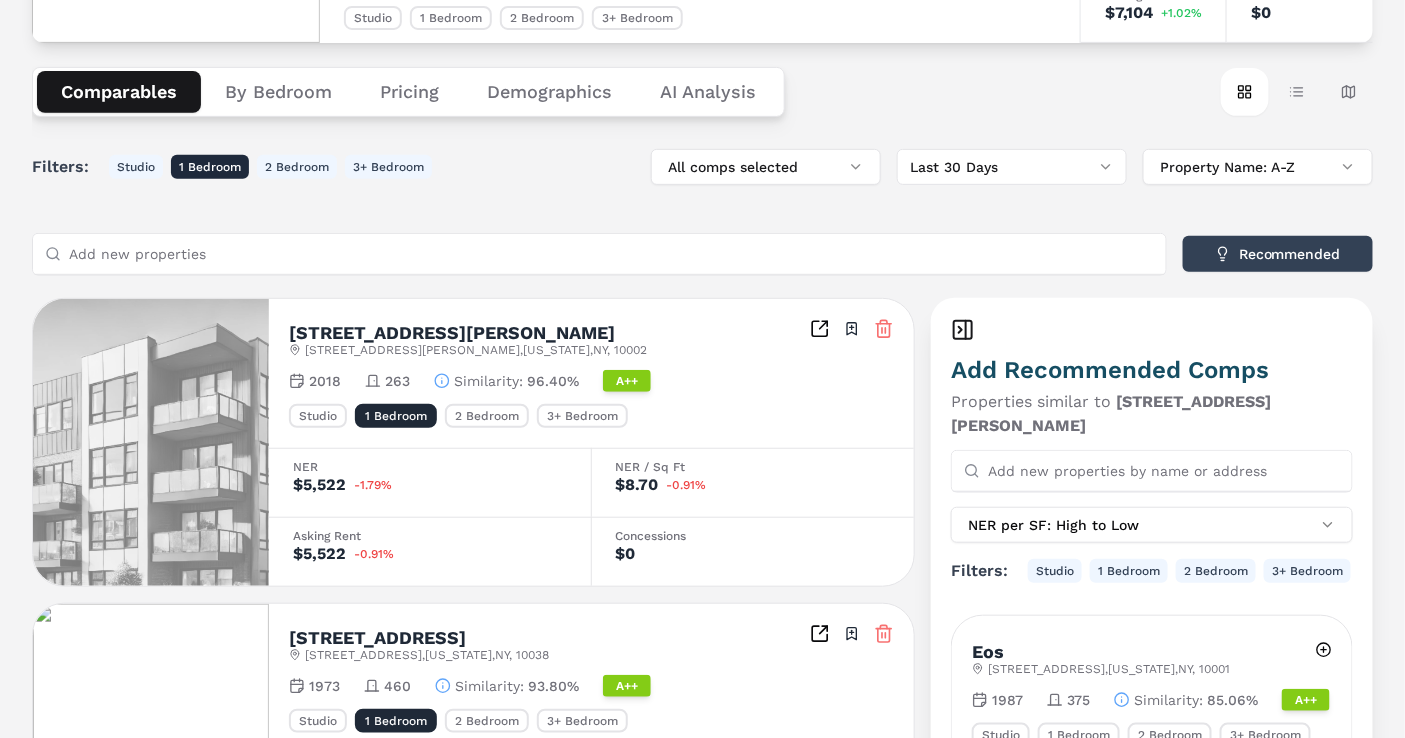 scroll, scrollTop: 111, scrollLeft: 0, axis: vertical 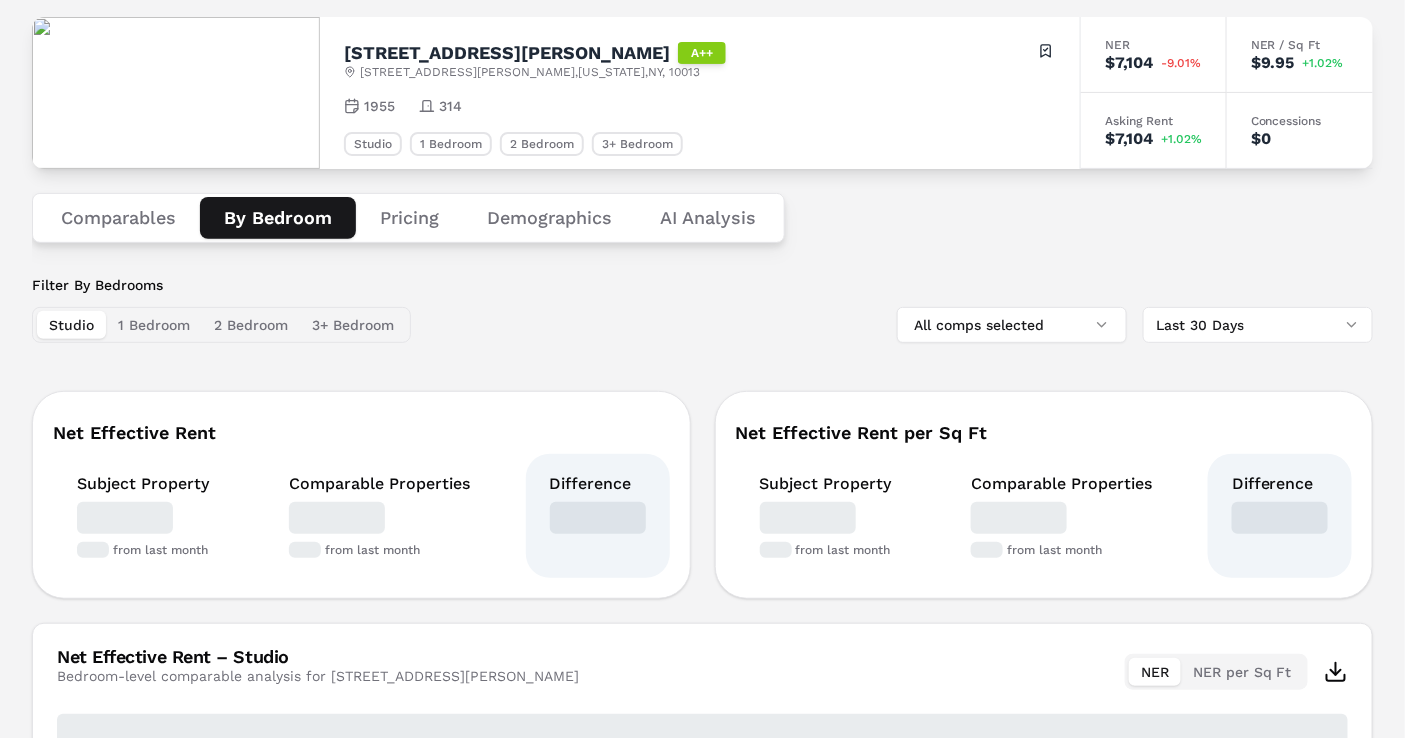 click on "By Bedroom" at bounding box center (278, 218) 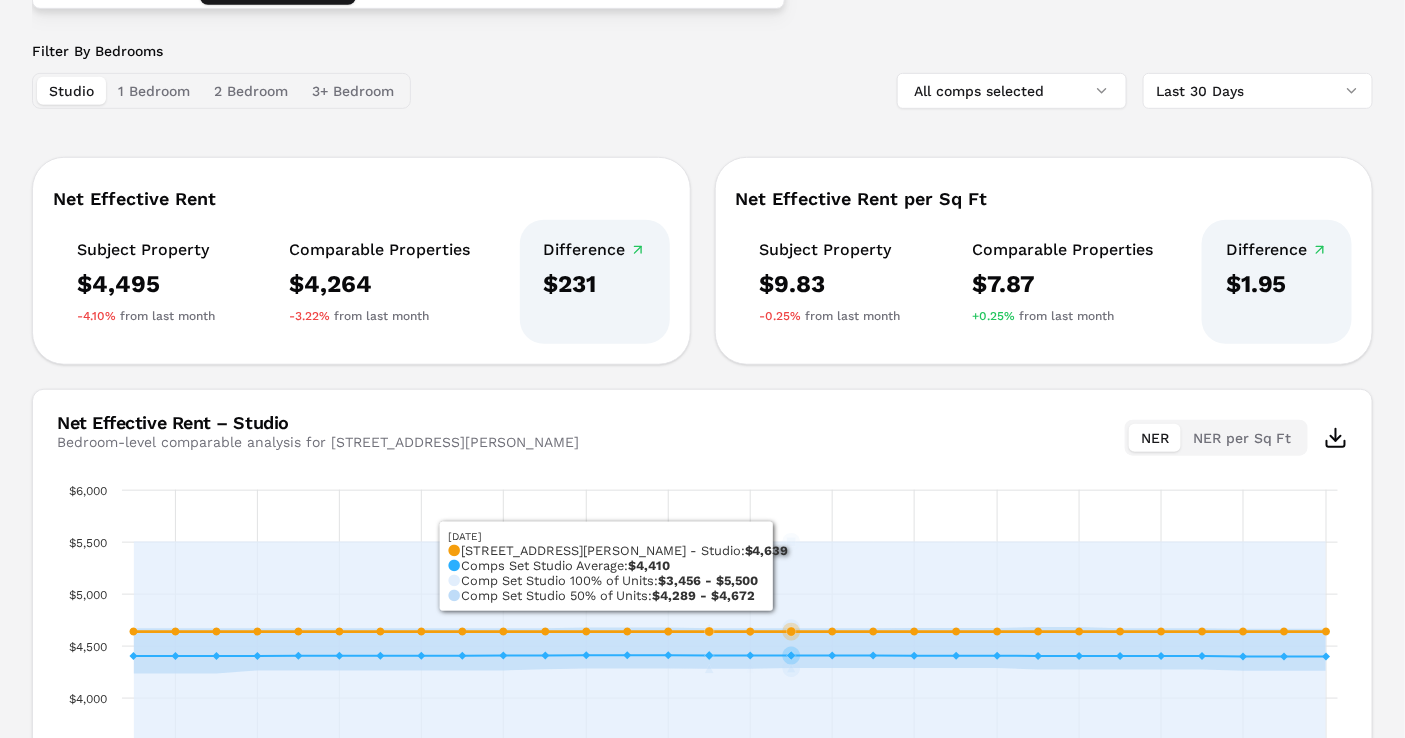 scroll, scrollTop: 0, scrollLeft: 0, axis: both 